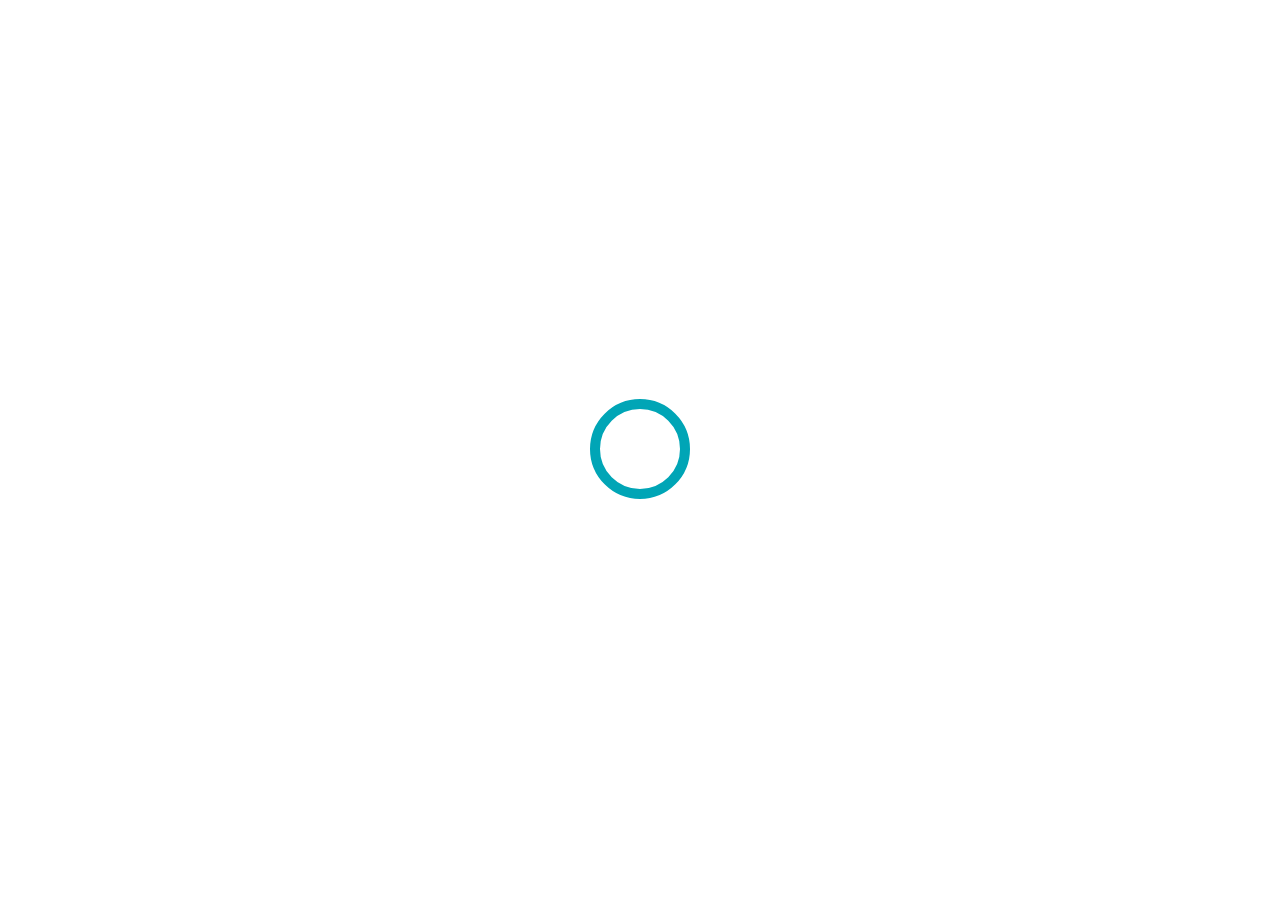 scroll, scrollTop: 0, scrollLeft: 0, axis: both 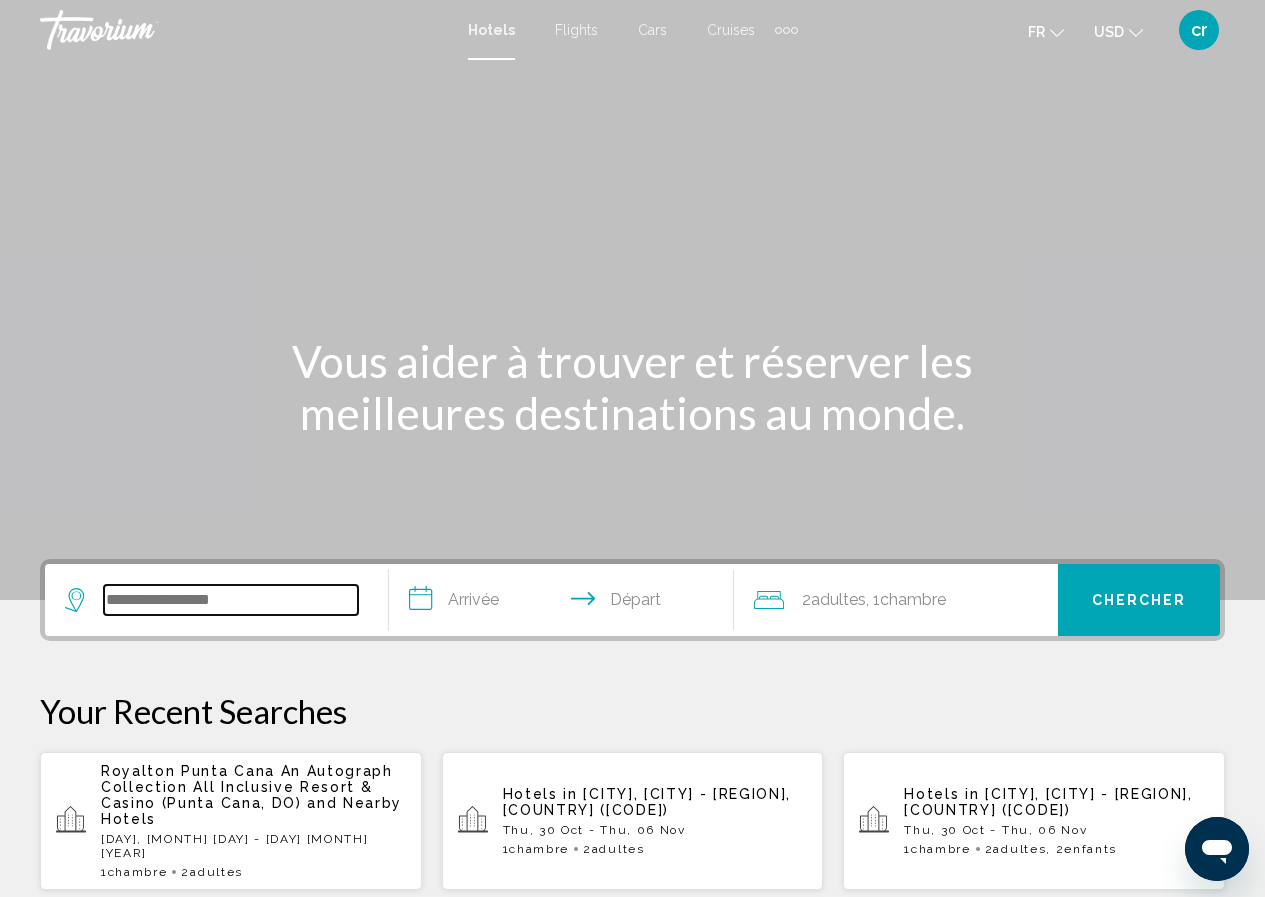 click at bounding box center [231, 600] 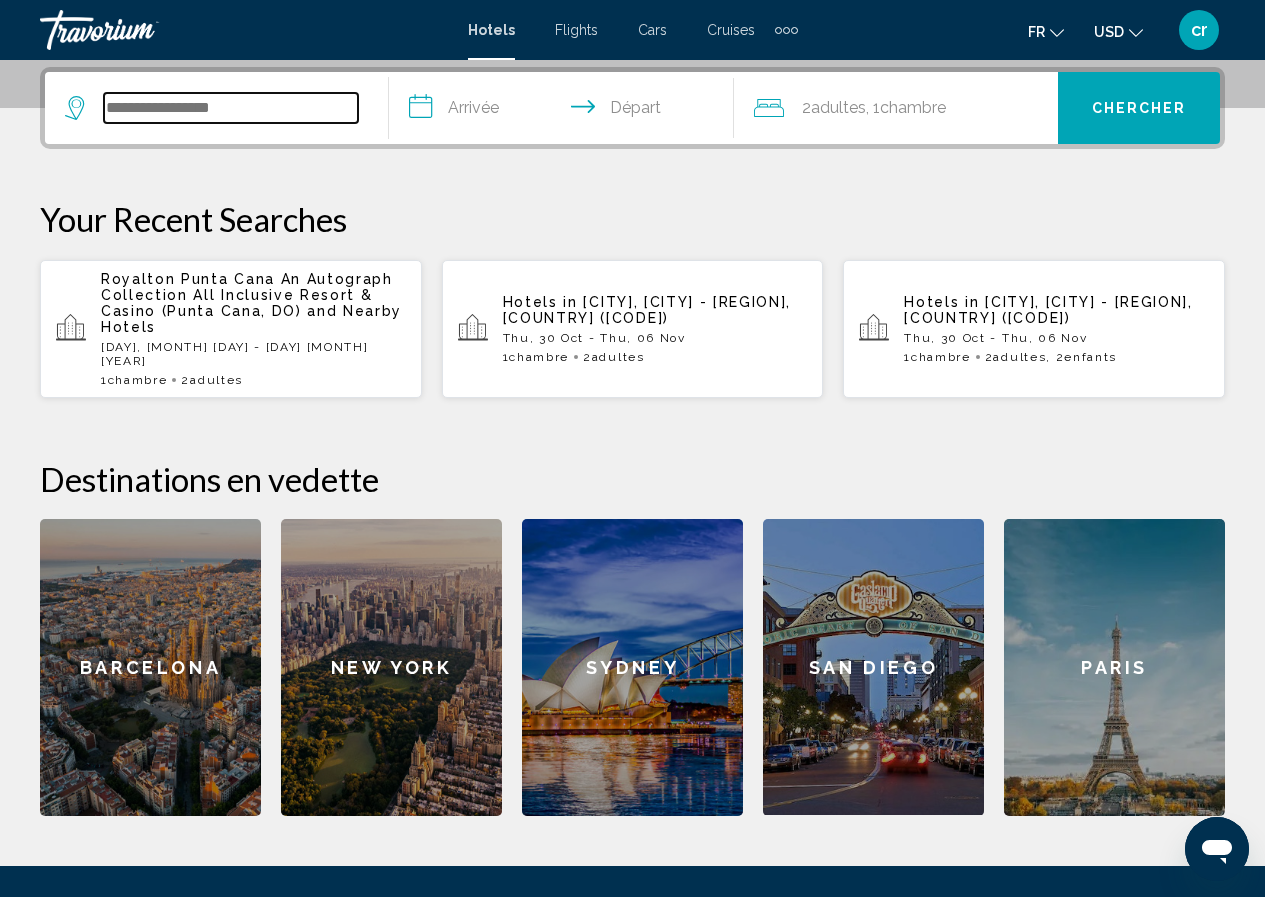 scroll, scrollTop: 494, scrollLeft: 0, axis: vertical 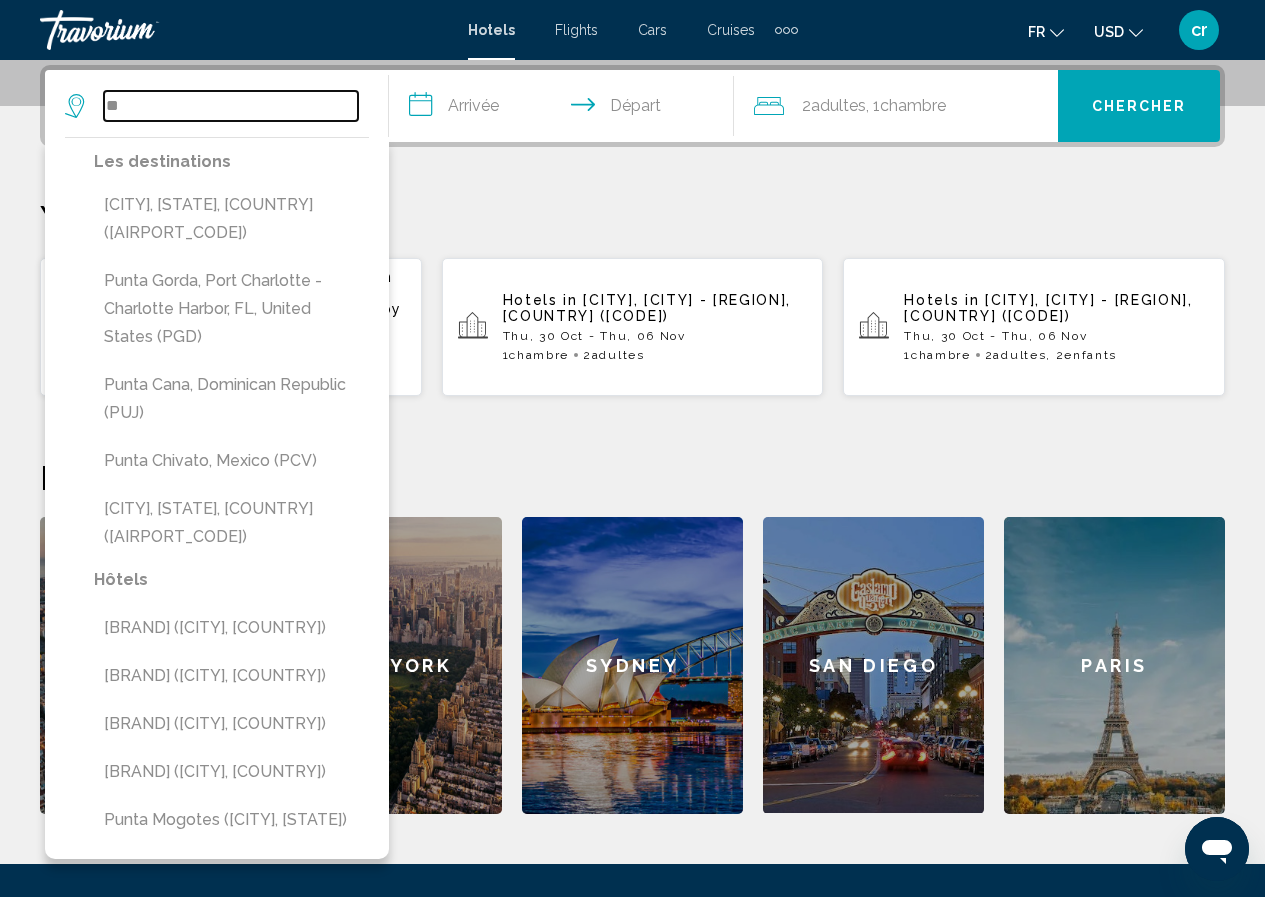 type on "*" 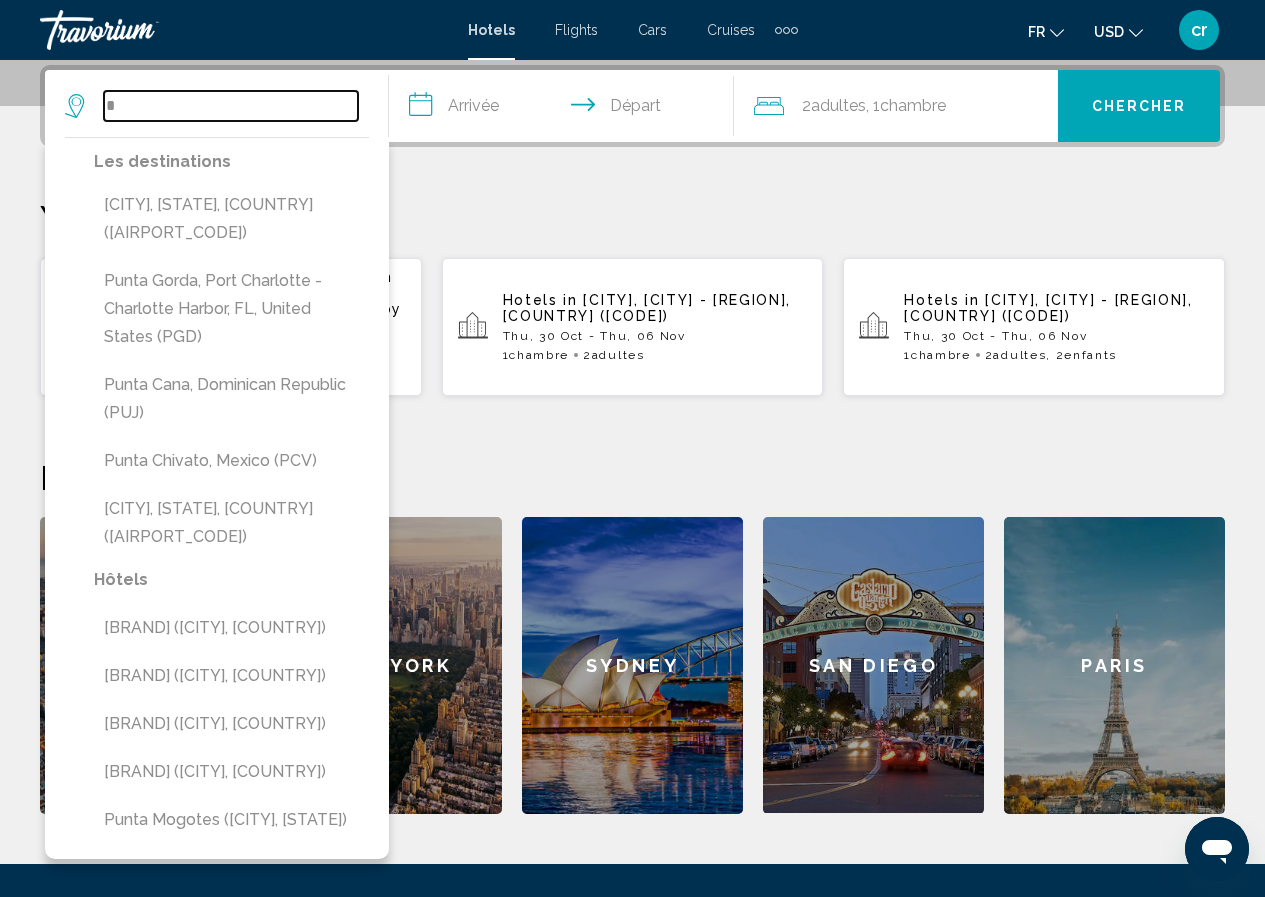type 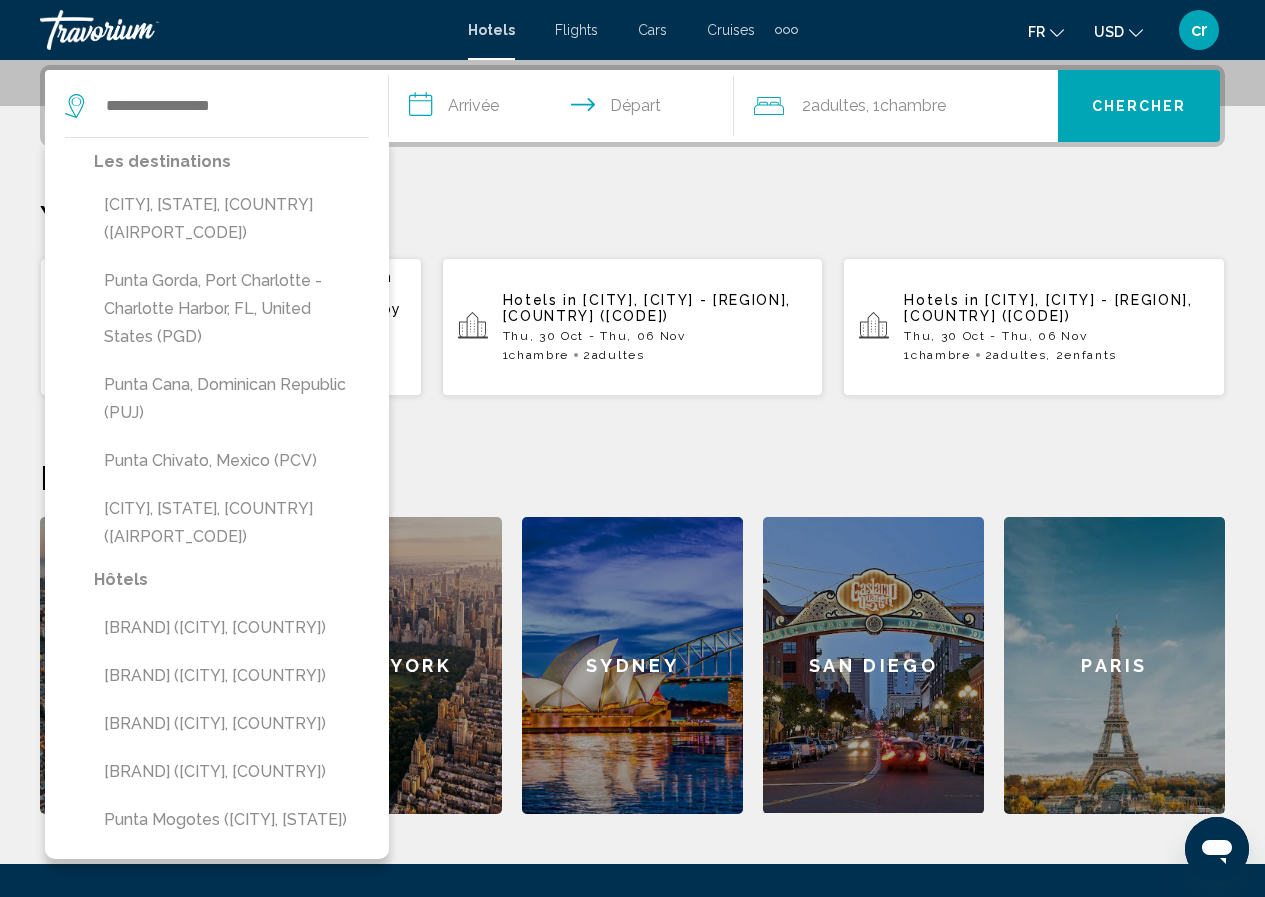 click on "Thu, 30 Oct - Thu, 06 Nov" at bounding box center [655, 336] 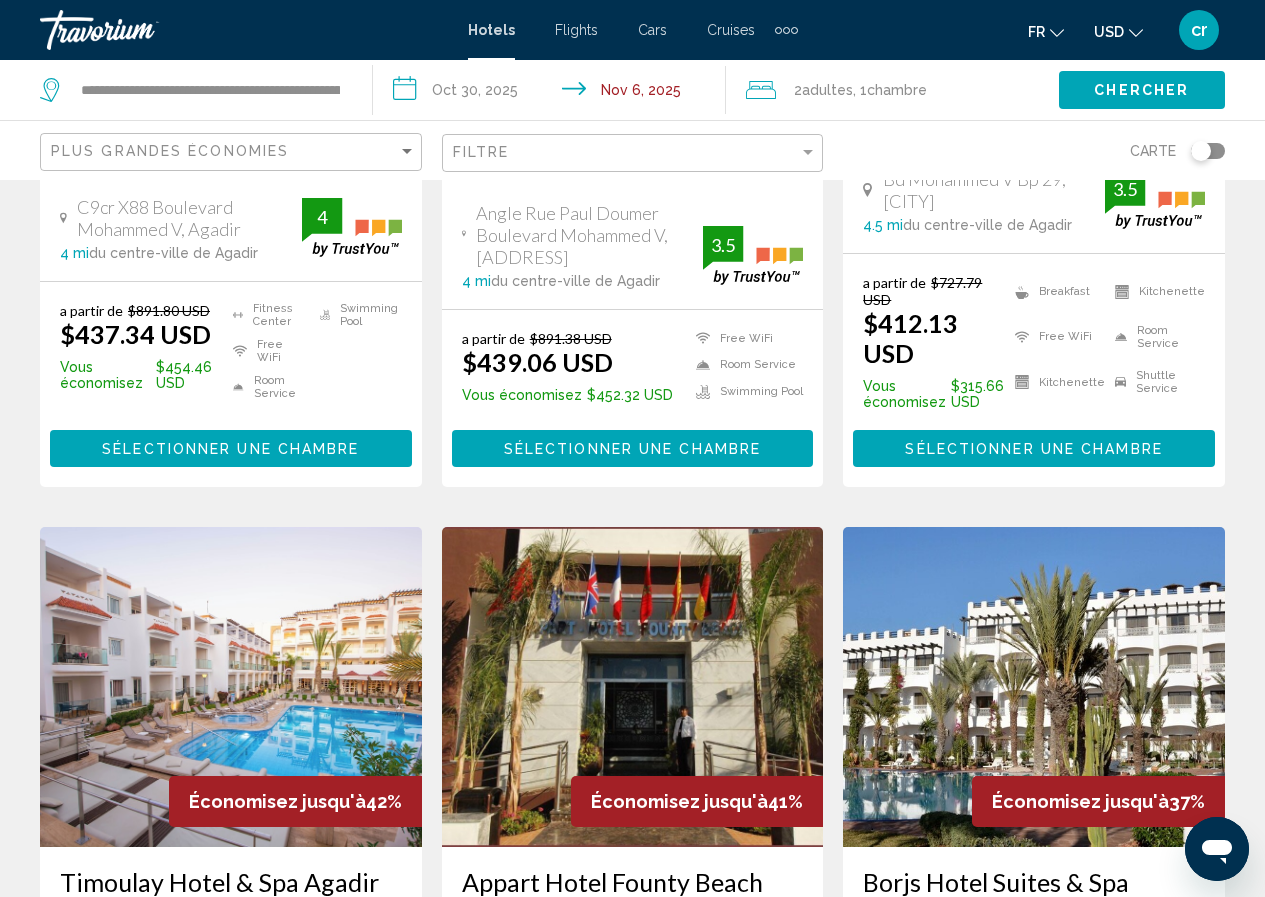 scroll, scrollTop: 0, scrollLeft: 0, axis: both 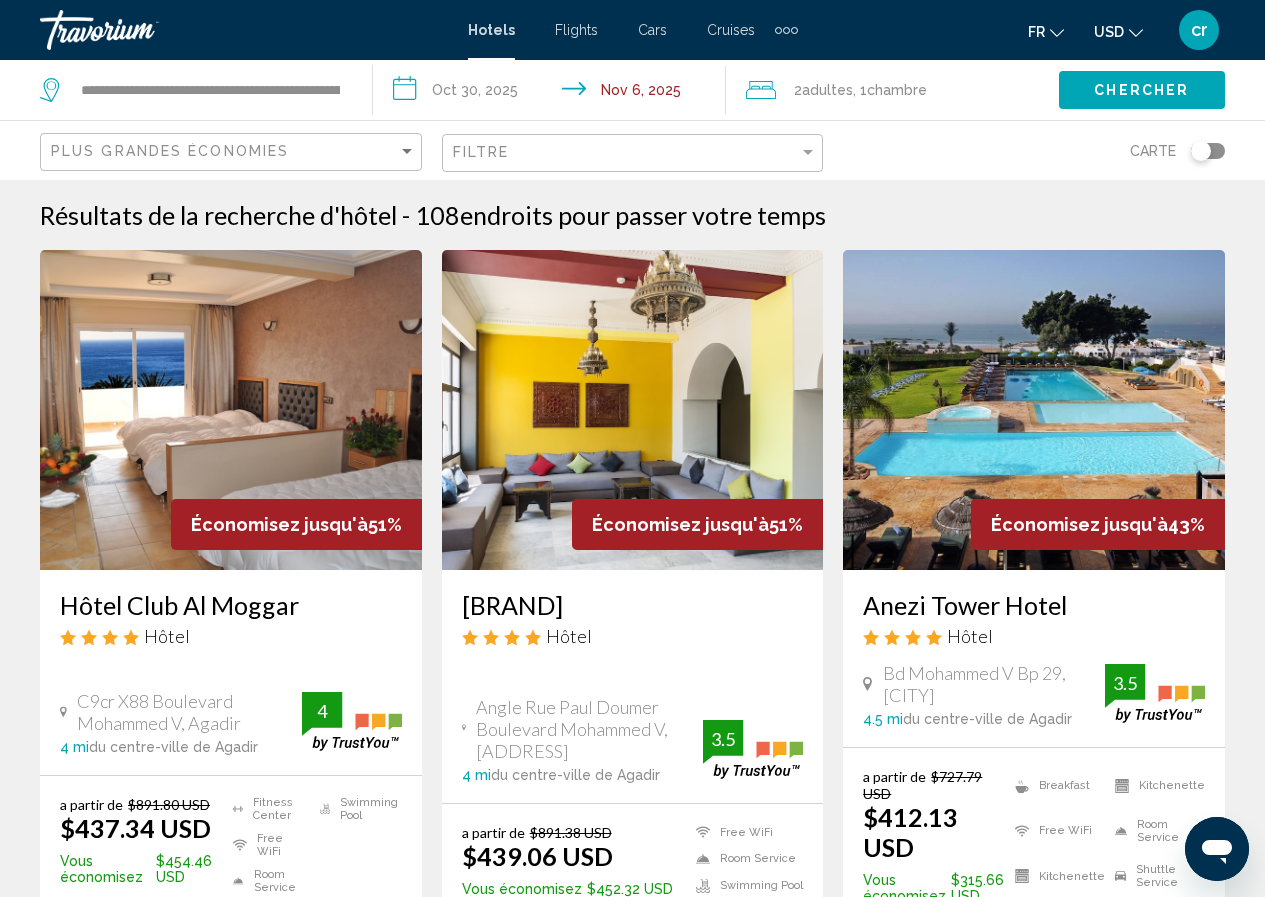 click on "USD
USD ($) MXN (Mex$) CAD (Can$) GBP (£) EUR (€) AUD (A$) NZD (NZ$) CNY (CN¥)" 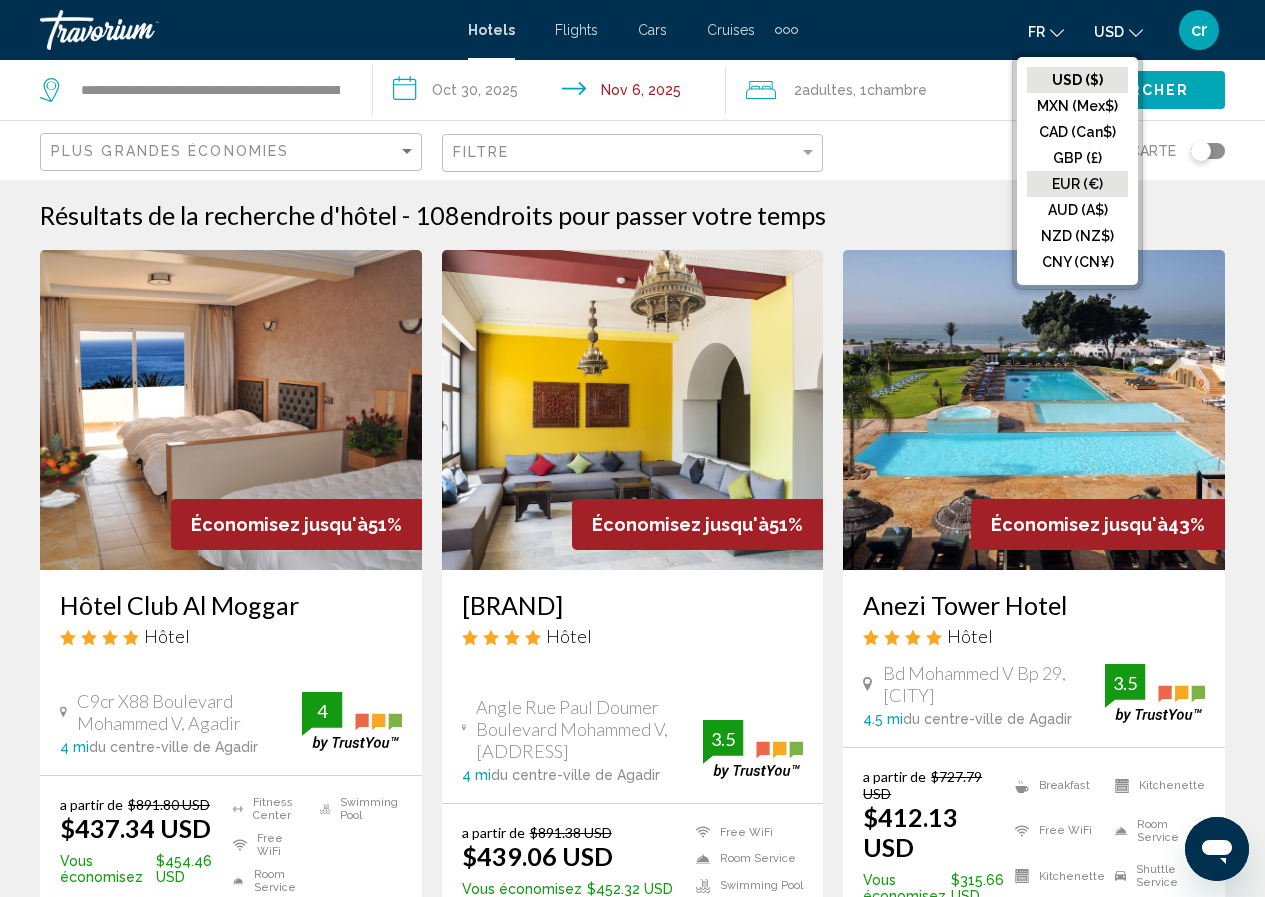 click on "EUR (€)" 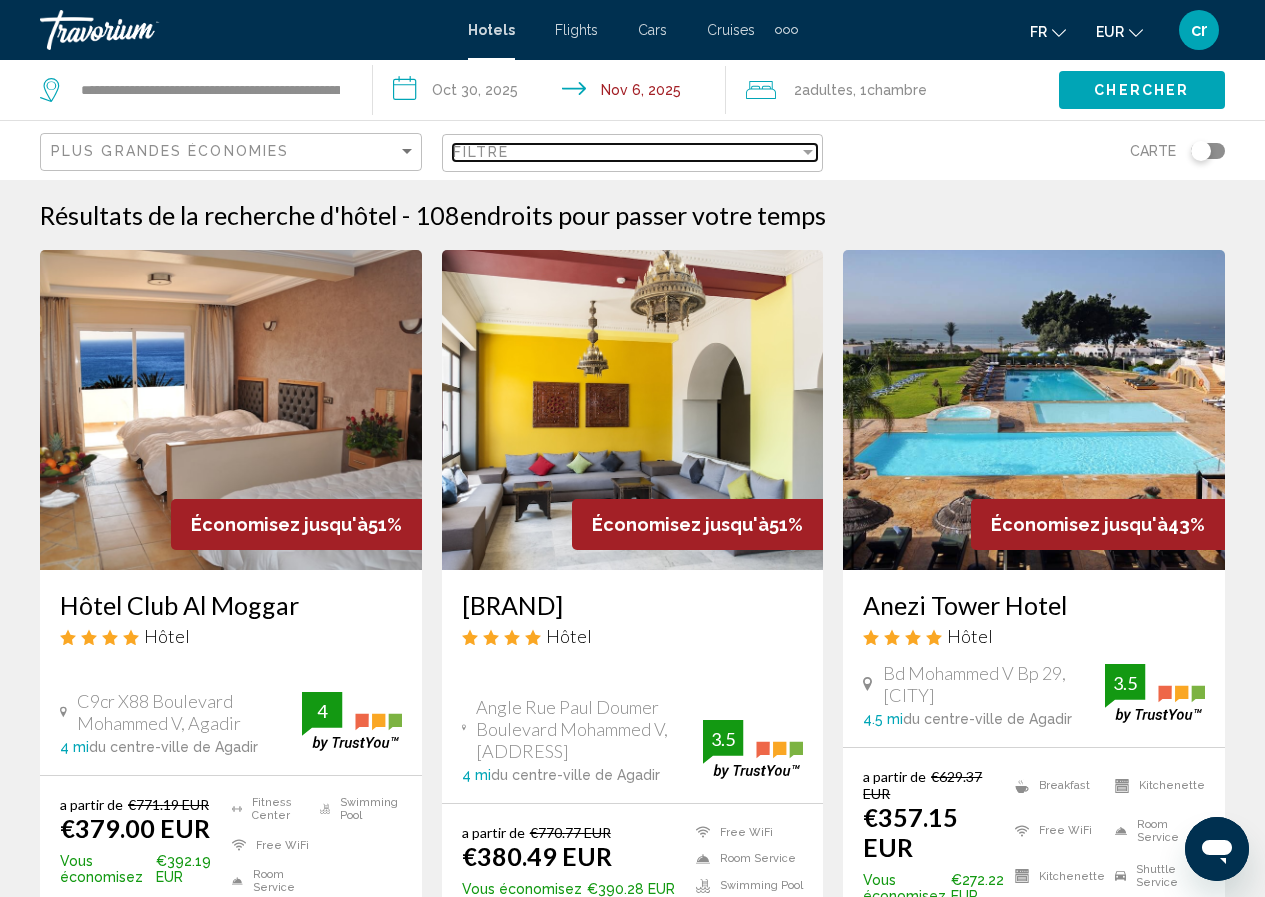 click on "Filtre" at bounding box center (635, 153) 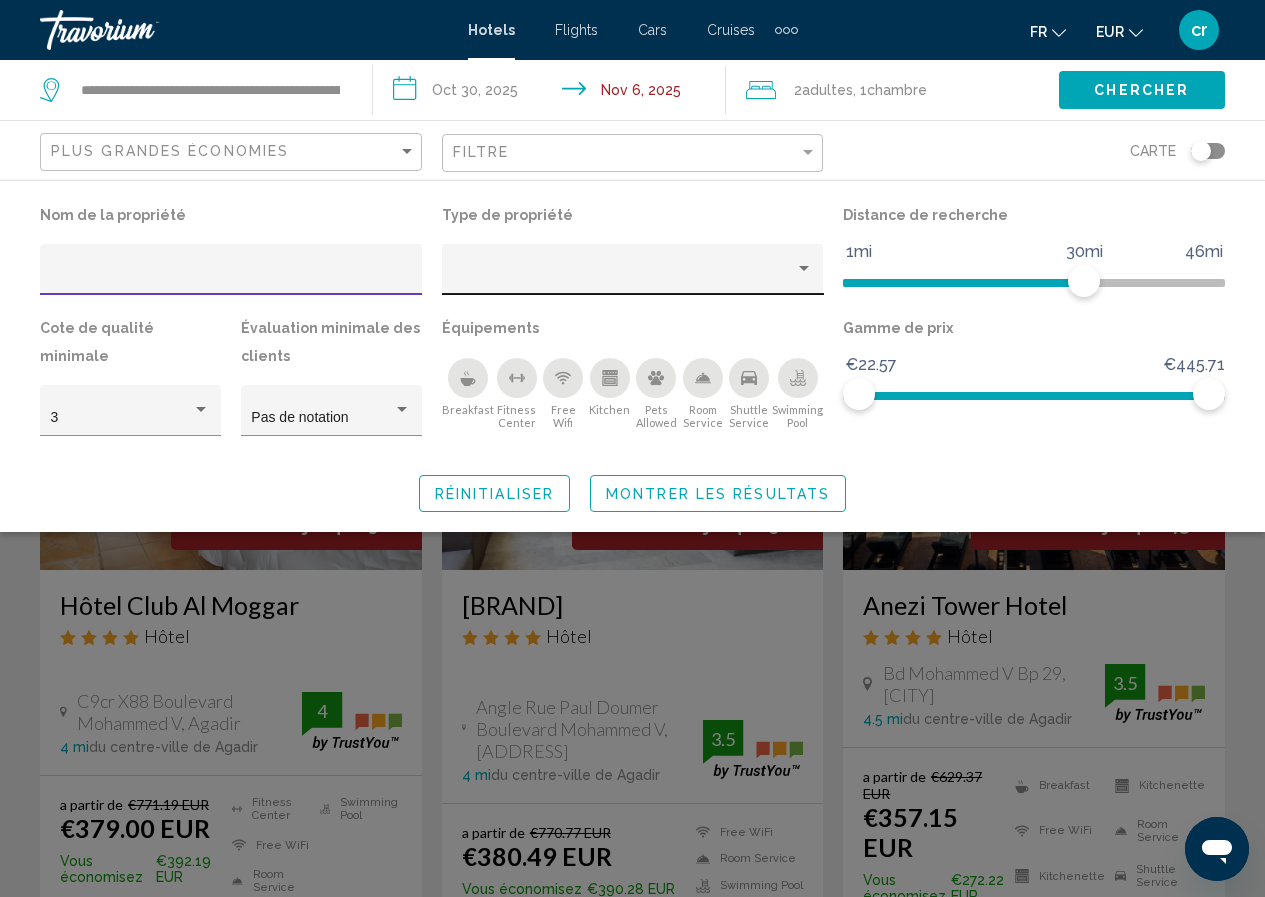 click 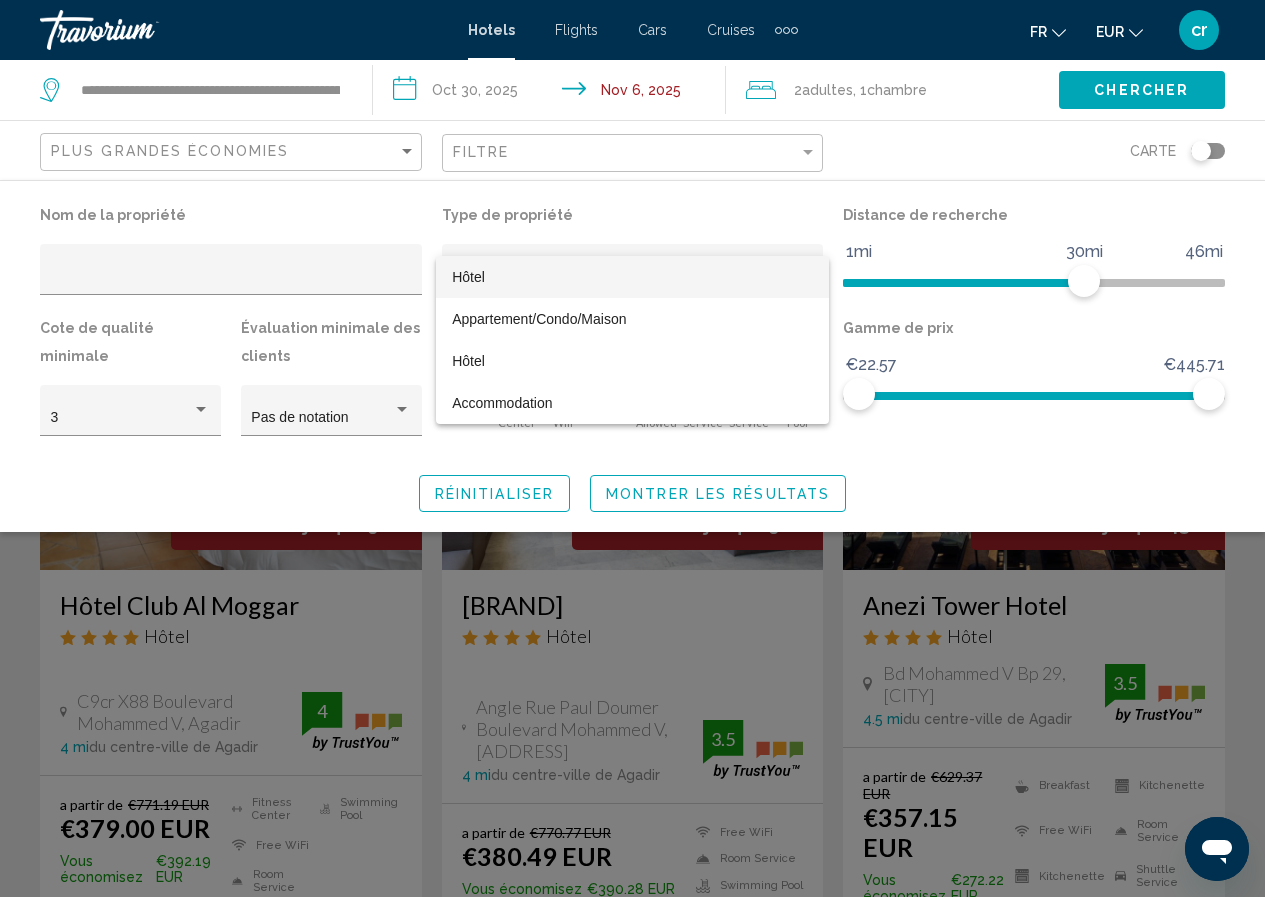 click on "Hôtel" at bounding box center (632, 277) 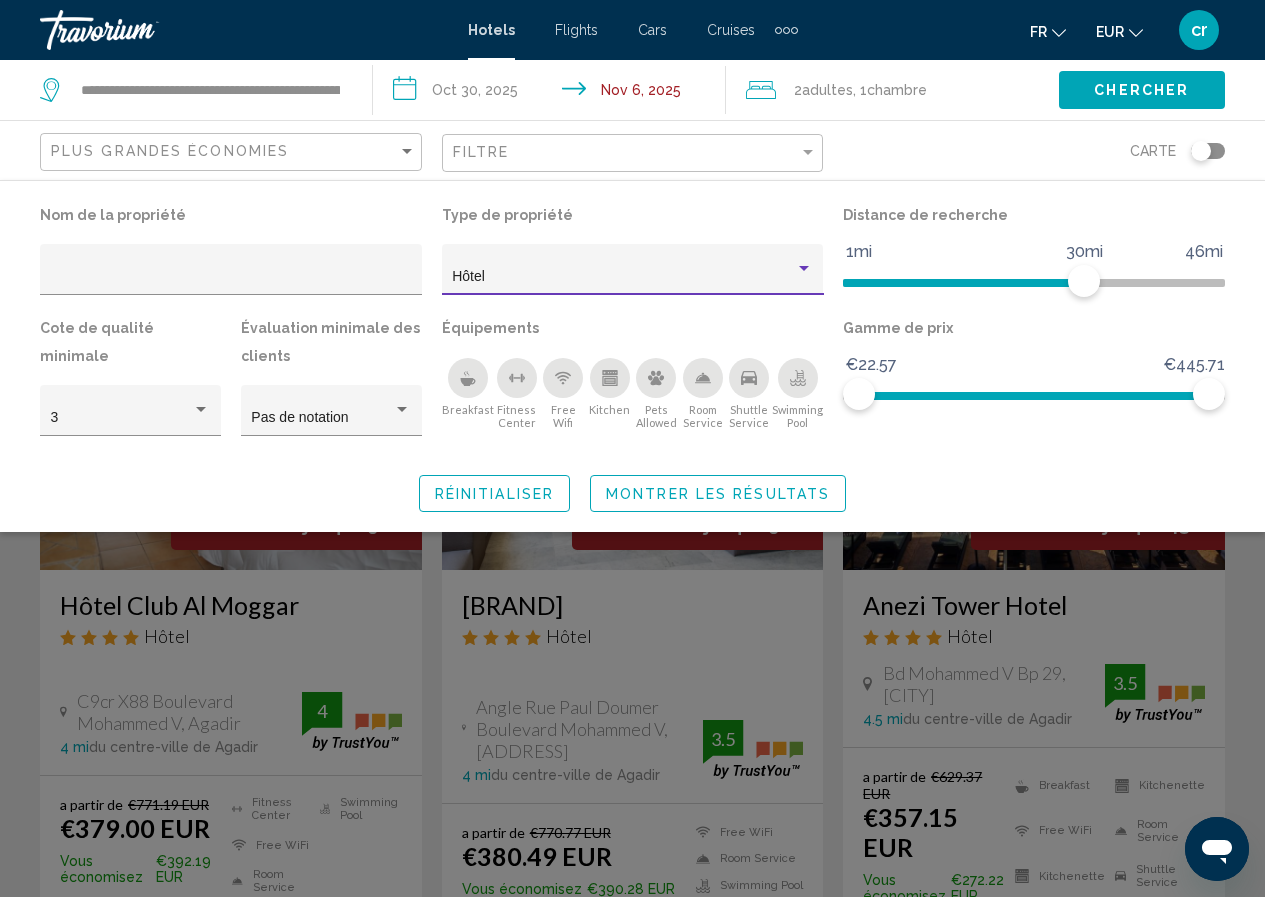 click on "Hôtel" at bounding box center (623, 277) 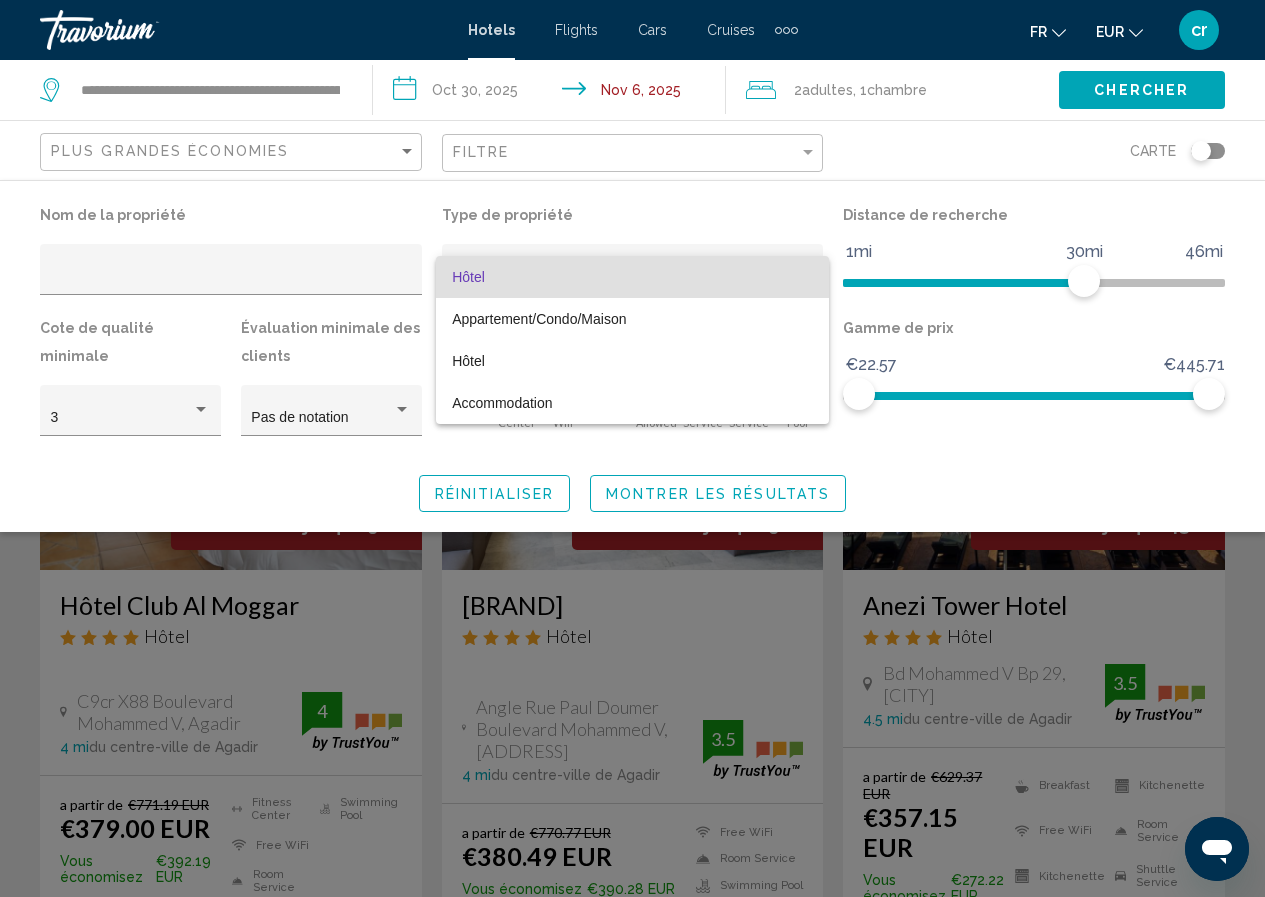 click on "Hôtel" at bounding box center (632, 277) 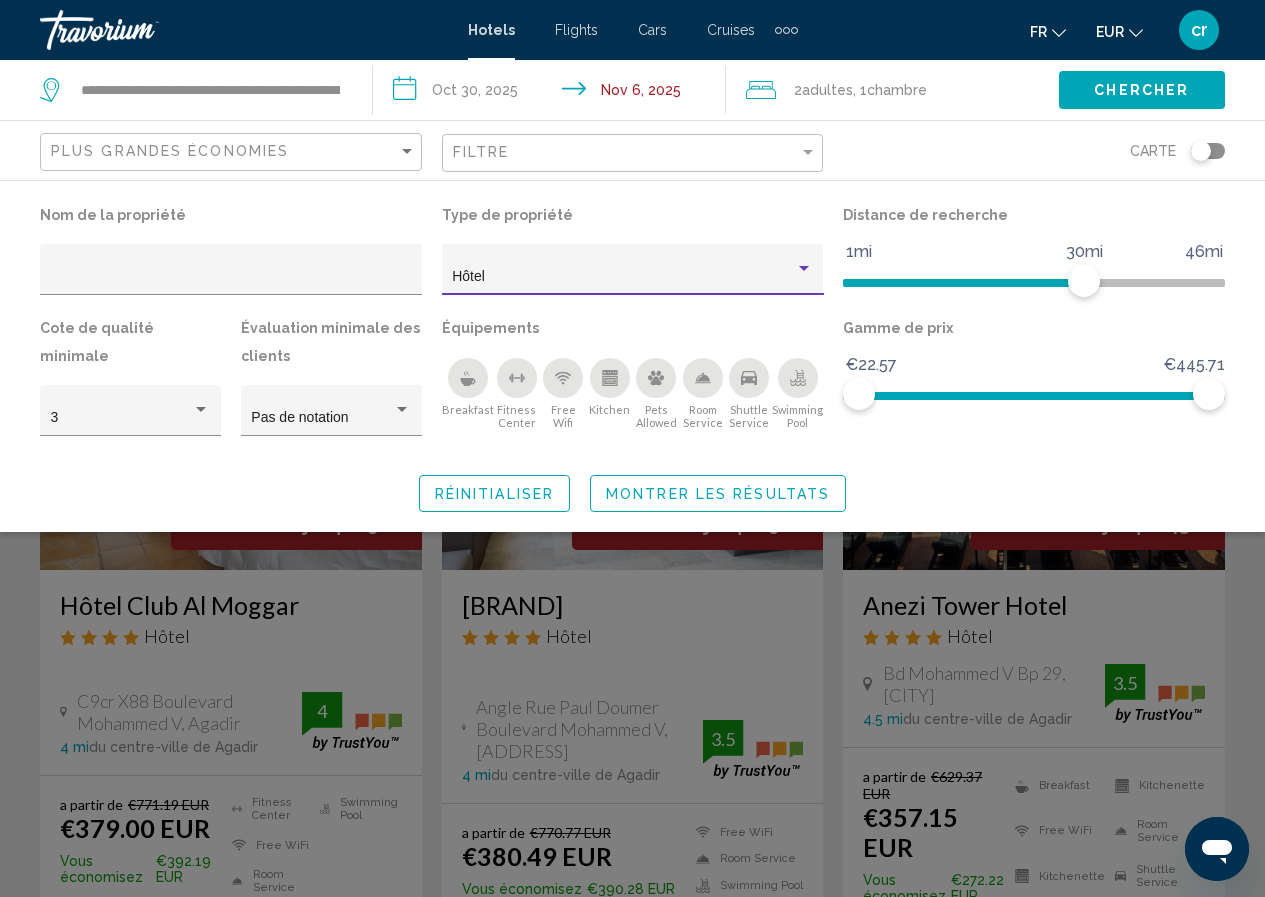 click on "Montrer les résultats" 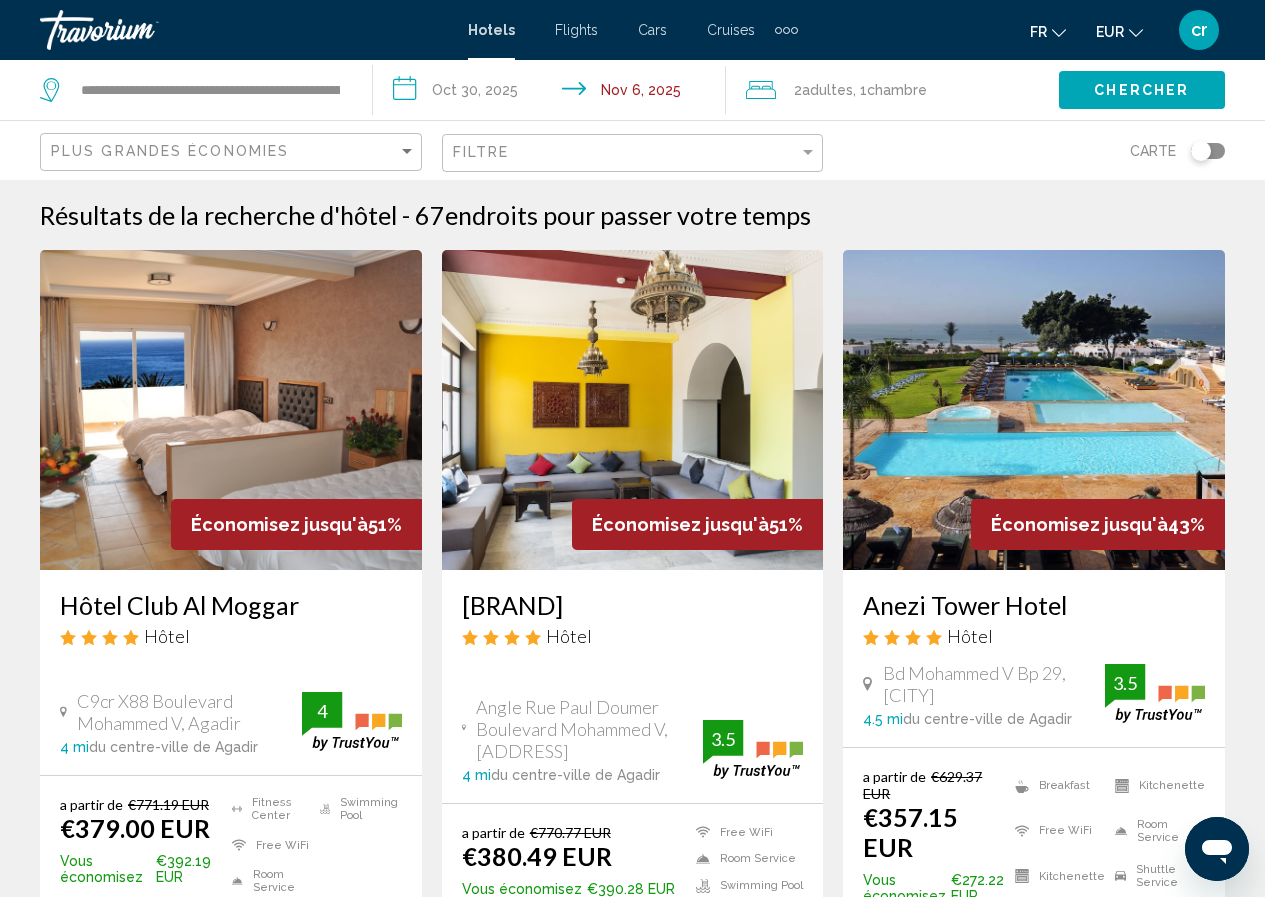 click on "Plus grandes économies" 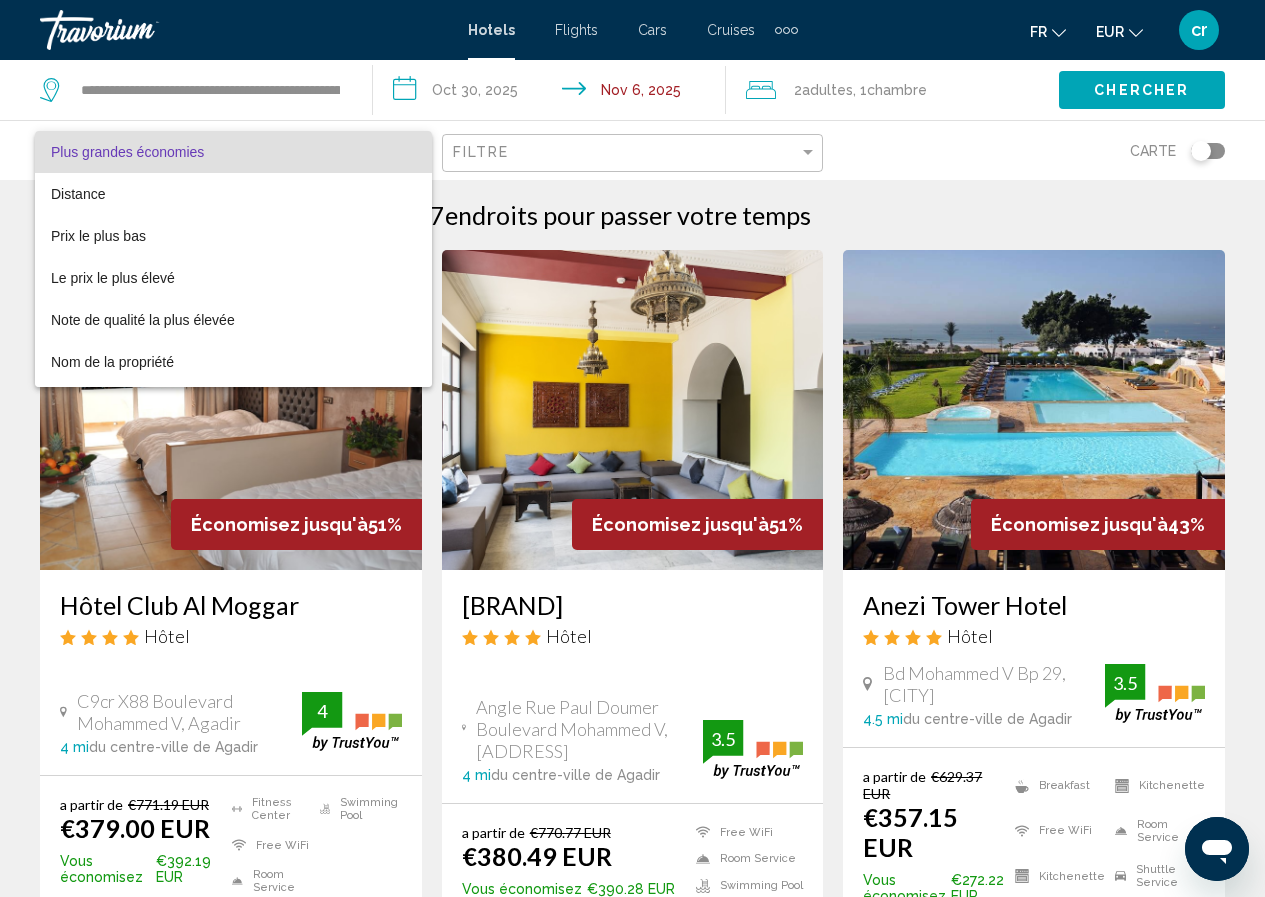 click at bounding box center (632, 448) 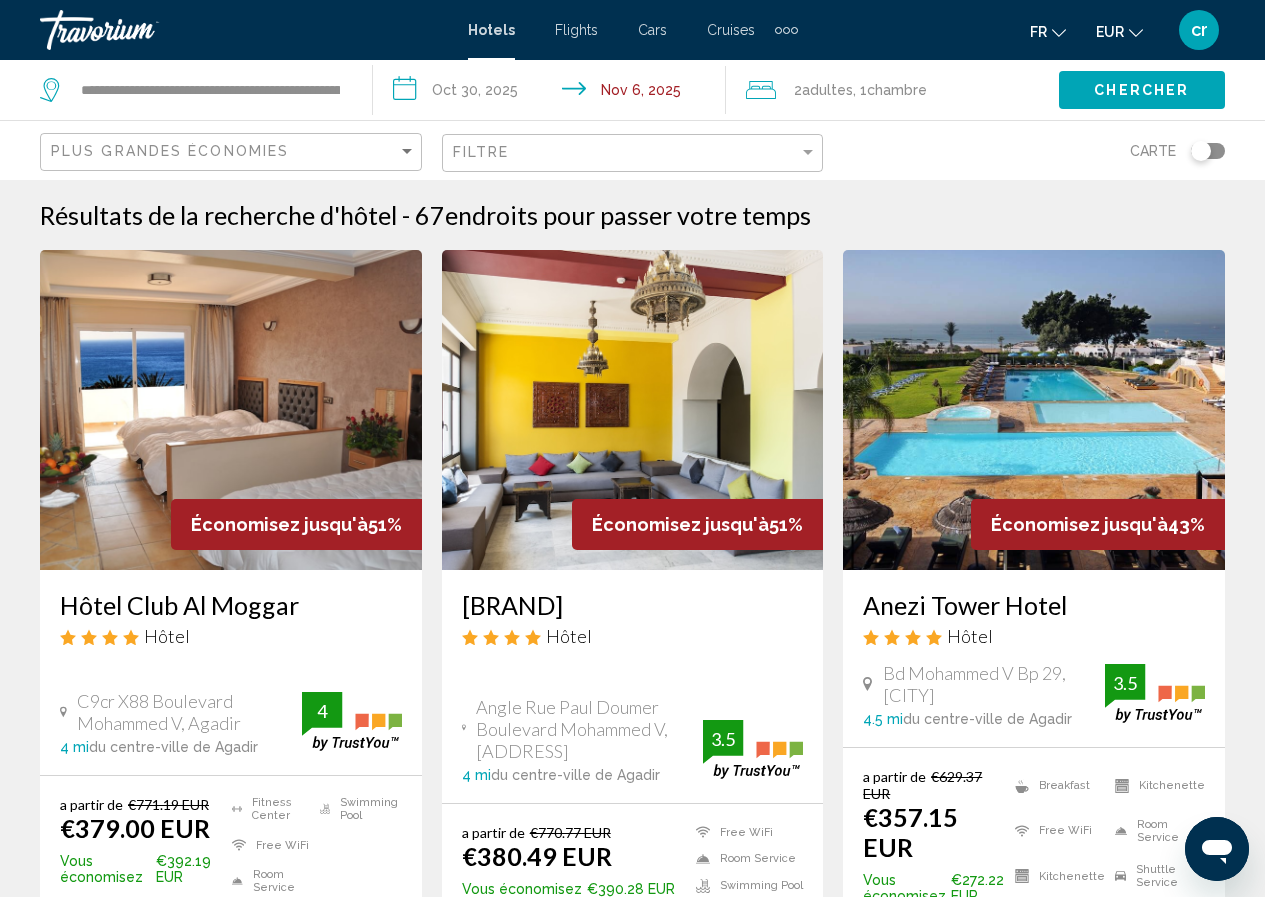 click on "**********" at bounding box center [553, 93] 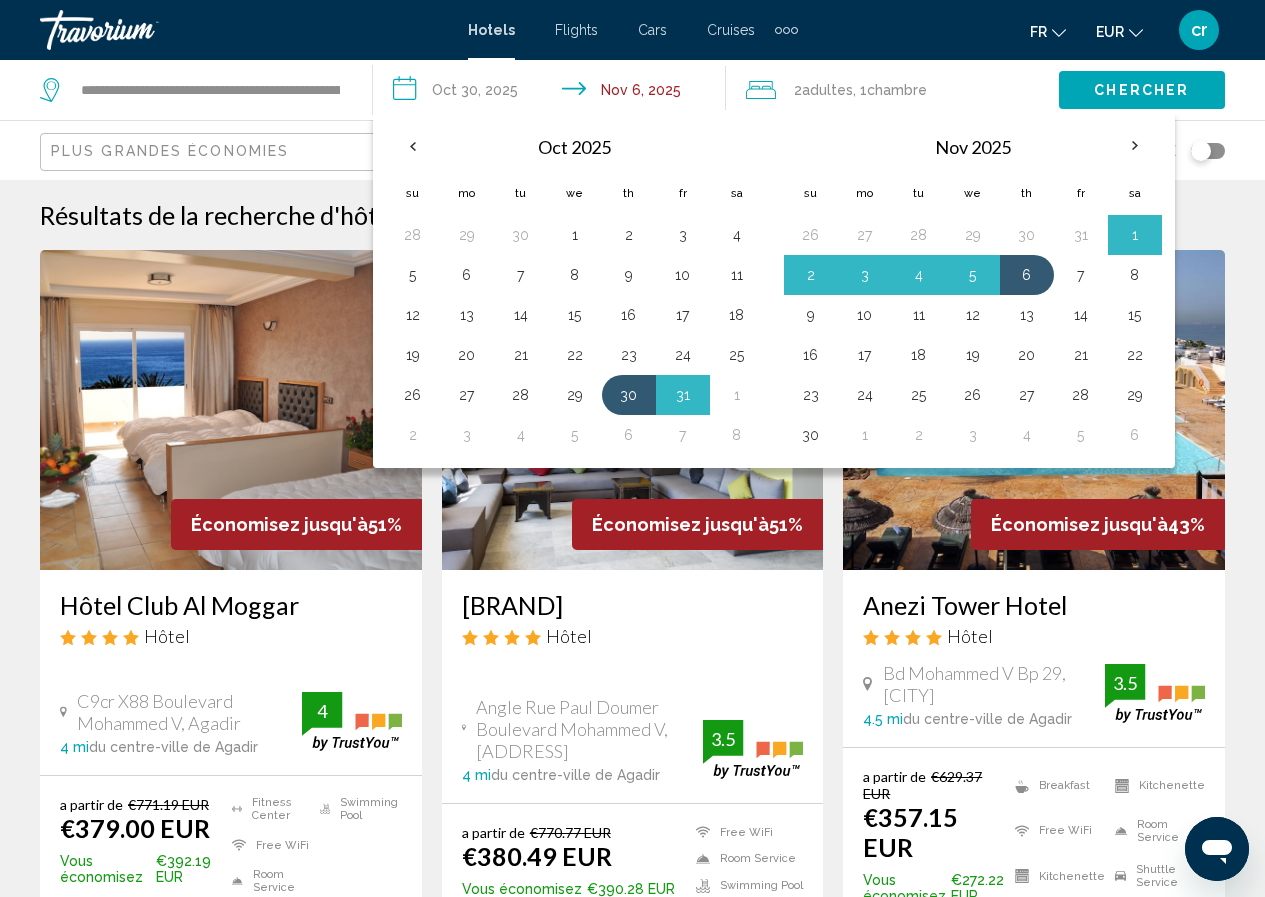 click on "**********" at bounding box center (632, 1687) 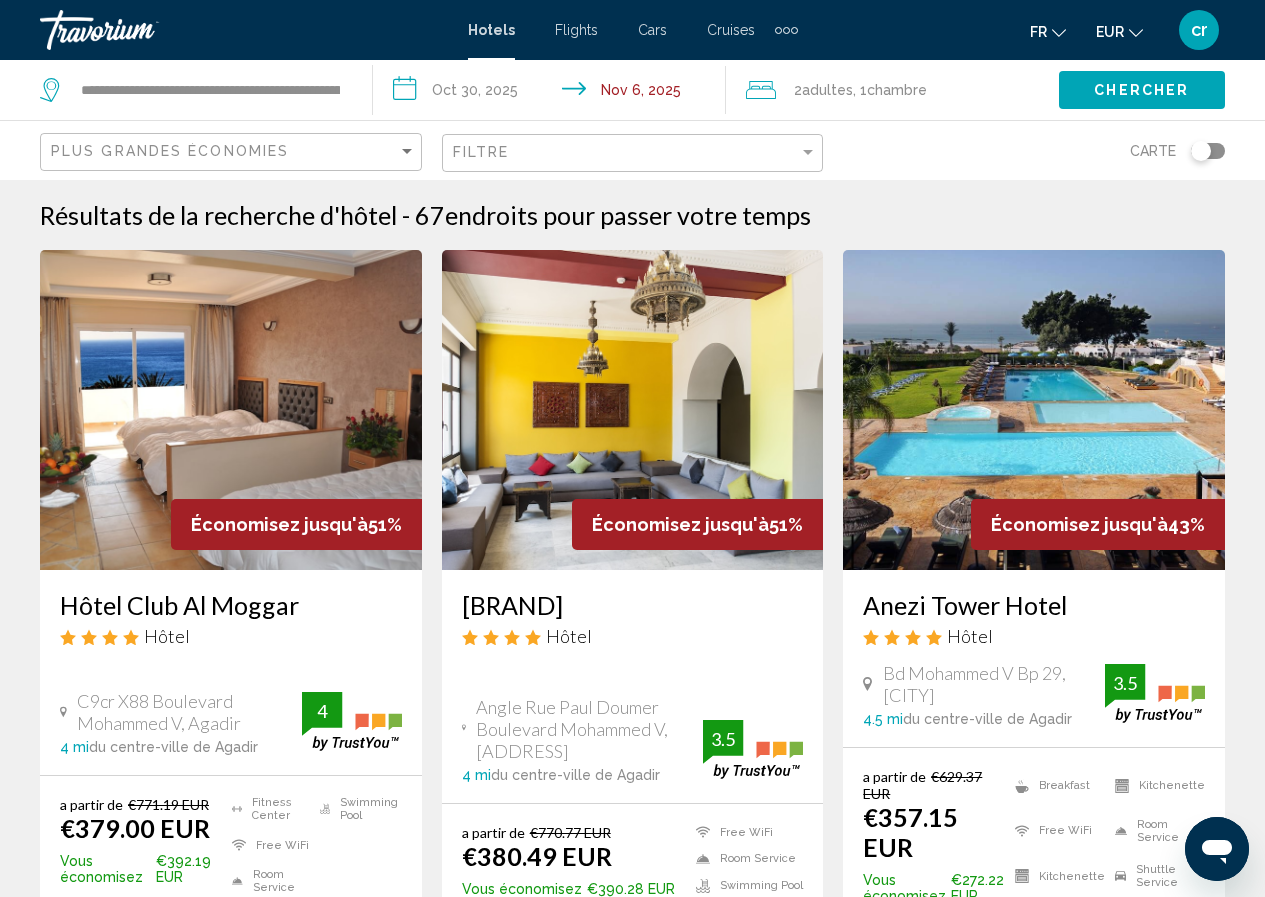 click on "Filtre" 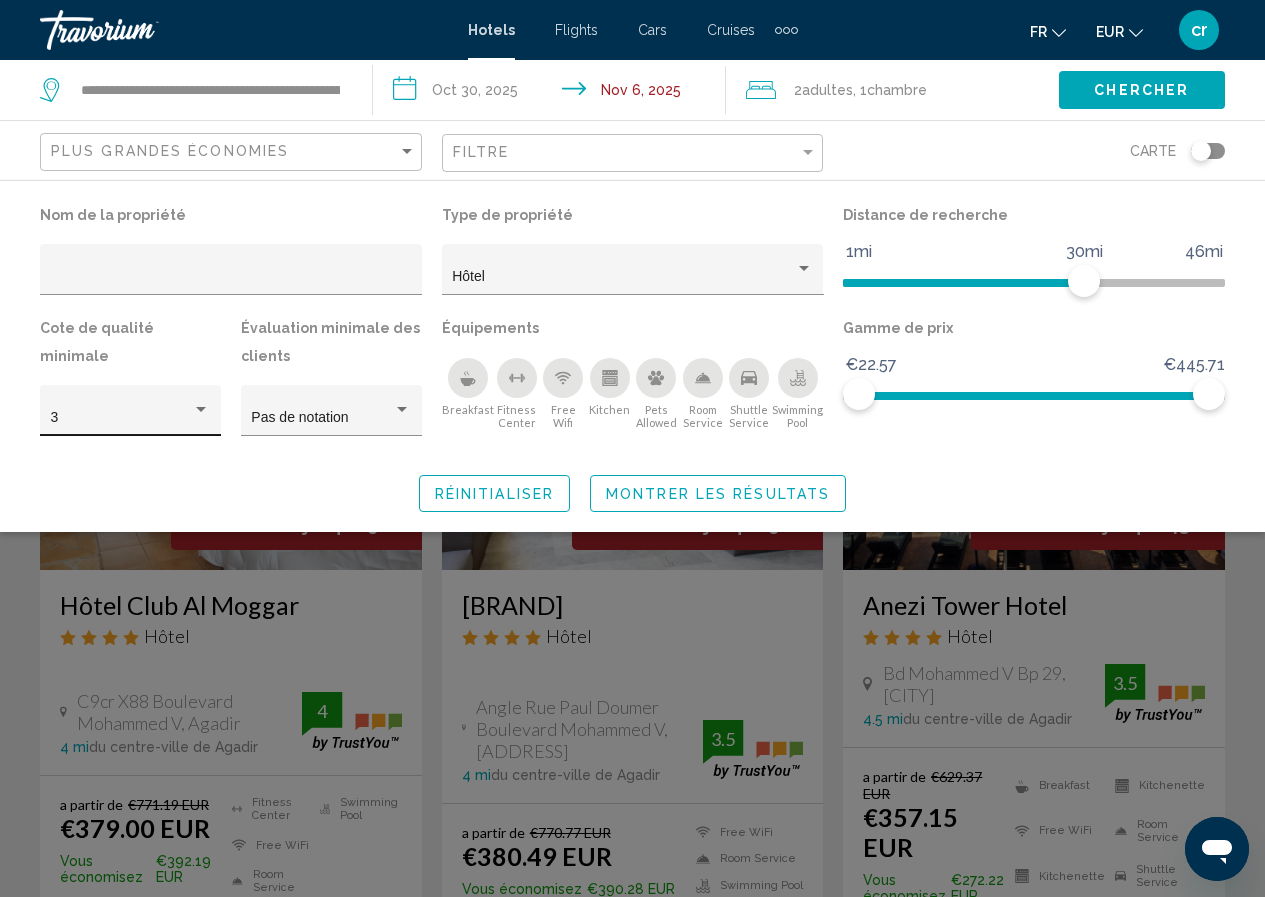 click on "3" 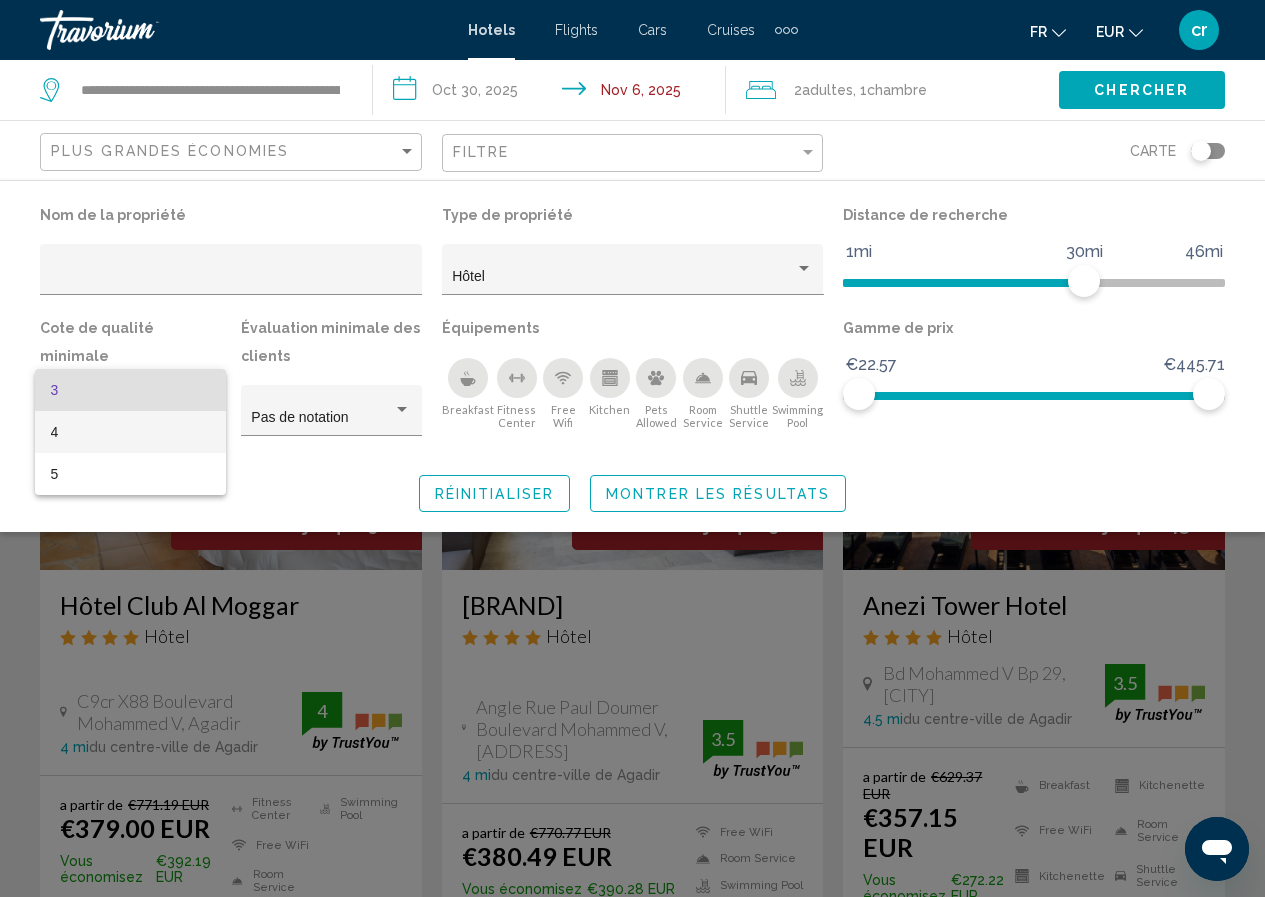 click on "4" at bounding box center (131, 432) 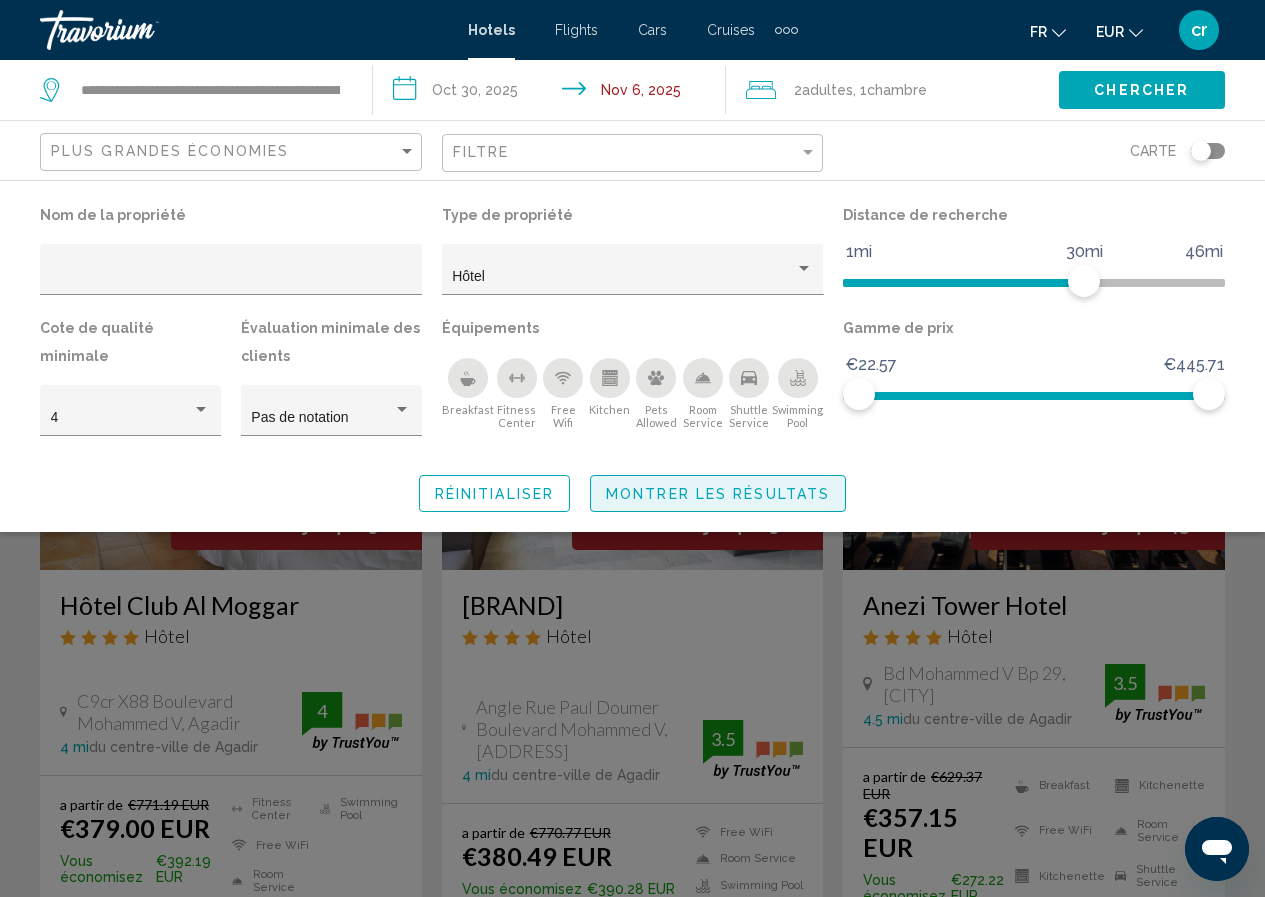 click on "Montrer les résultats" 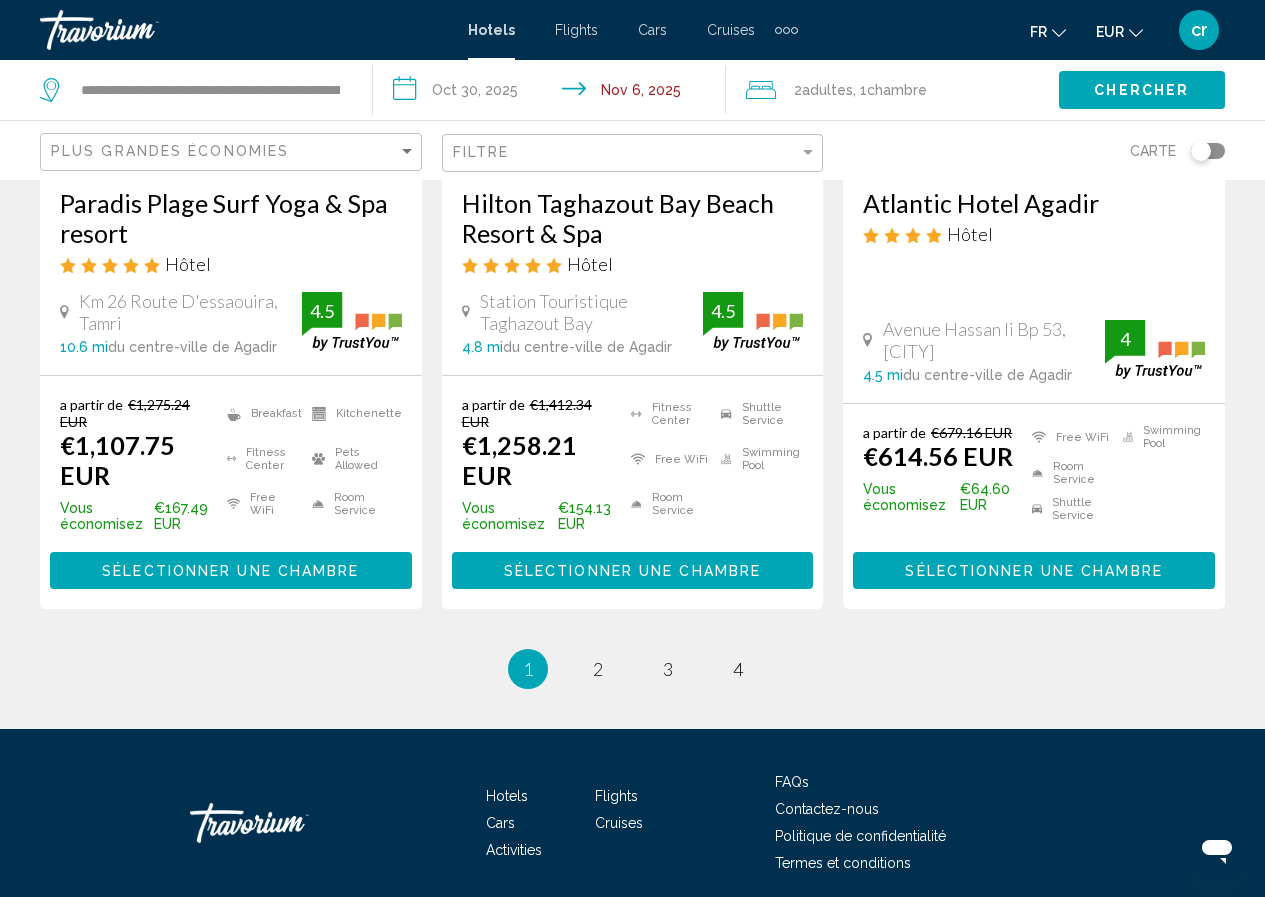 scroll, scrollTop: 2742, scrollLeft: 0, axis: vertical 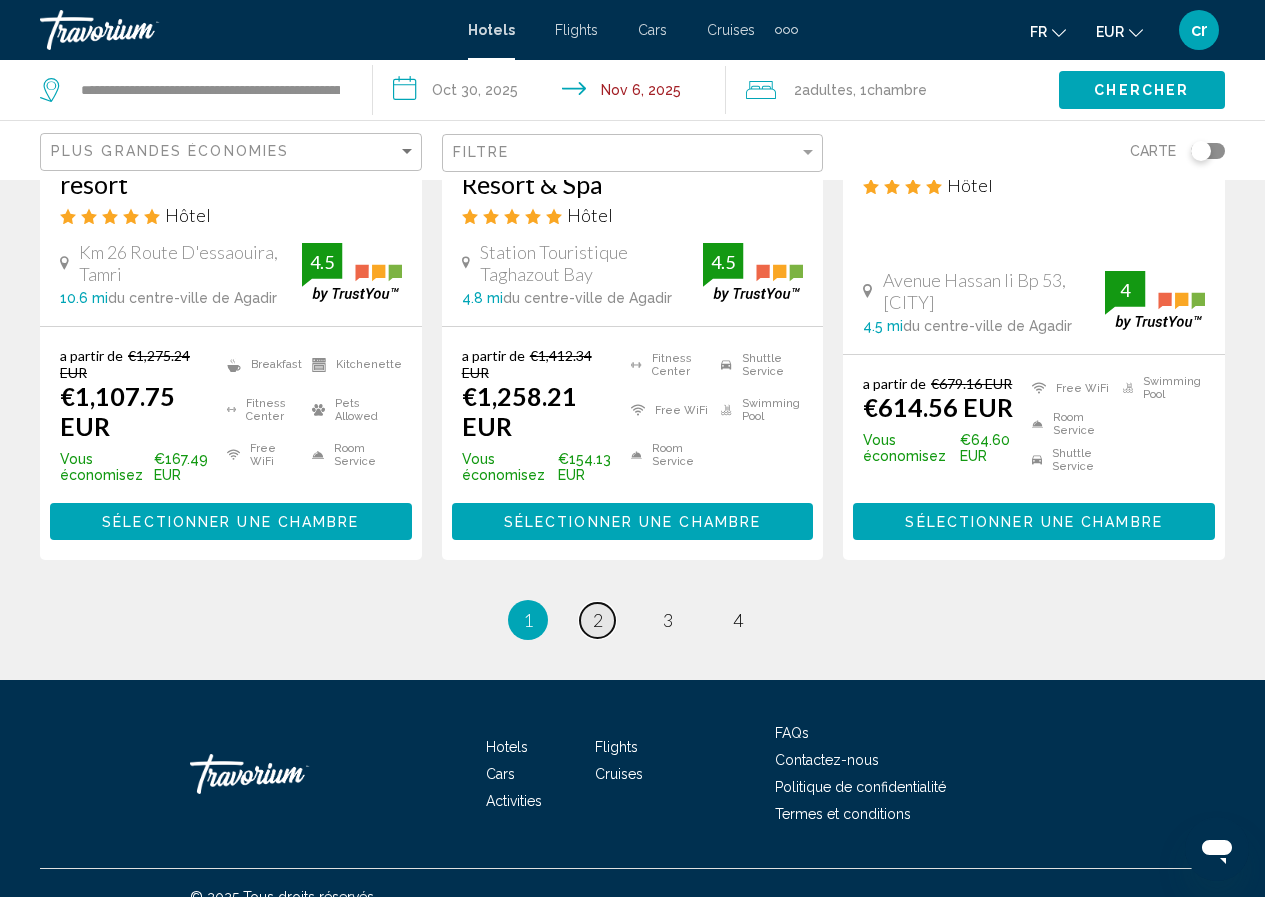 click on "2" at bounding box center (598, 620) 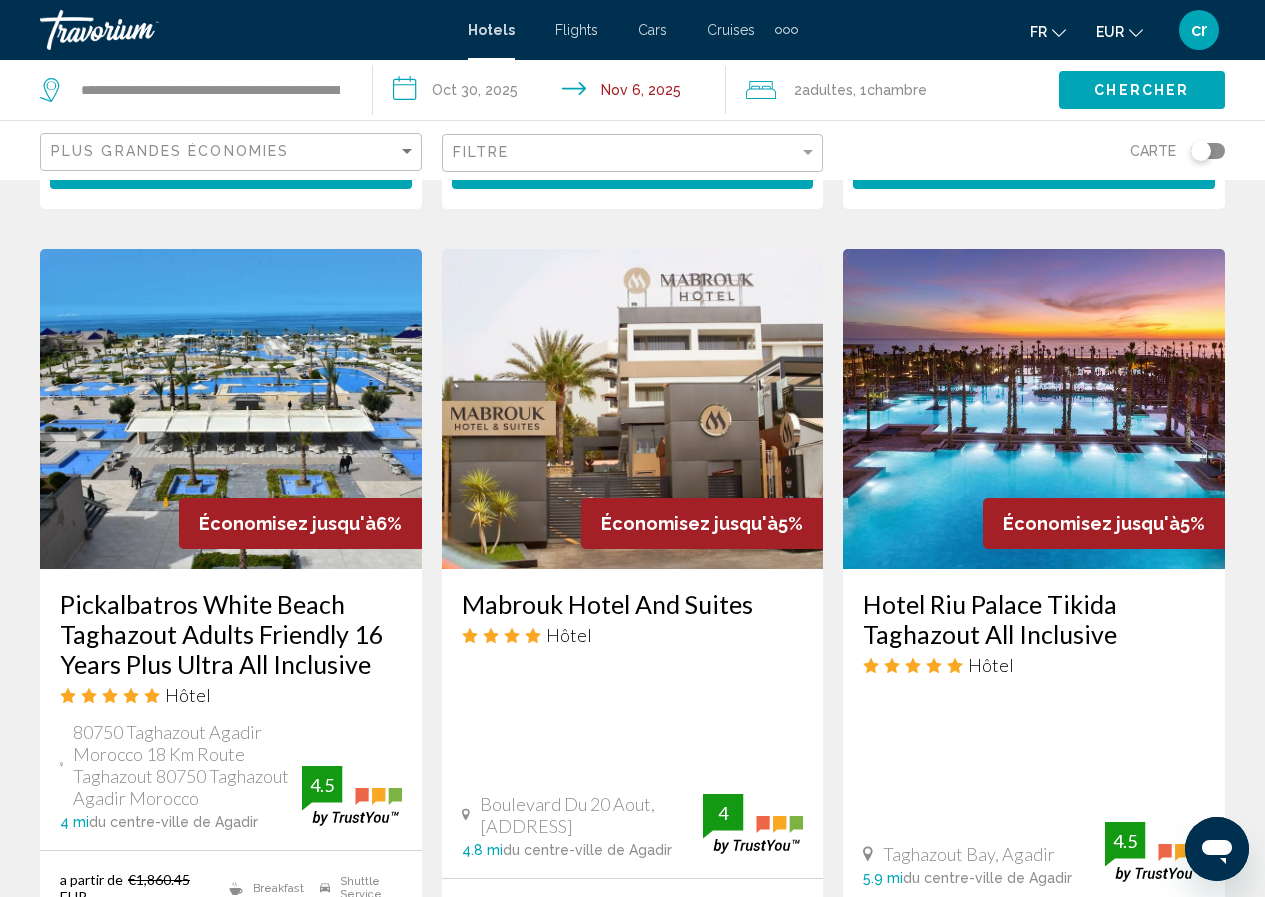 scroll, scrollTop: 2100, scrollLeft: 0, axis: vertical 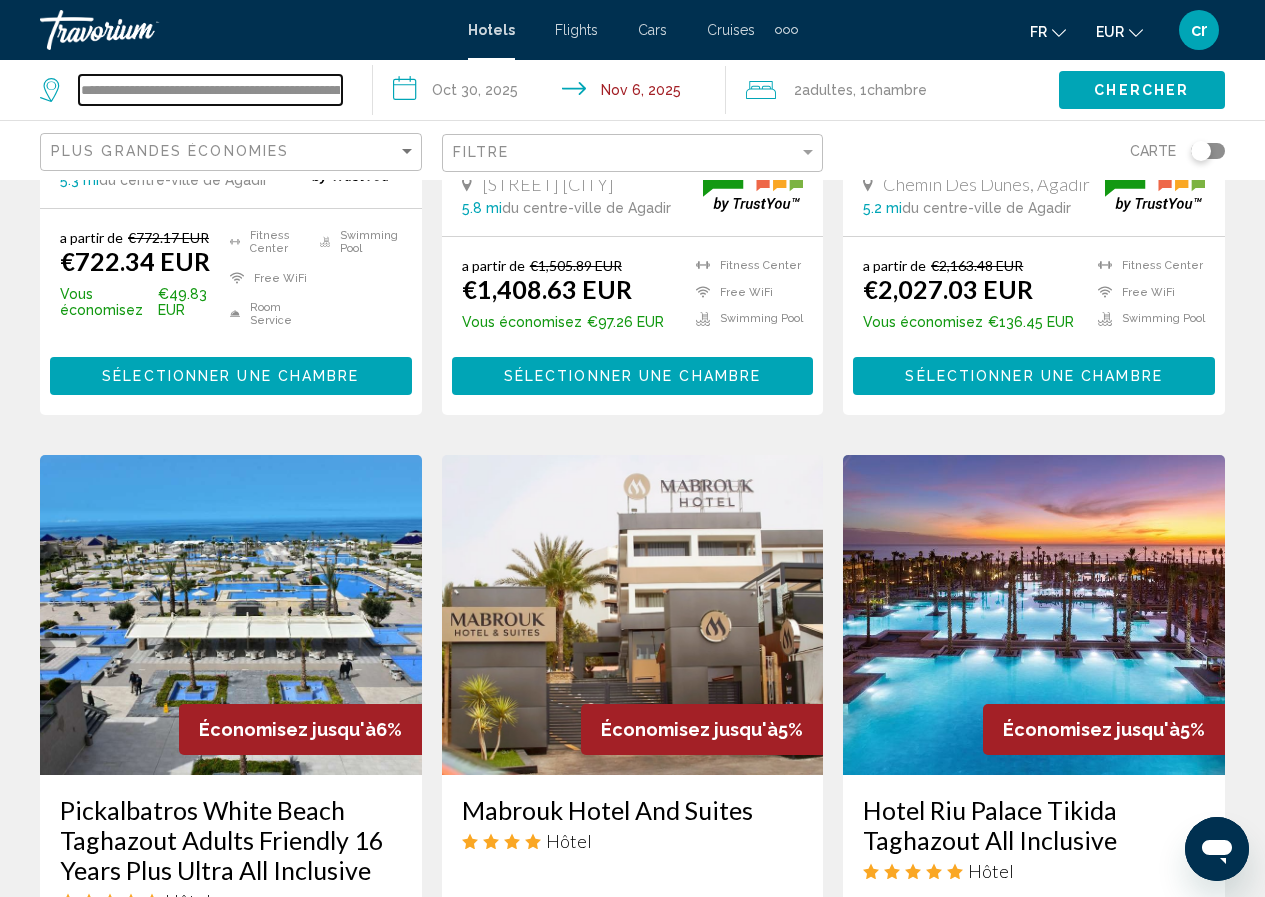 click on "**********" at bounding box center [210, 90] 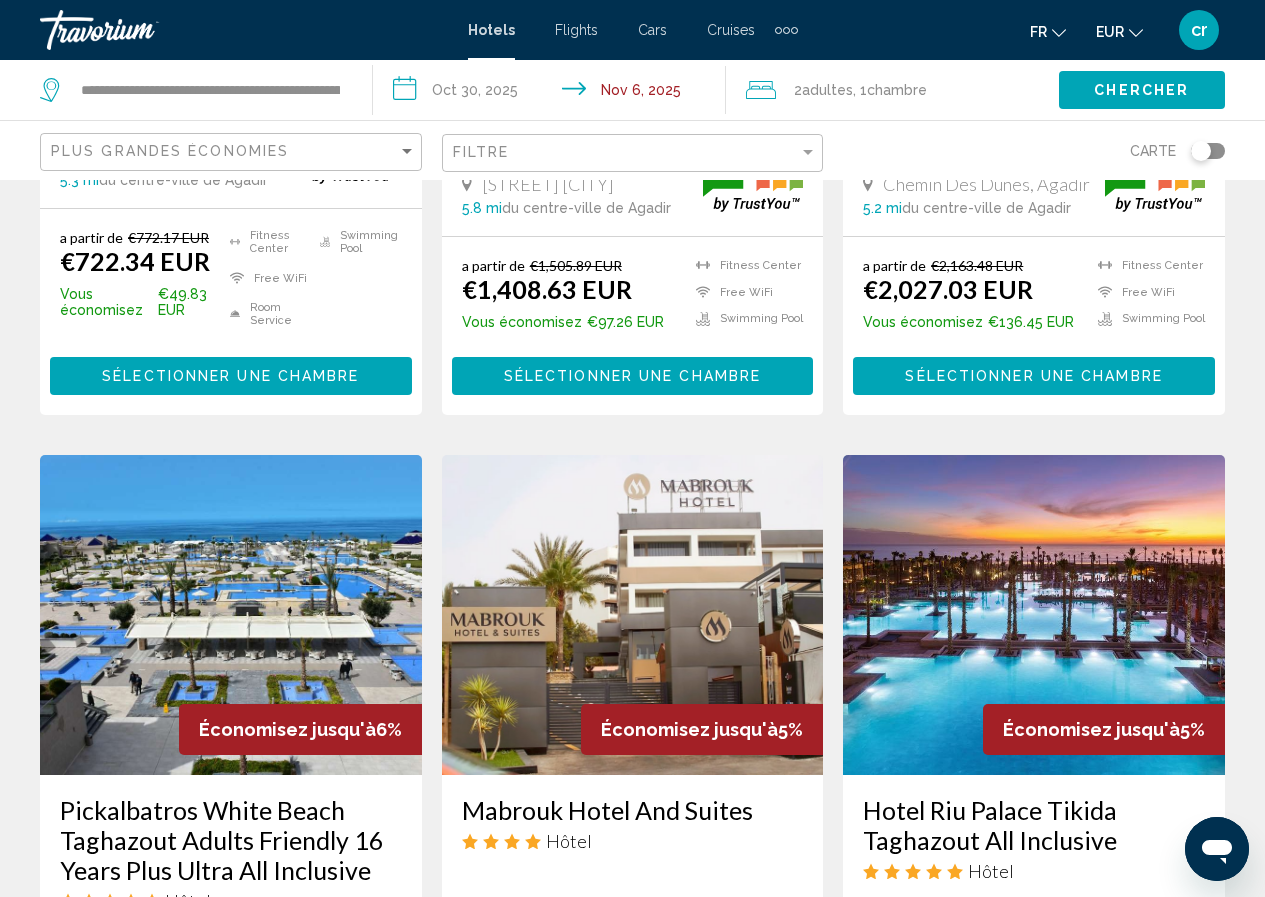 click at bounding box center (140, 30) 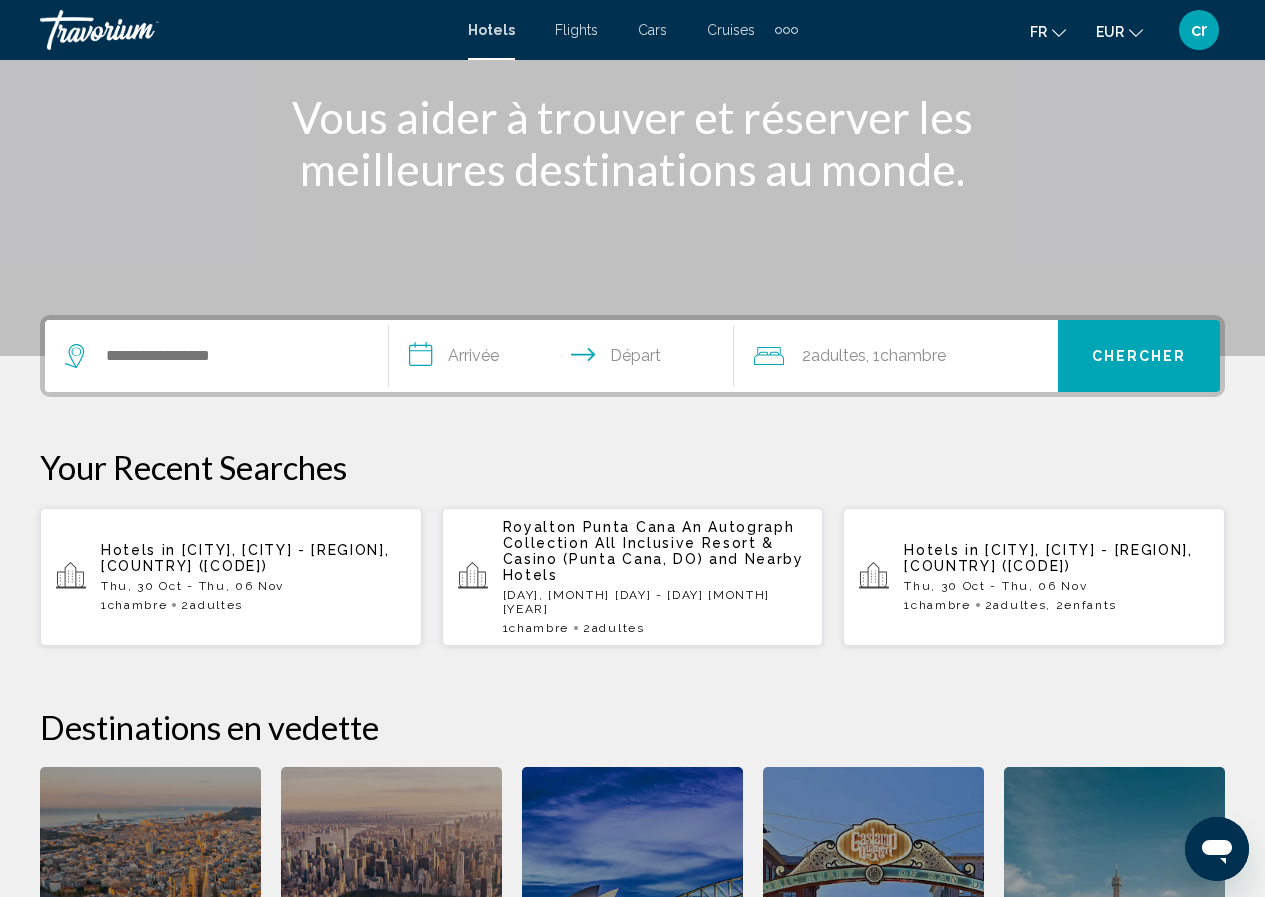 scroll, scrollTop: 300, scrollLeft: 0, axis: vertical 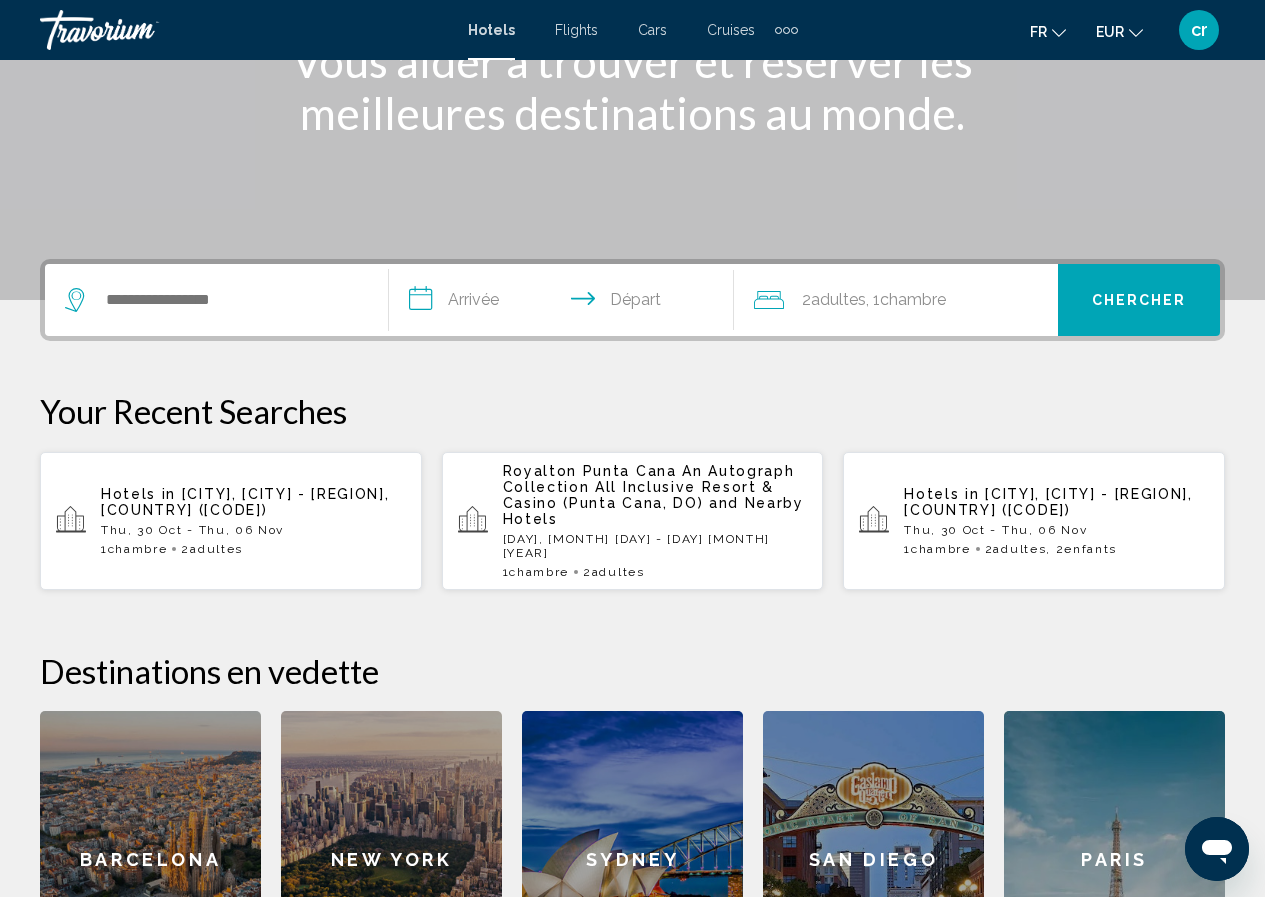 click on "Royalton Punta Cana An Autograph Collection All Inclusive Resort & Casino (Punta Cana, DO)" at bounding box center (649, 487) 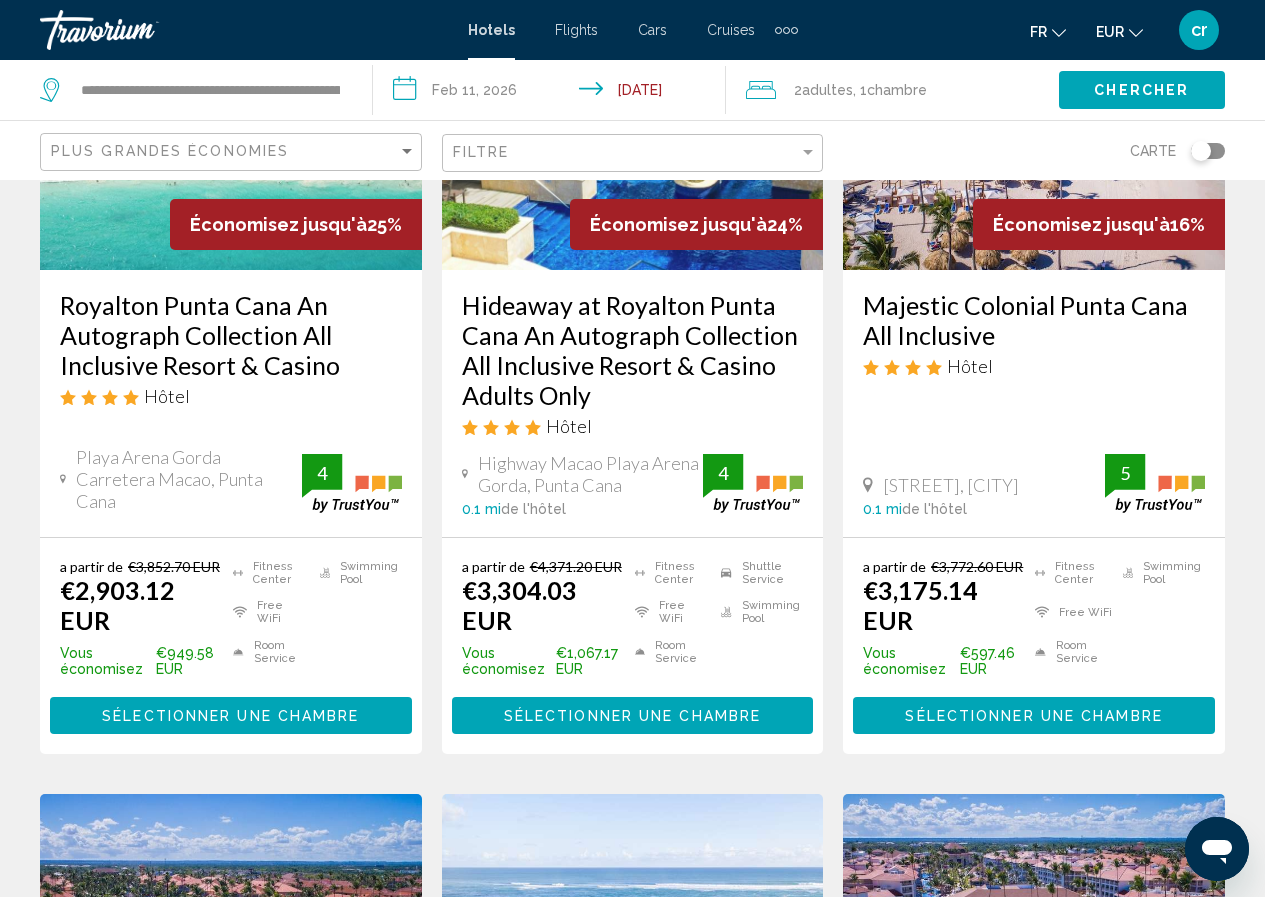 scroll, scrollTop: 0, scrollLeft: 0, axis: both 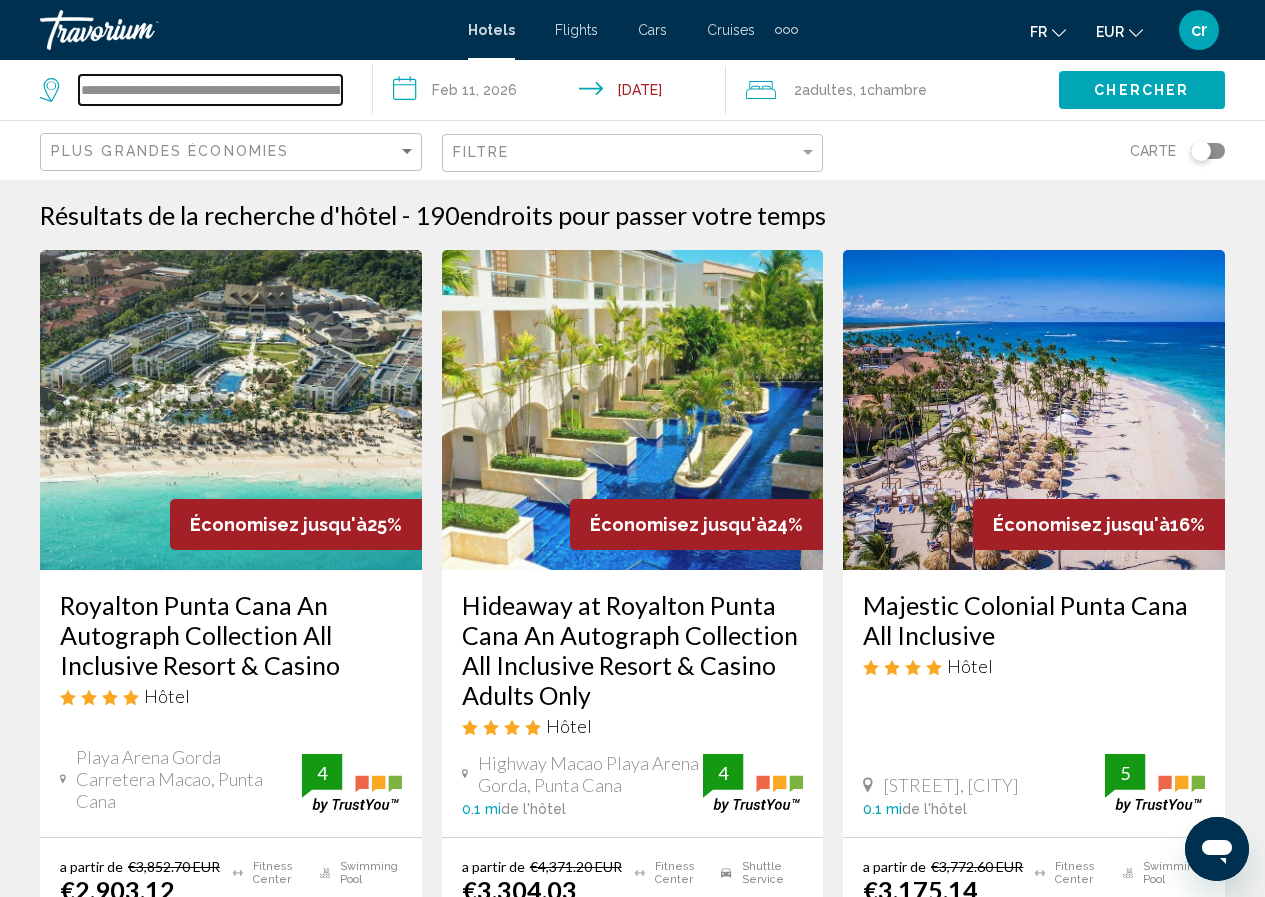 click on "**********" at bounding box center [210, 90] 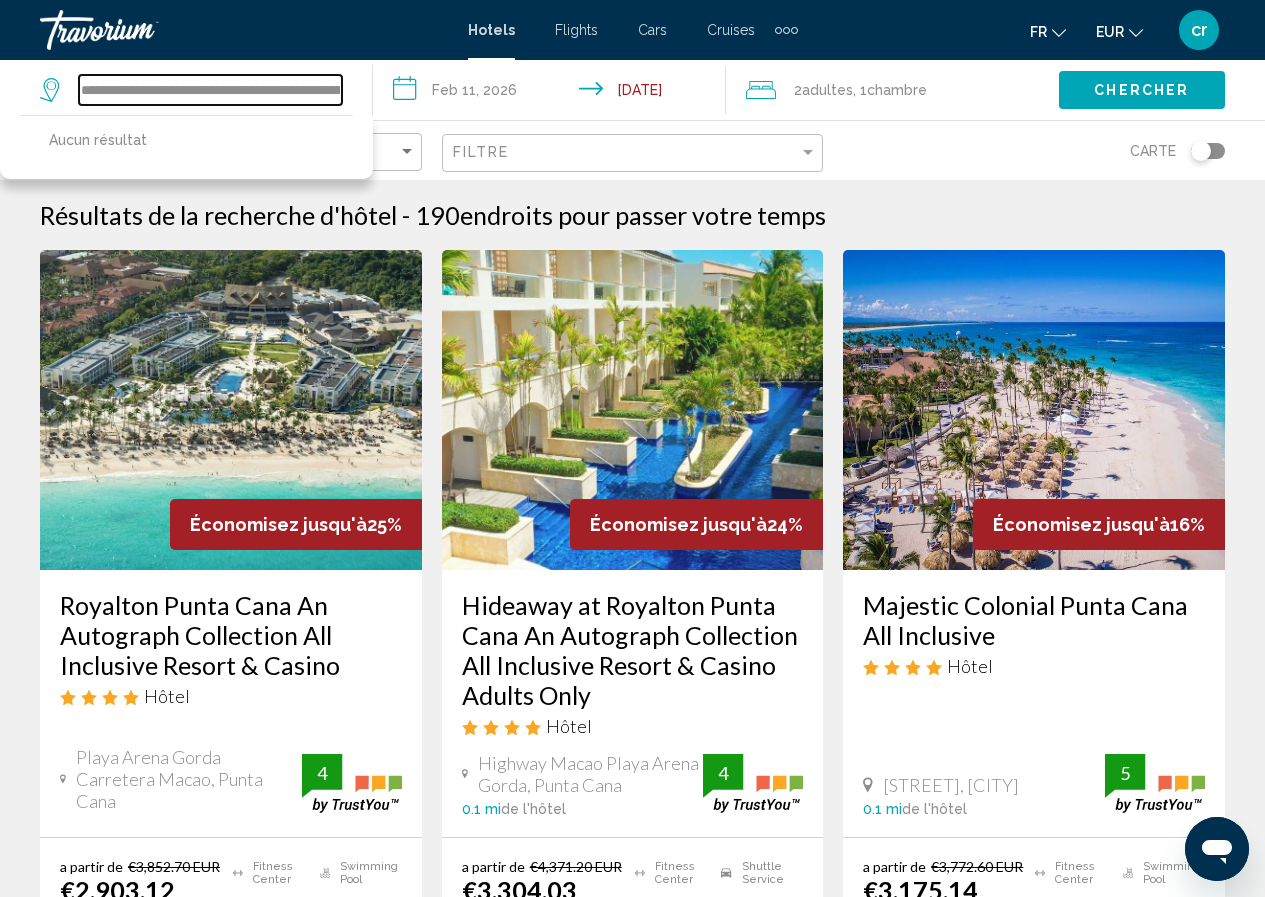 scroll, scrollTop: 0, scrollLeft: 281, axis: horizontal 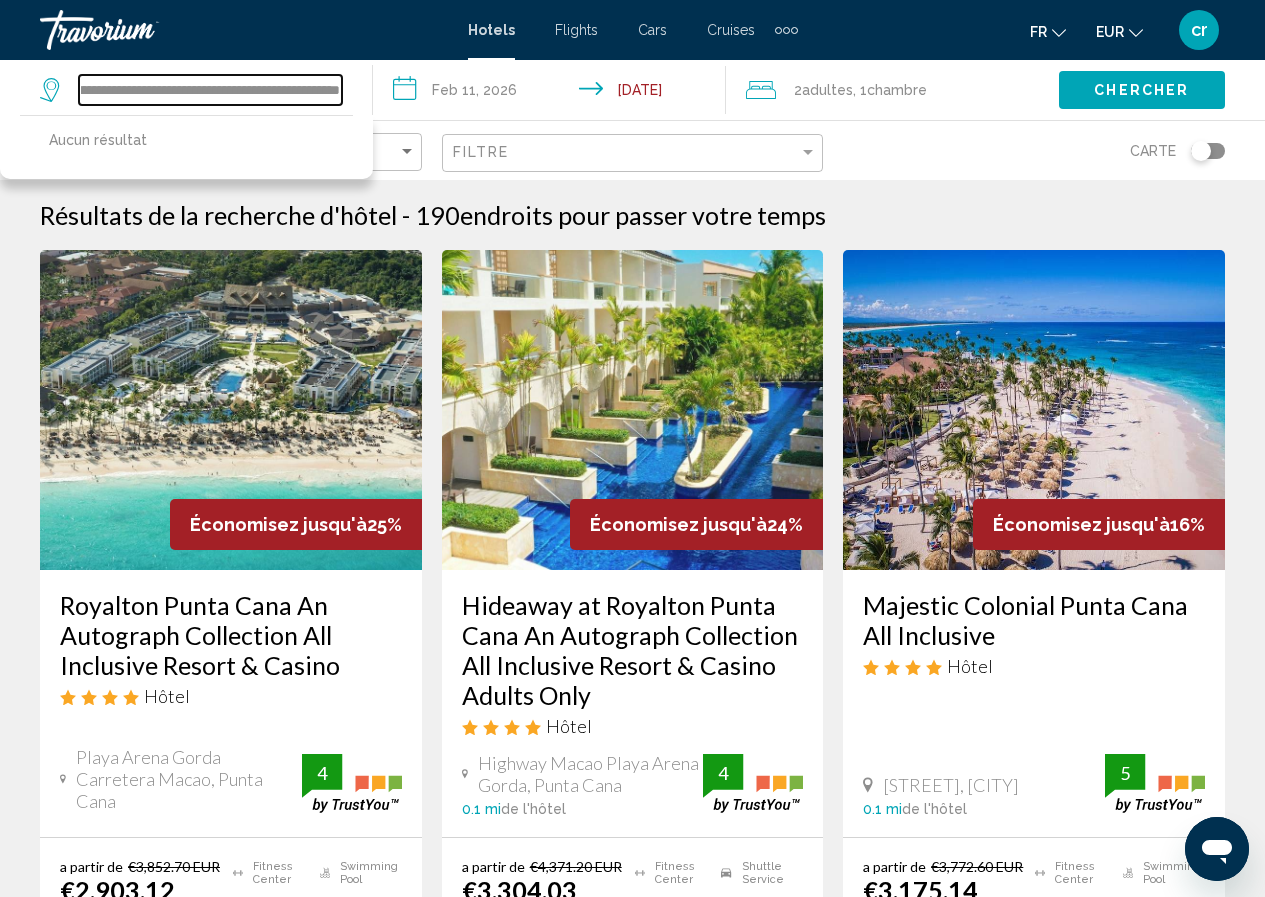 drag, startPoint x: 151, startPoint y: 93, endPoint x: 589, endPoint y: 113, distance: 438.4564 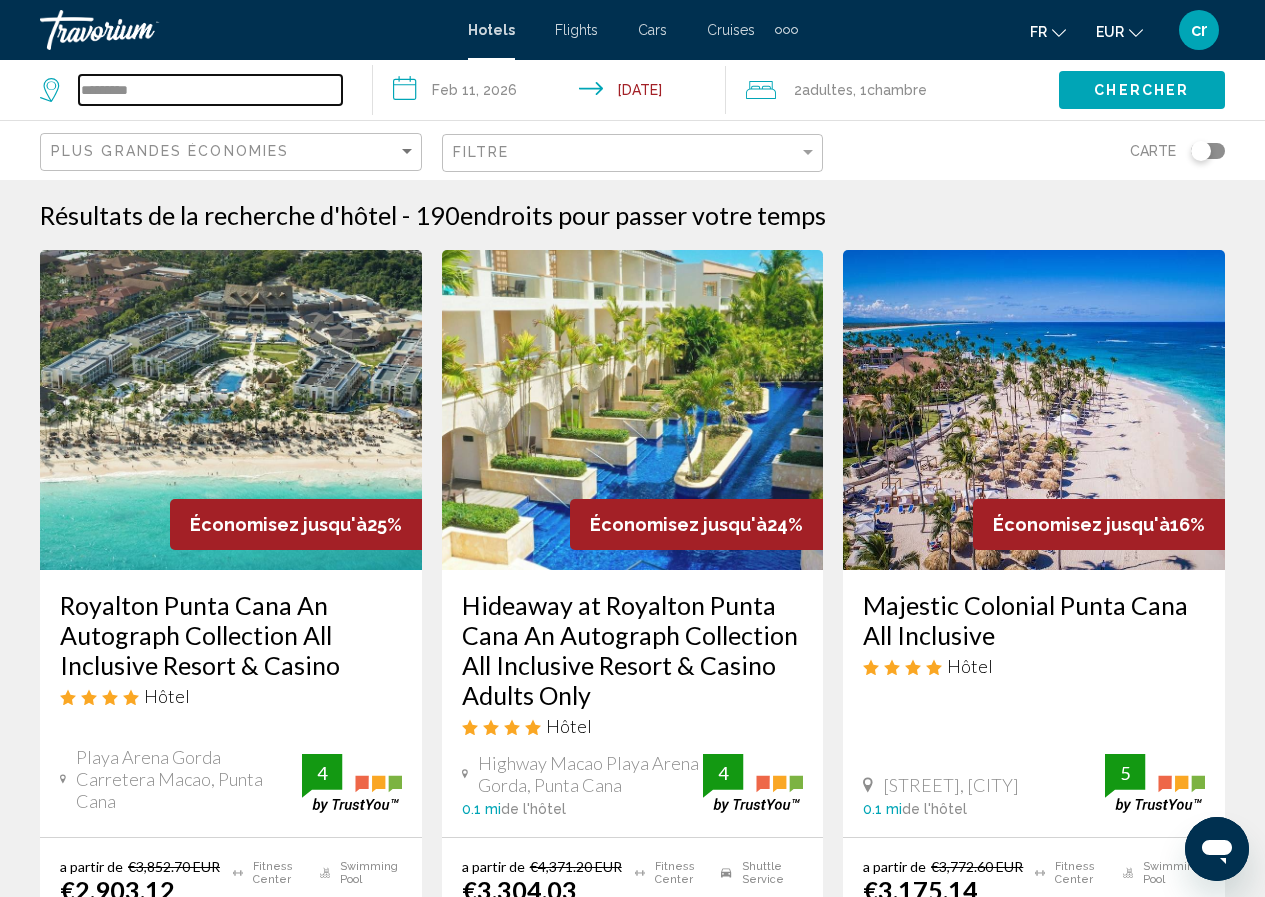 scroll, scrollTop: 0, scrollLeft: 0, axis: both 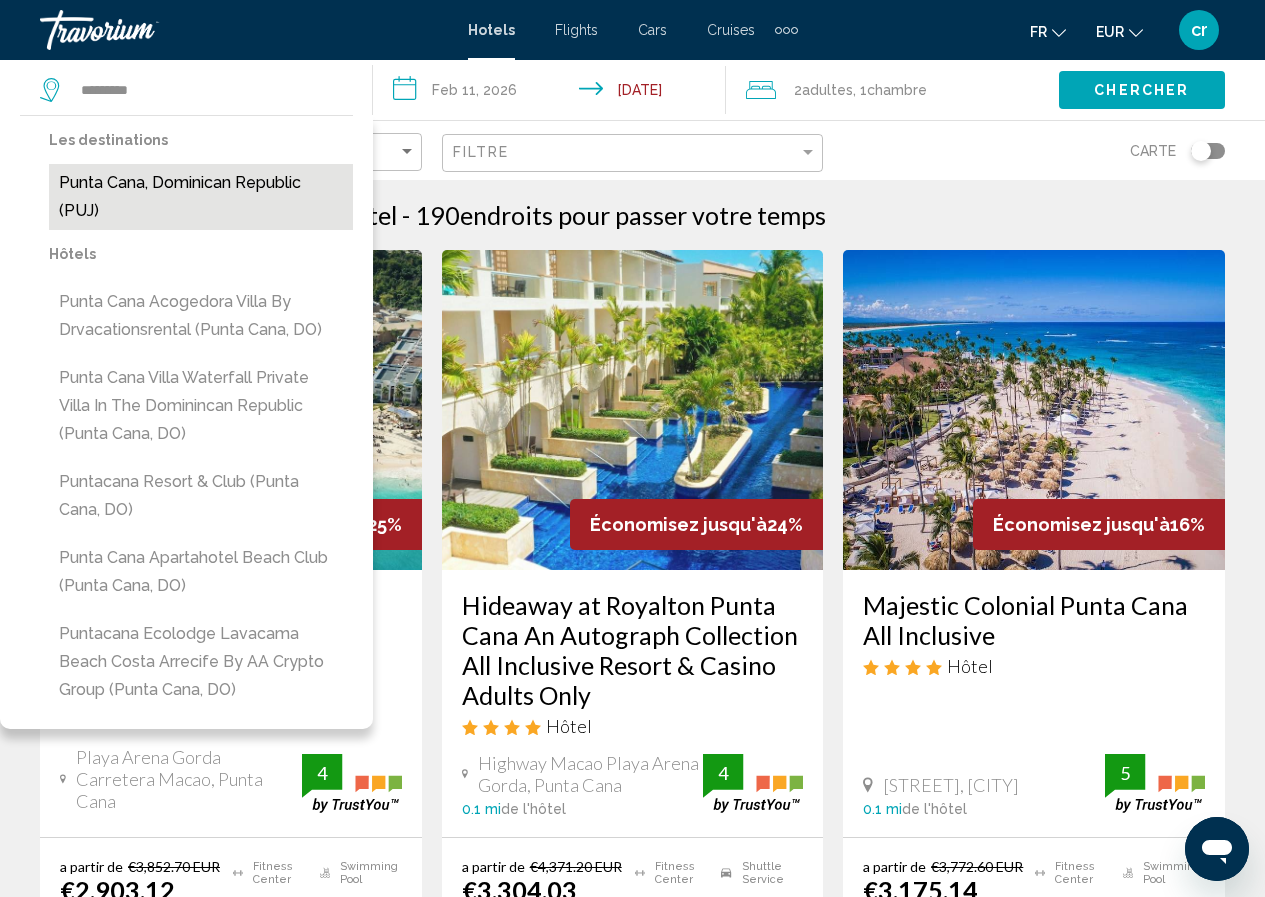 click on "Punta Cana, Dominican Republic (PUJ)" at bounding box center [201, 197] 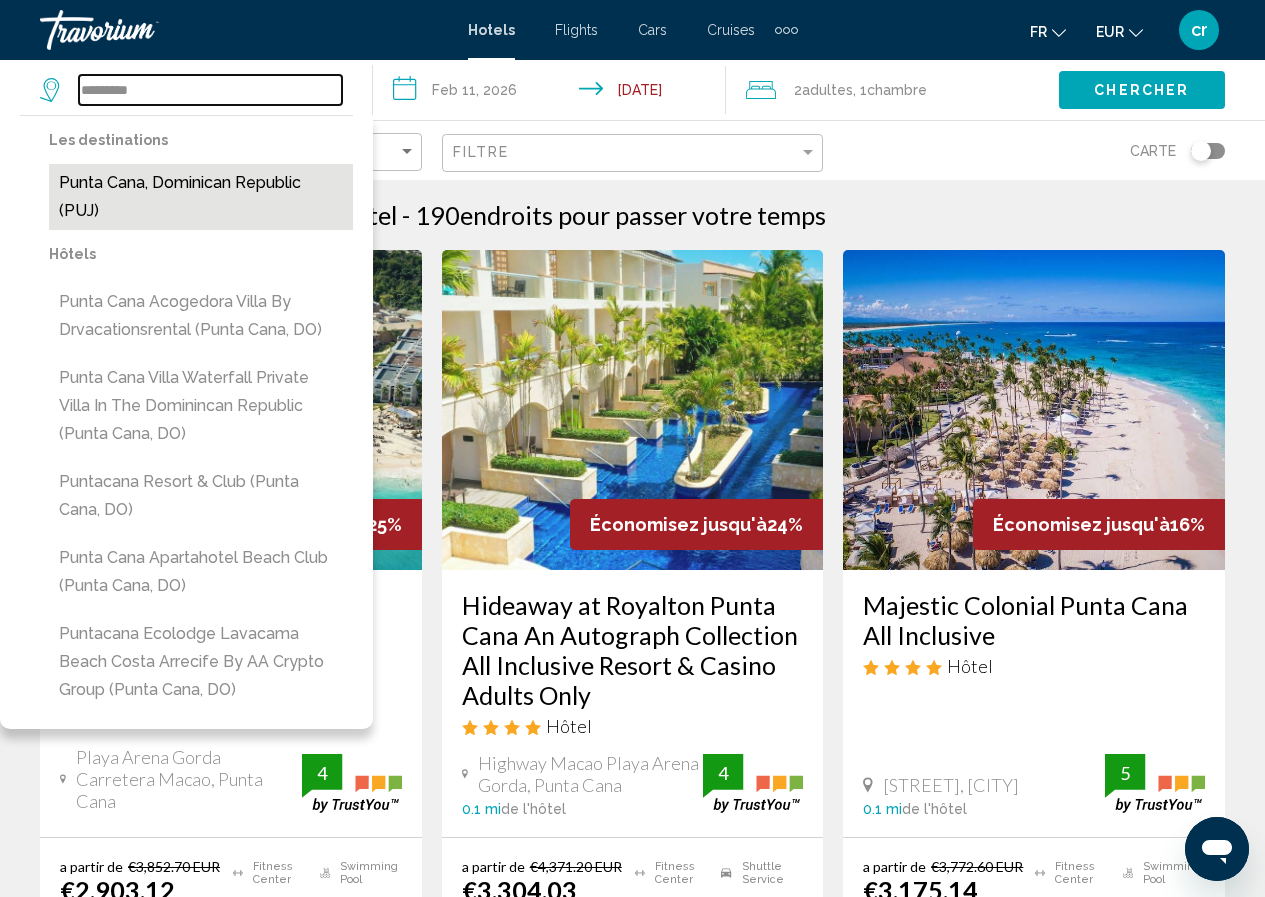 type on "**********" 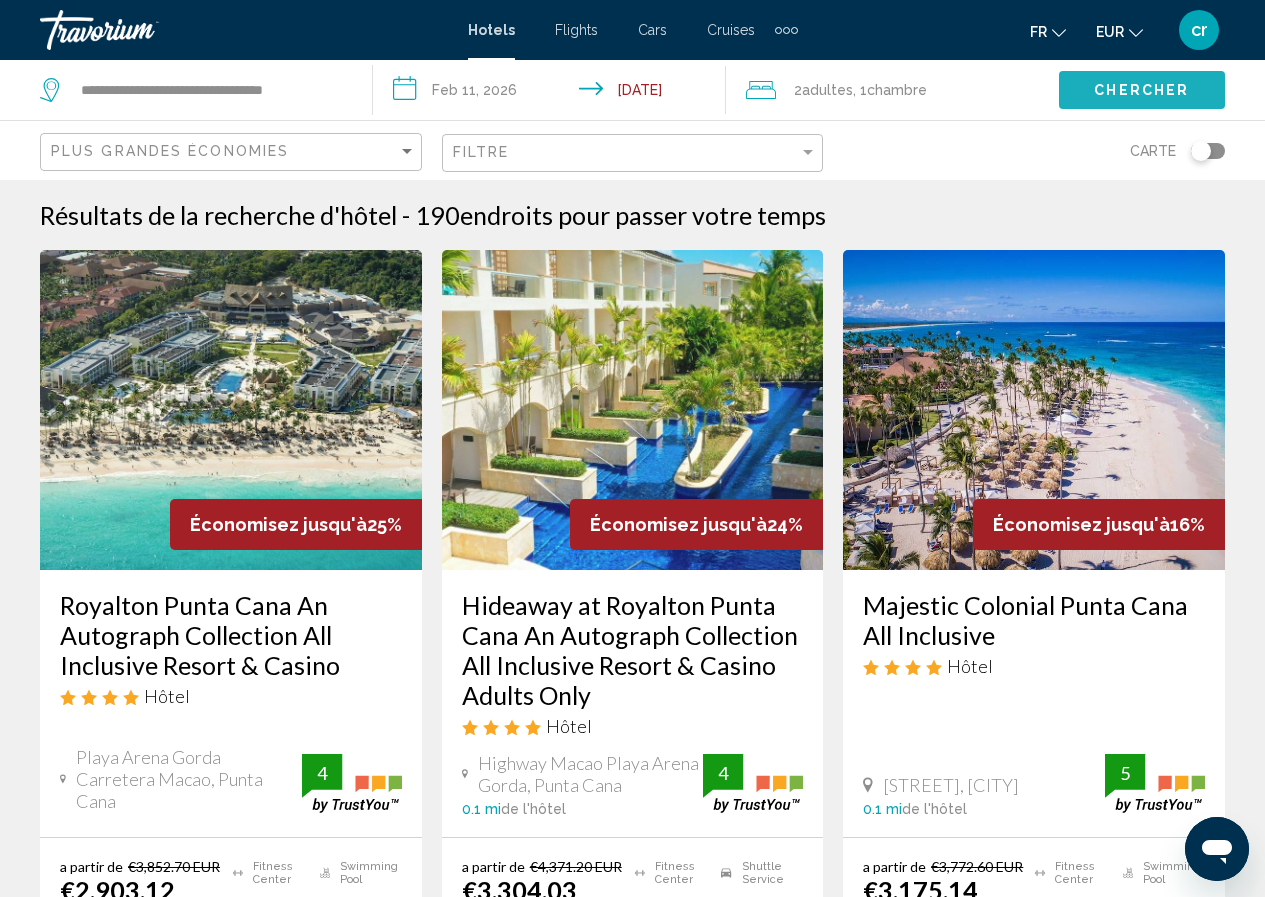 click on "Chercher" 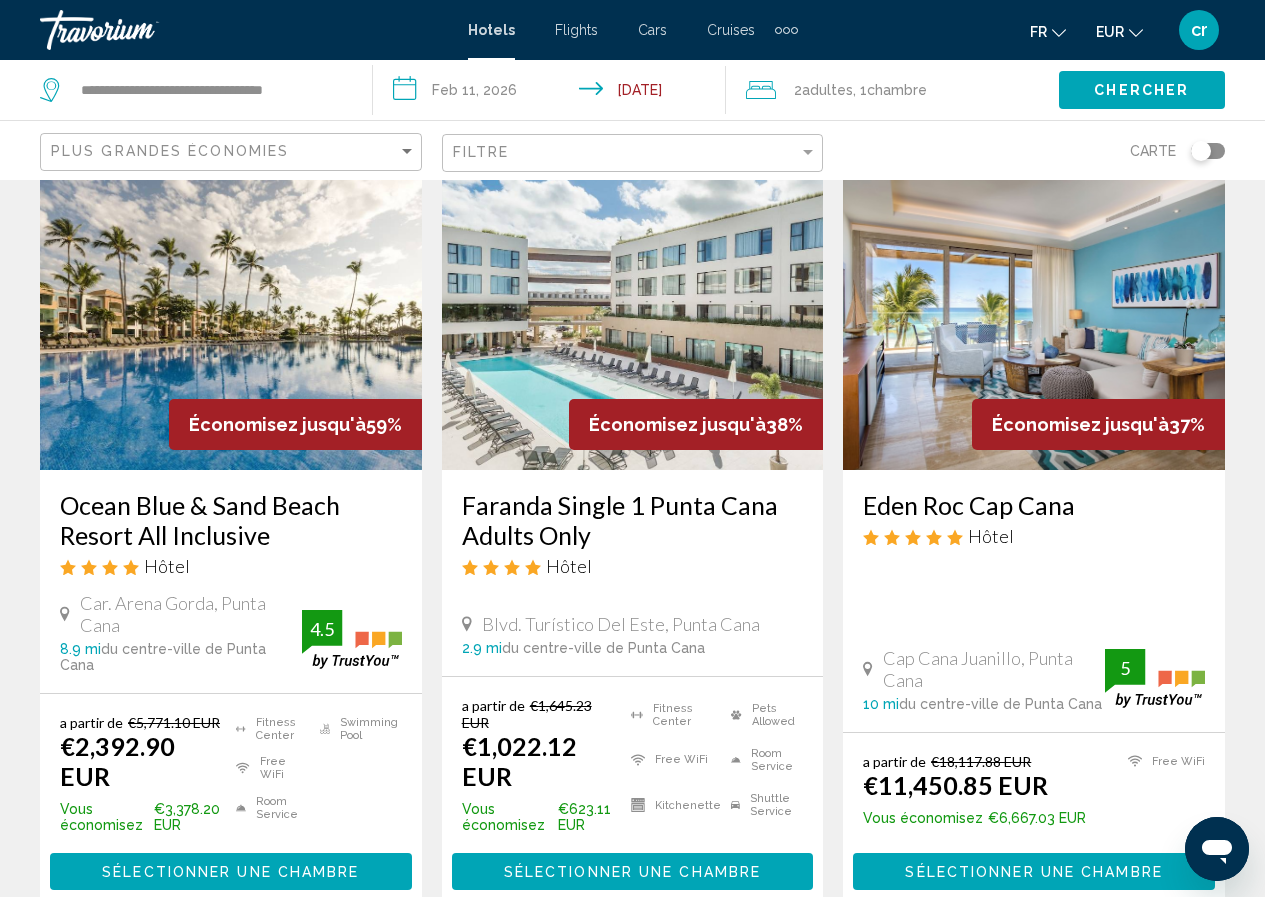 scroll, scrollTop: 200, scrollLeft: 0, axis: vertical 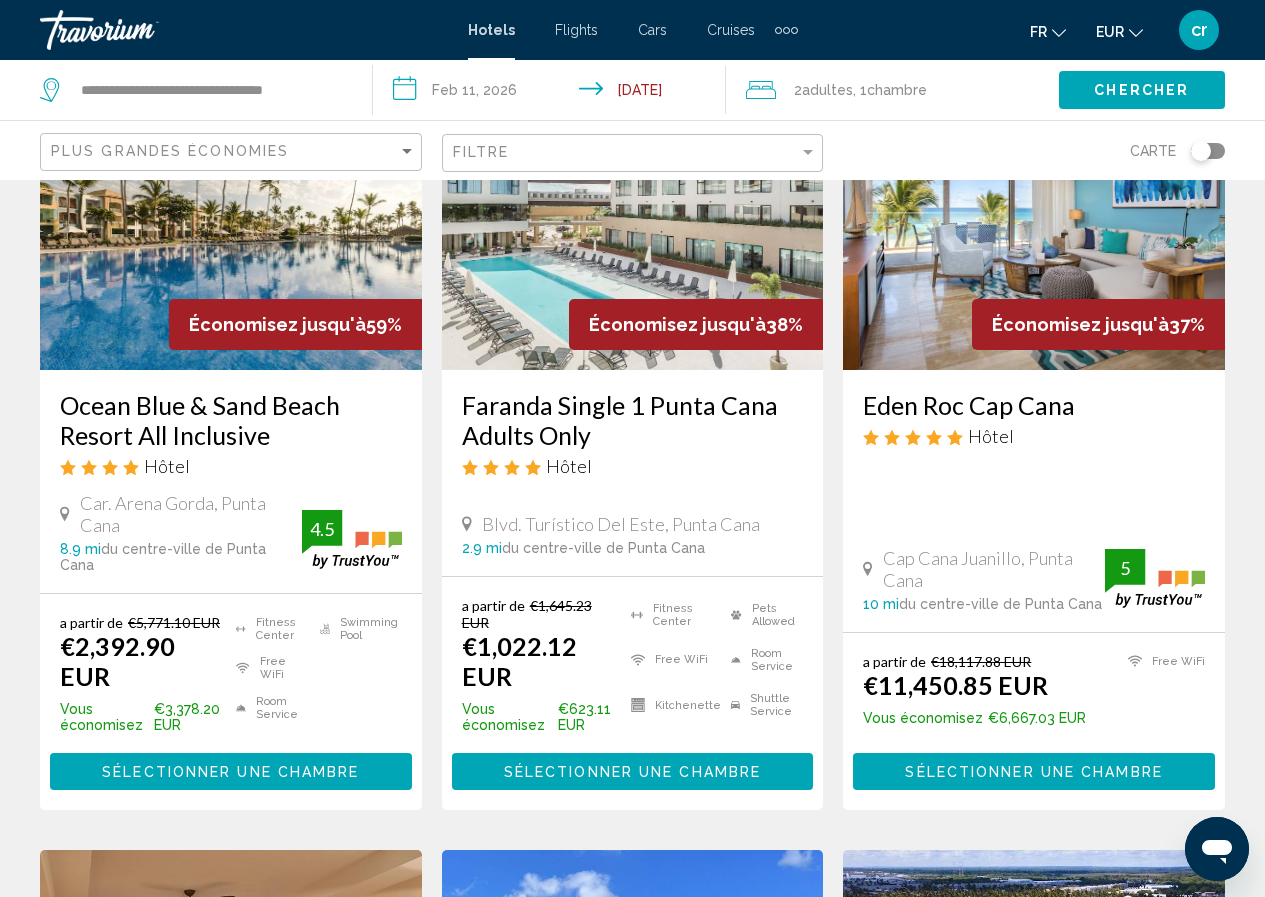 click on "Ocean Blue & Sand Beach Resort All Inclusive" at bounding box center (231, 420) 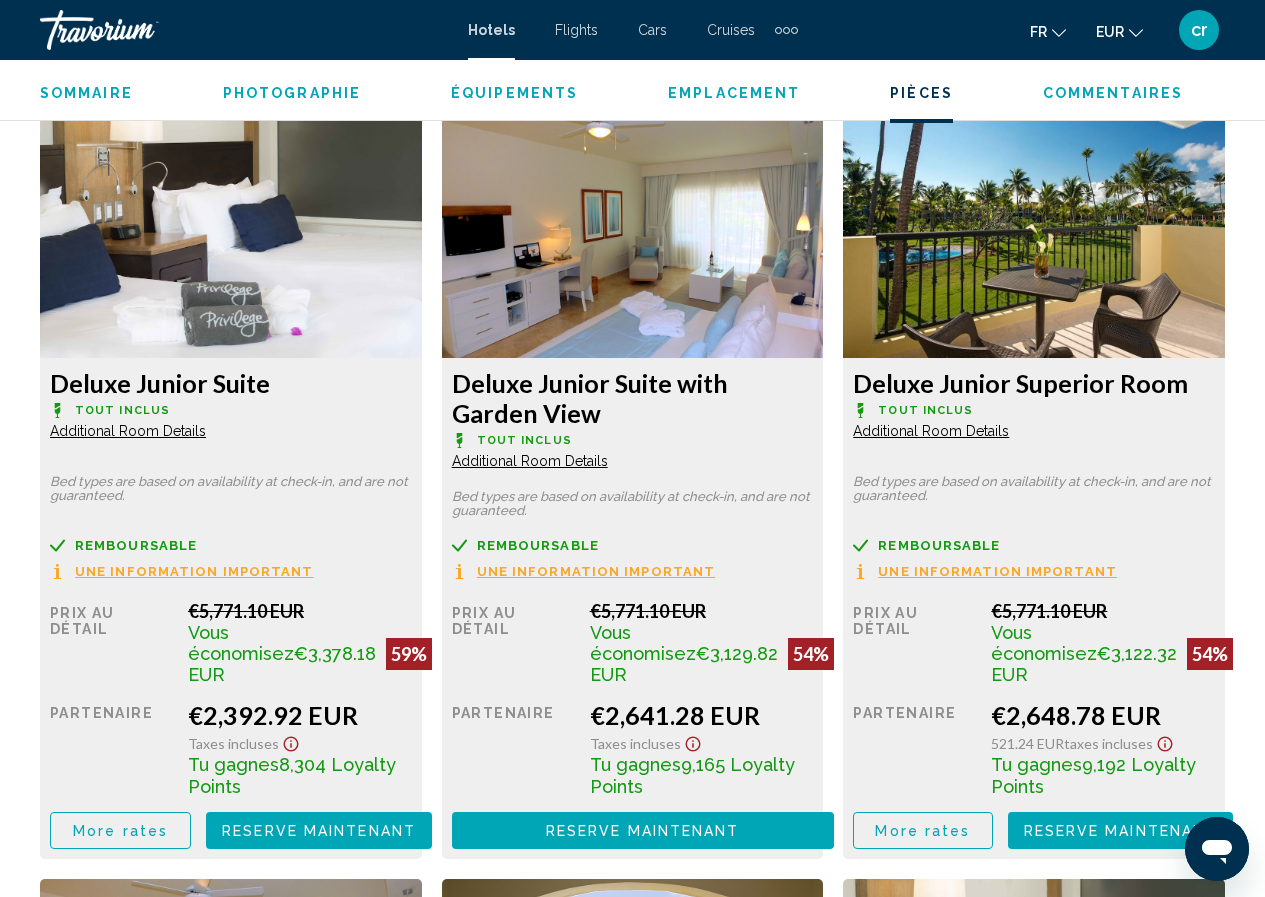 scroll, scrollTop: 3087, scrollLeft: 0, axis: vertical 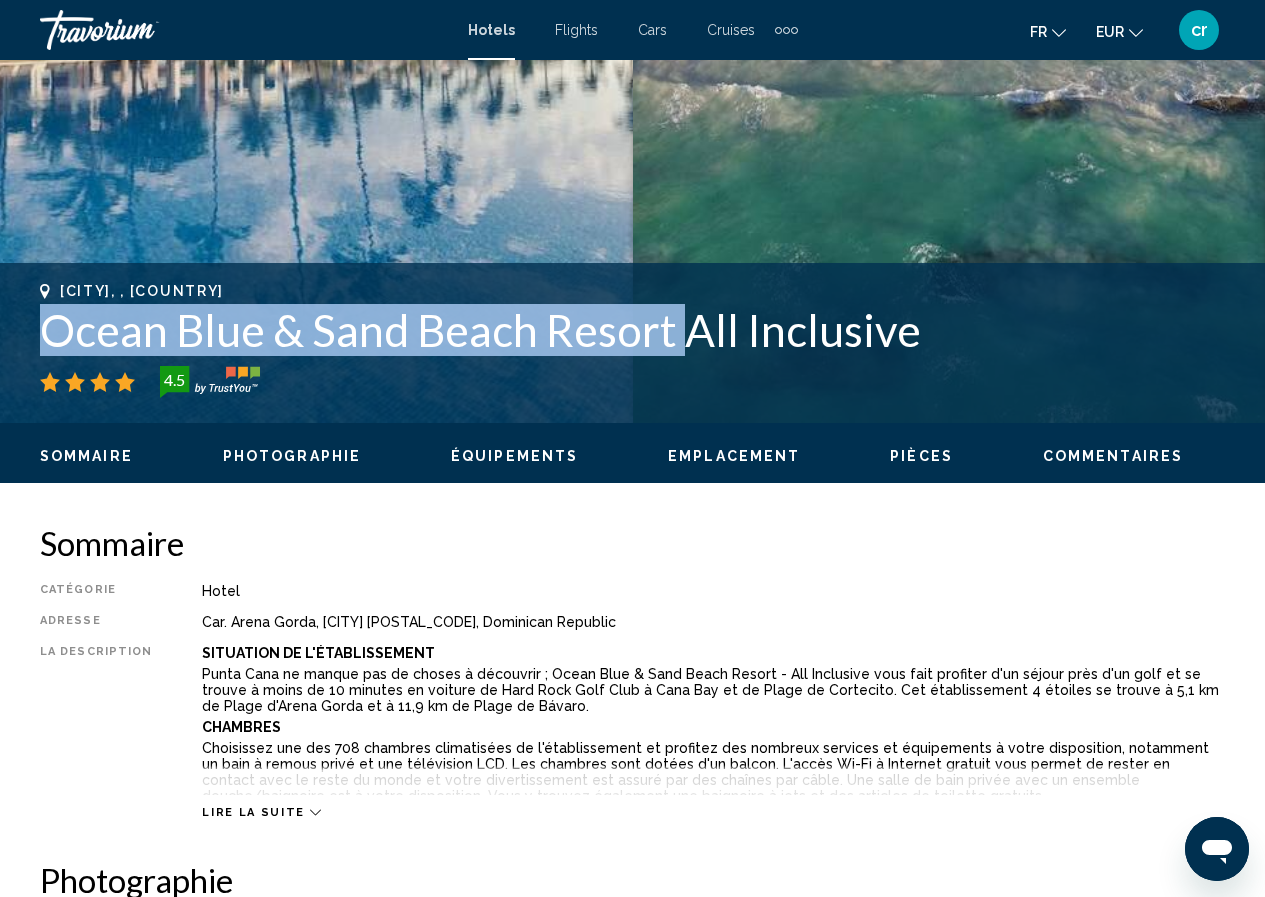 drag, startPoint x: 674, startPoint y: 334, endPoint x: 14, endPoint y: 313, distance: 660.334 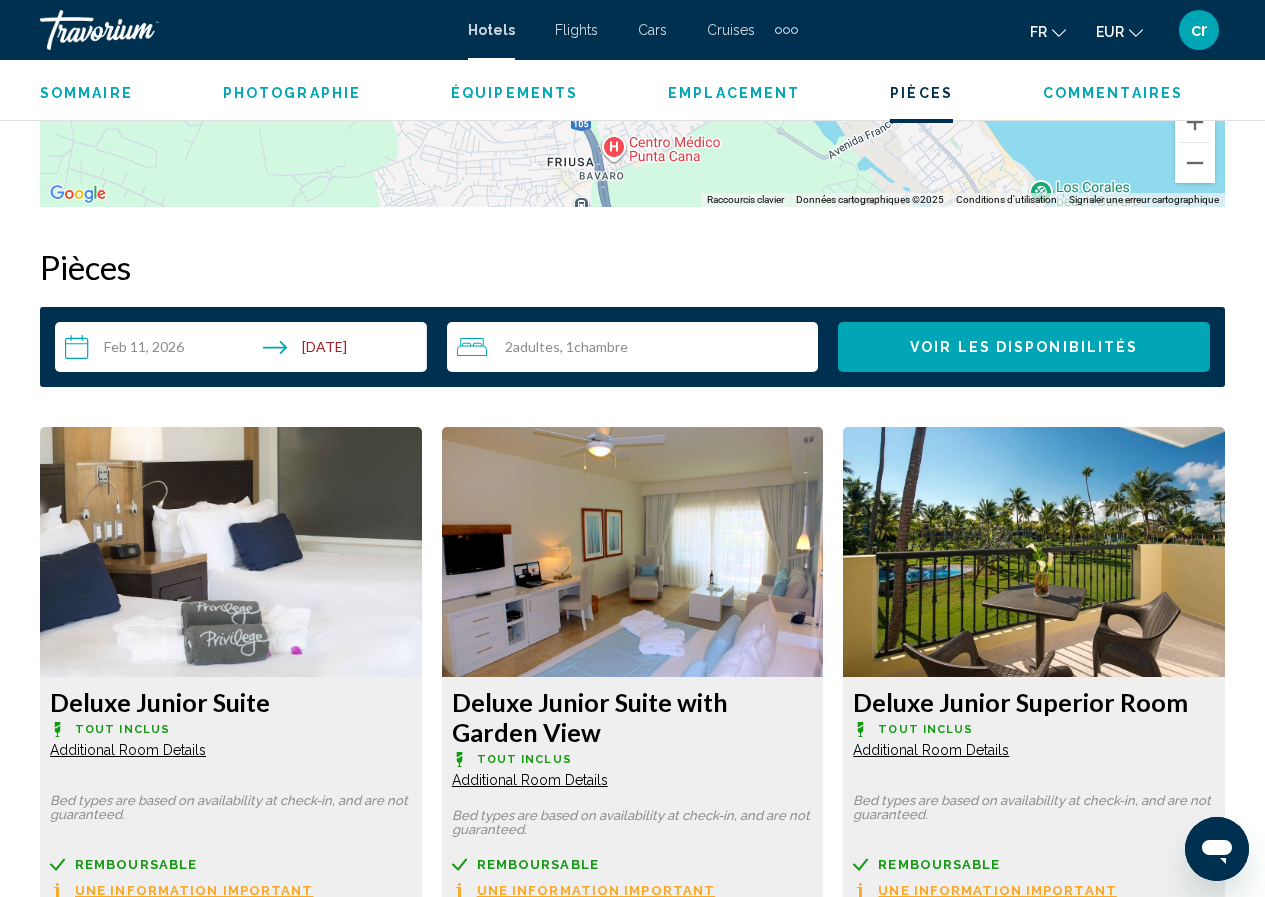 scroll, scrollTop: 3087, scrollLeft: 0, axis: vertical 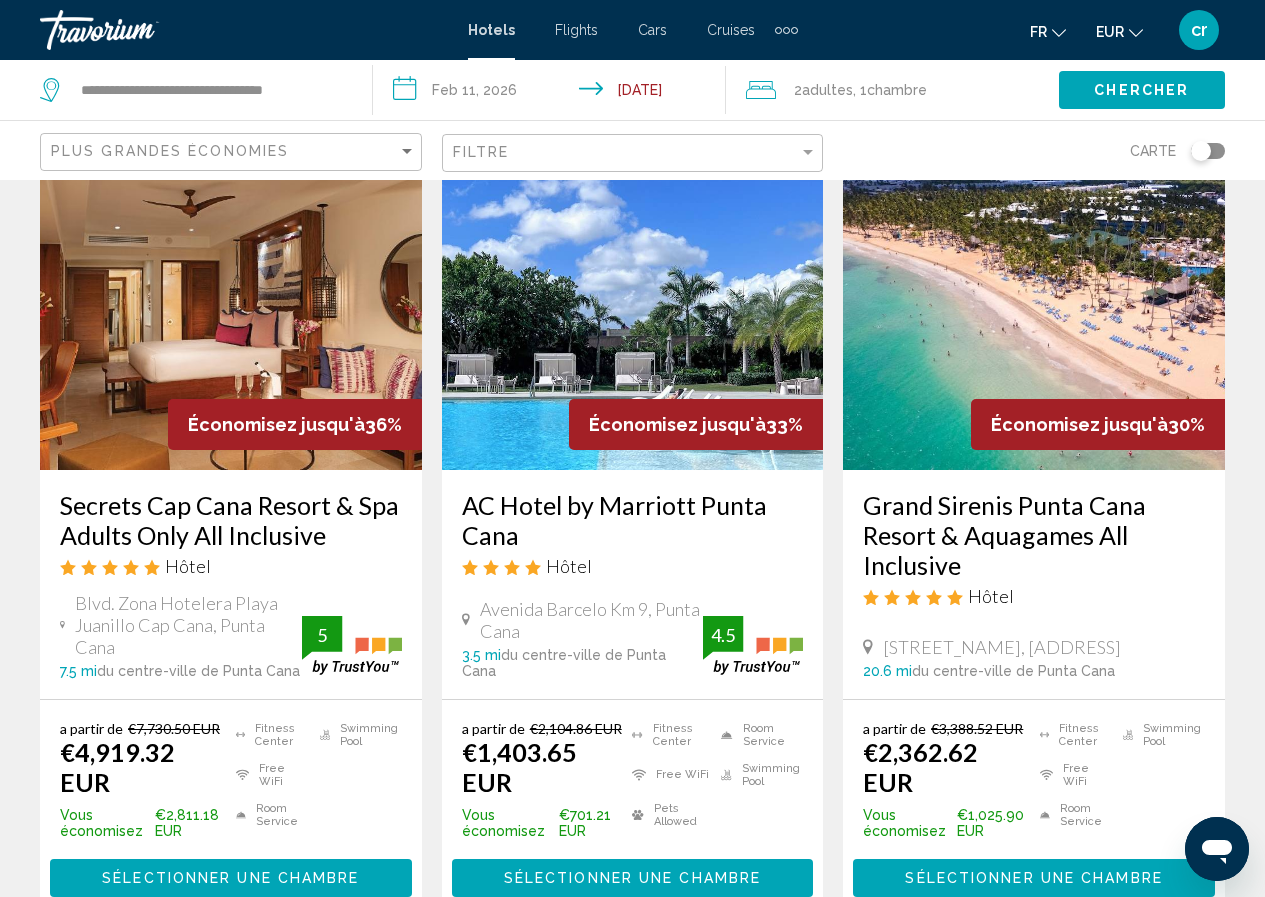 click on "Secrets Cap Cana Resort & Spa Adults Only All Inclusive" at bounding box center (231, 520) 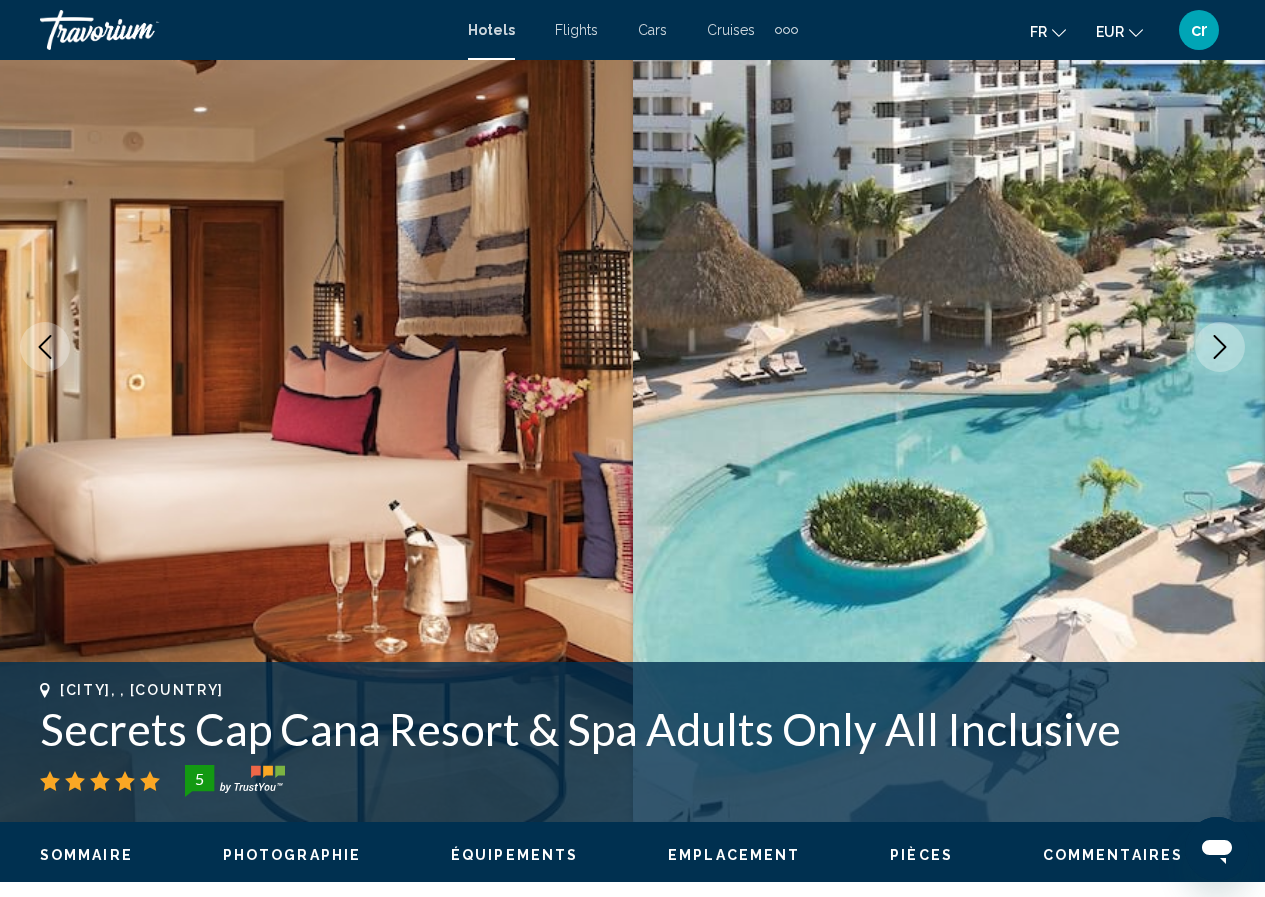 scroll, scrollTop: 287, scrollLeft: 0, axis: vertical 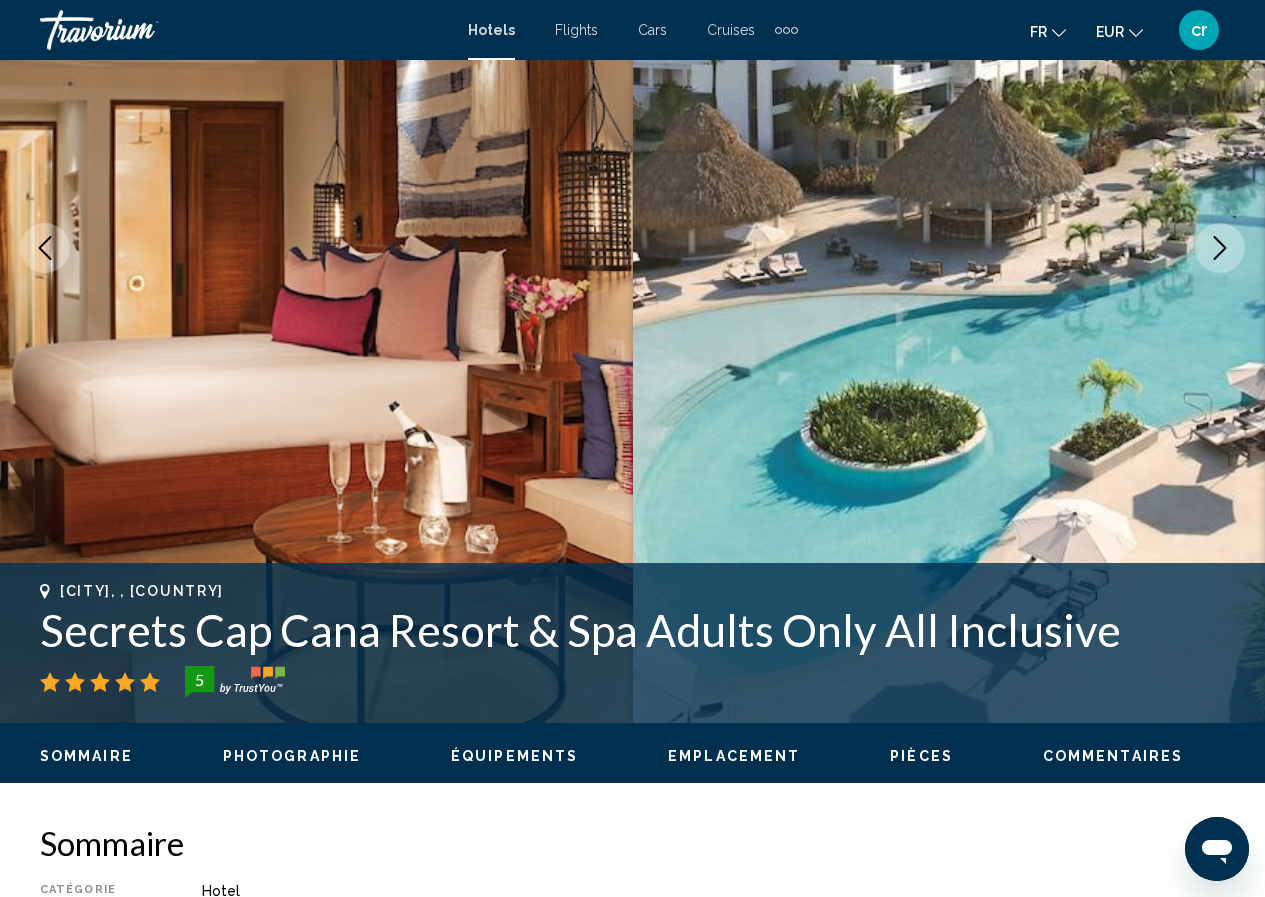 click 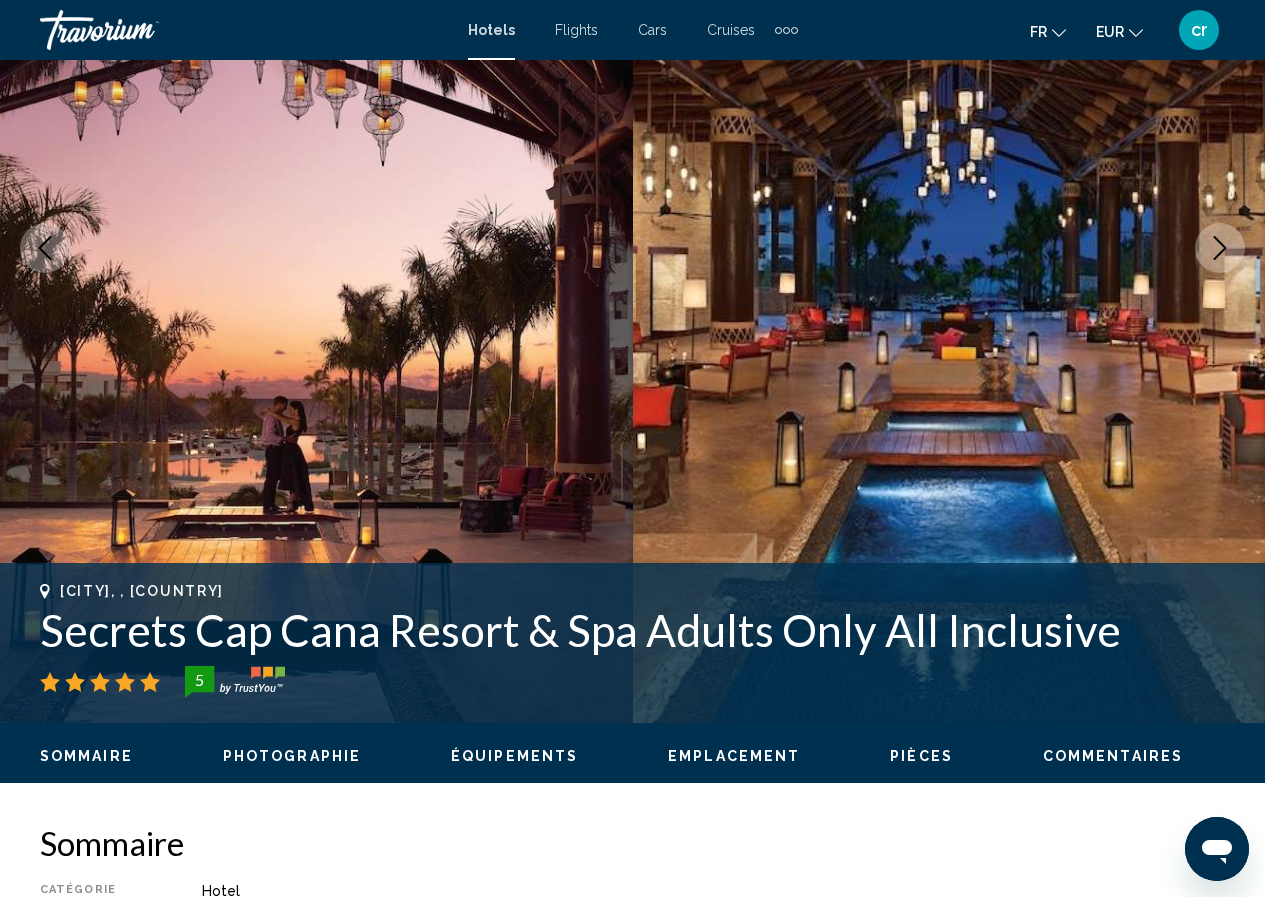 click 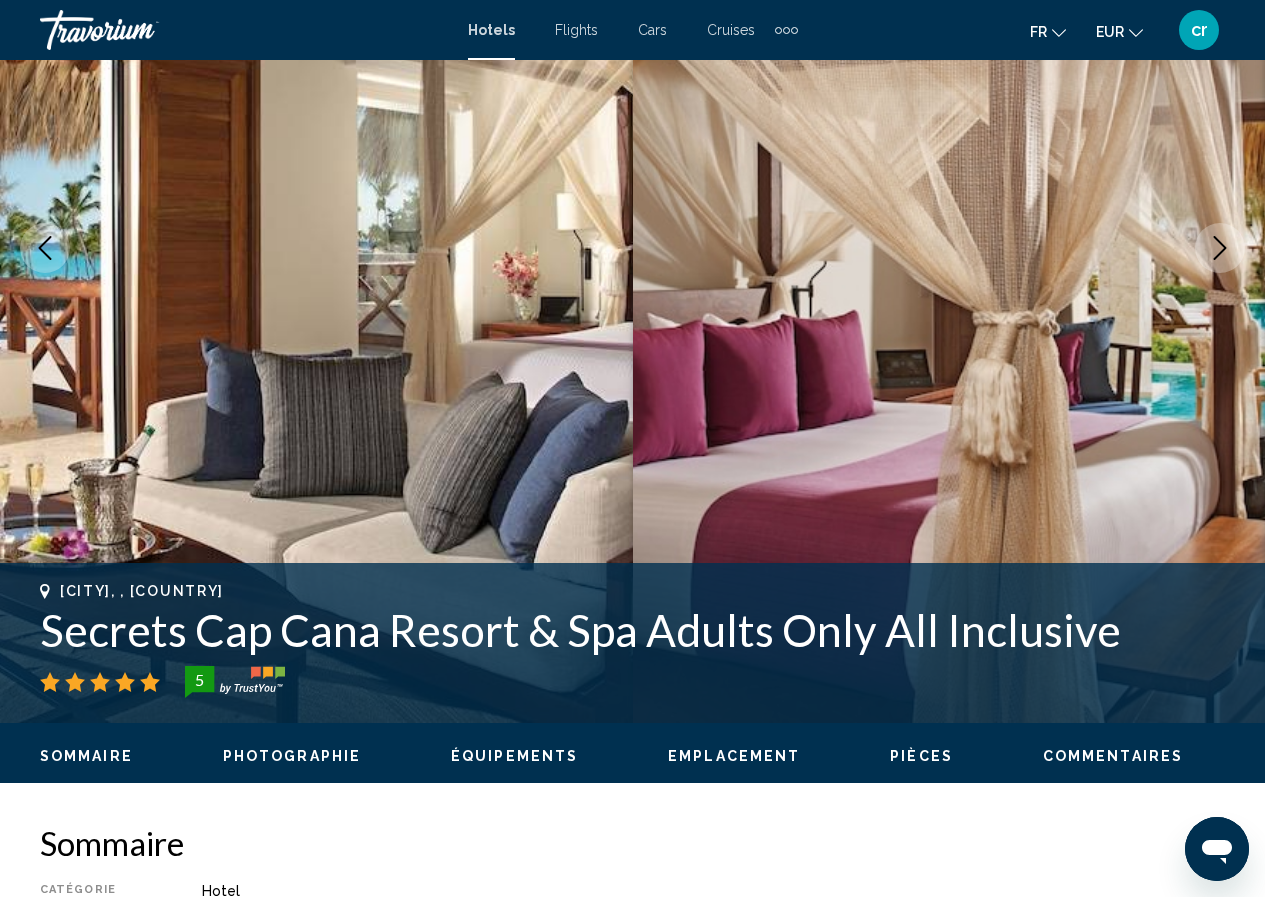 click 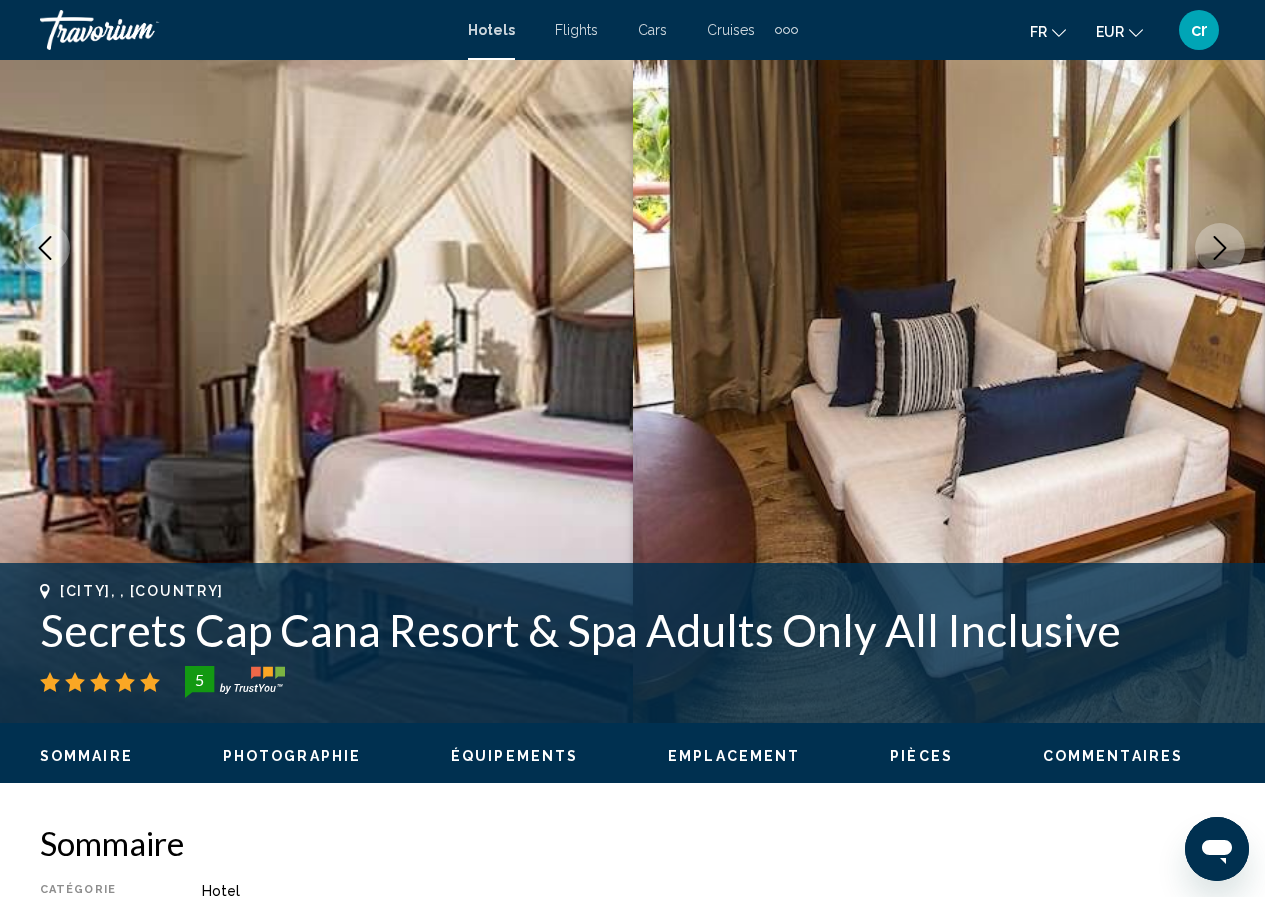 click 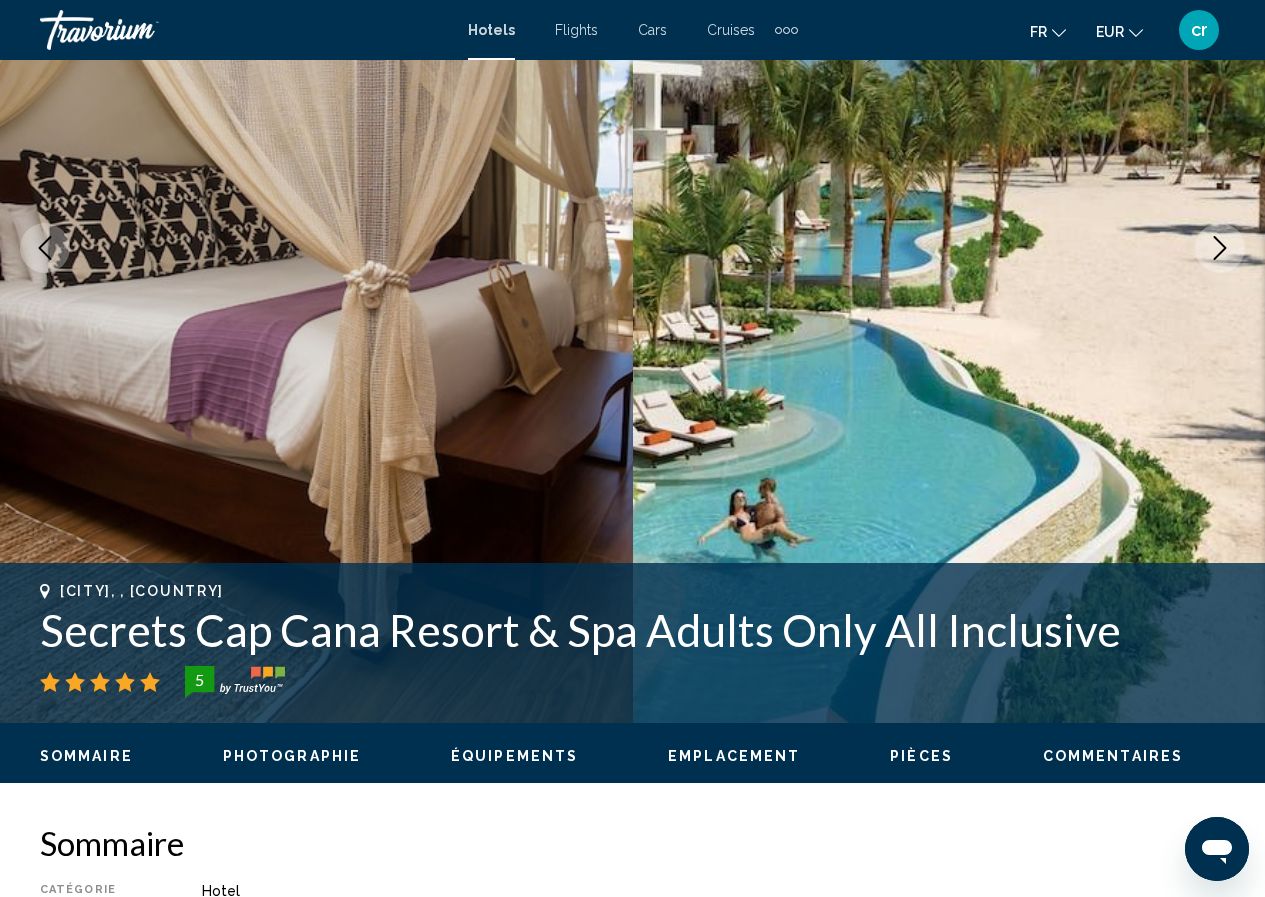click 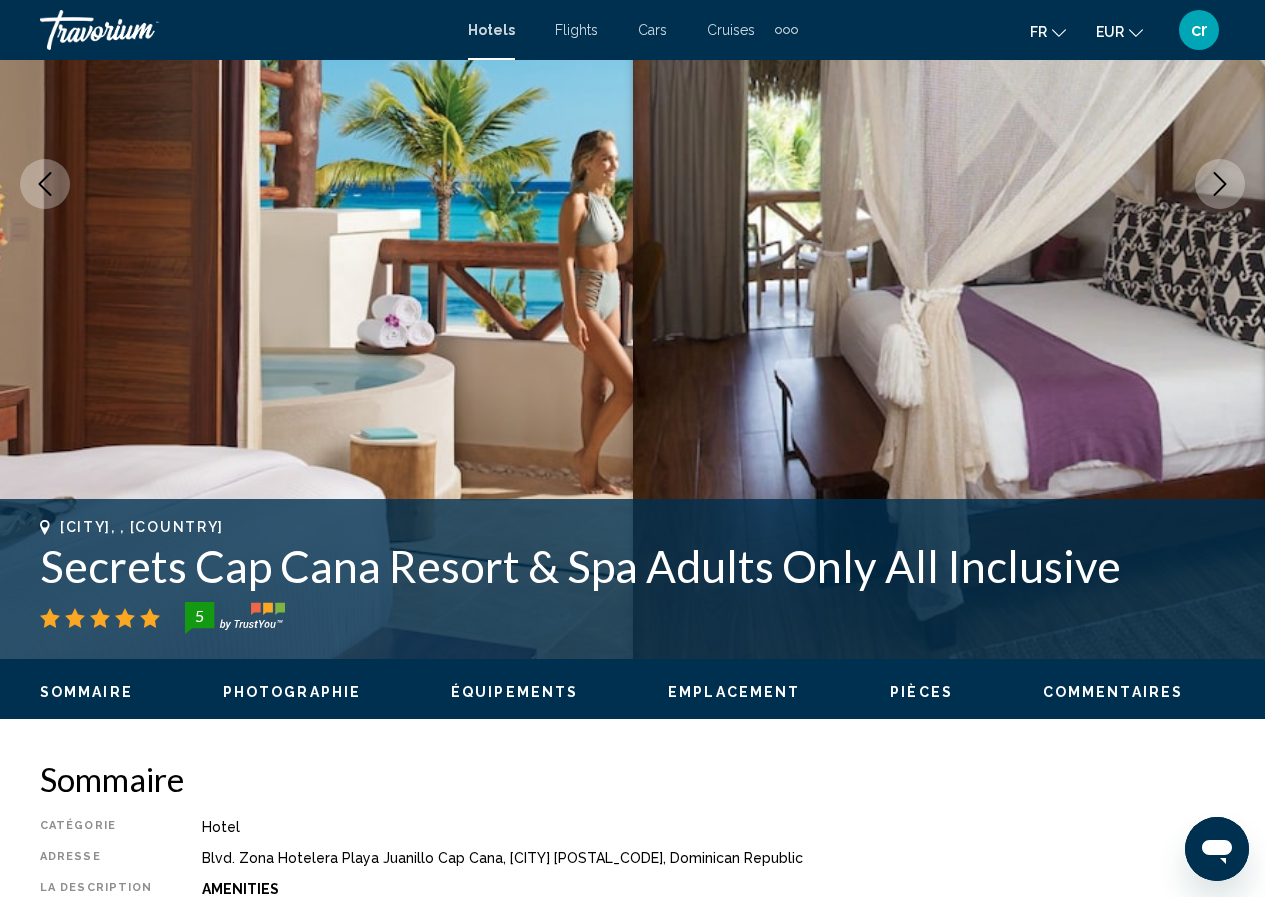 scroll, scrollTop: 387, scrollLeft: 0, axis: vertical 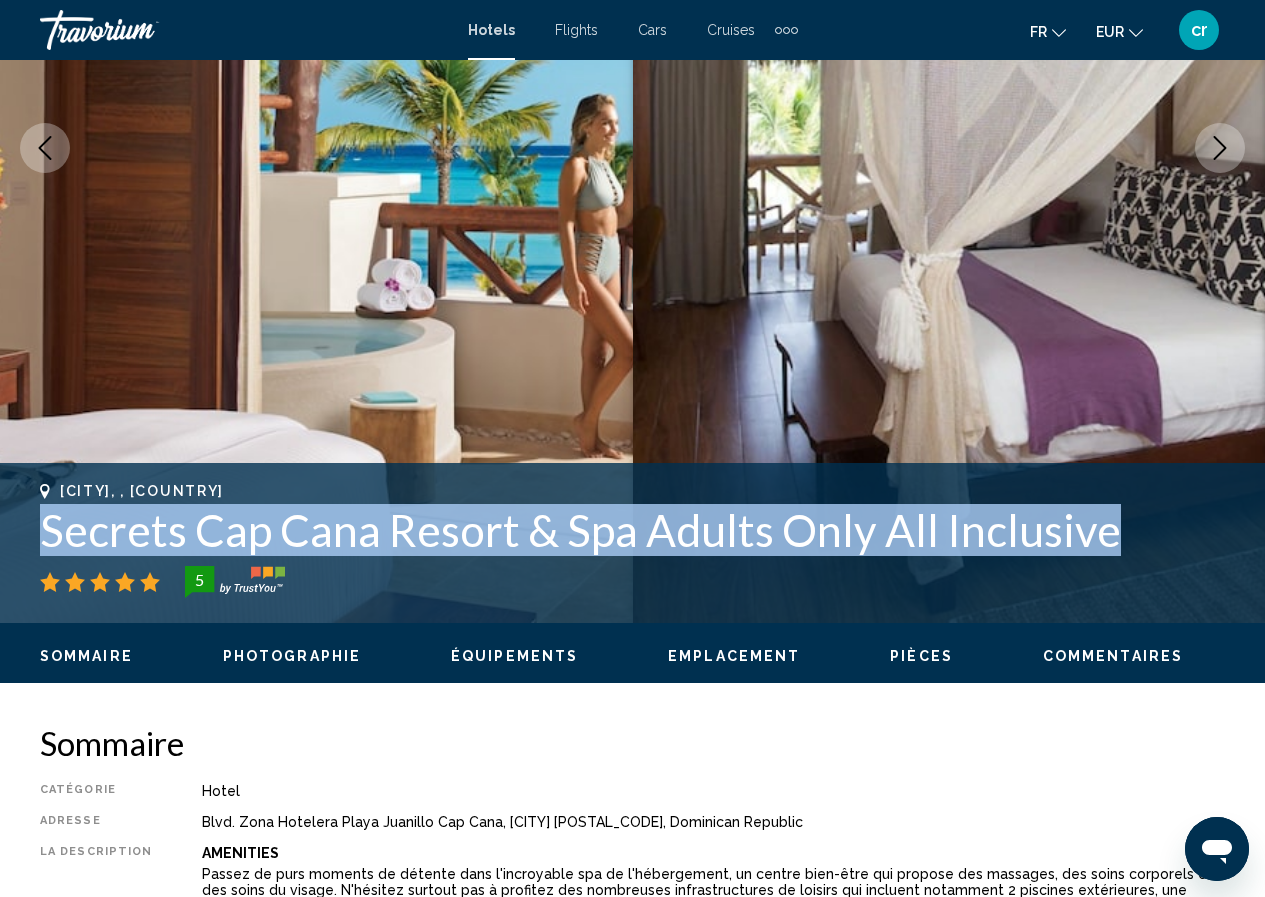 drag, startPoint x: 1106, startPoint y: 534, endPoint x: 18, endPoint y: 523, distance: 1088.0557 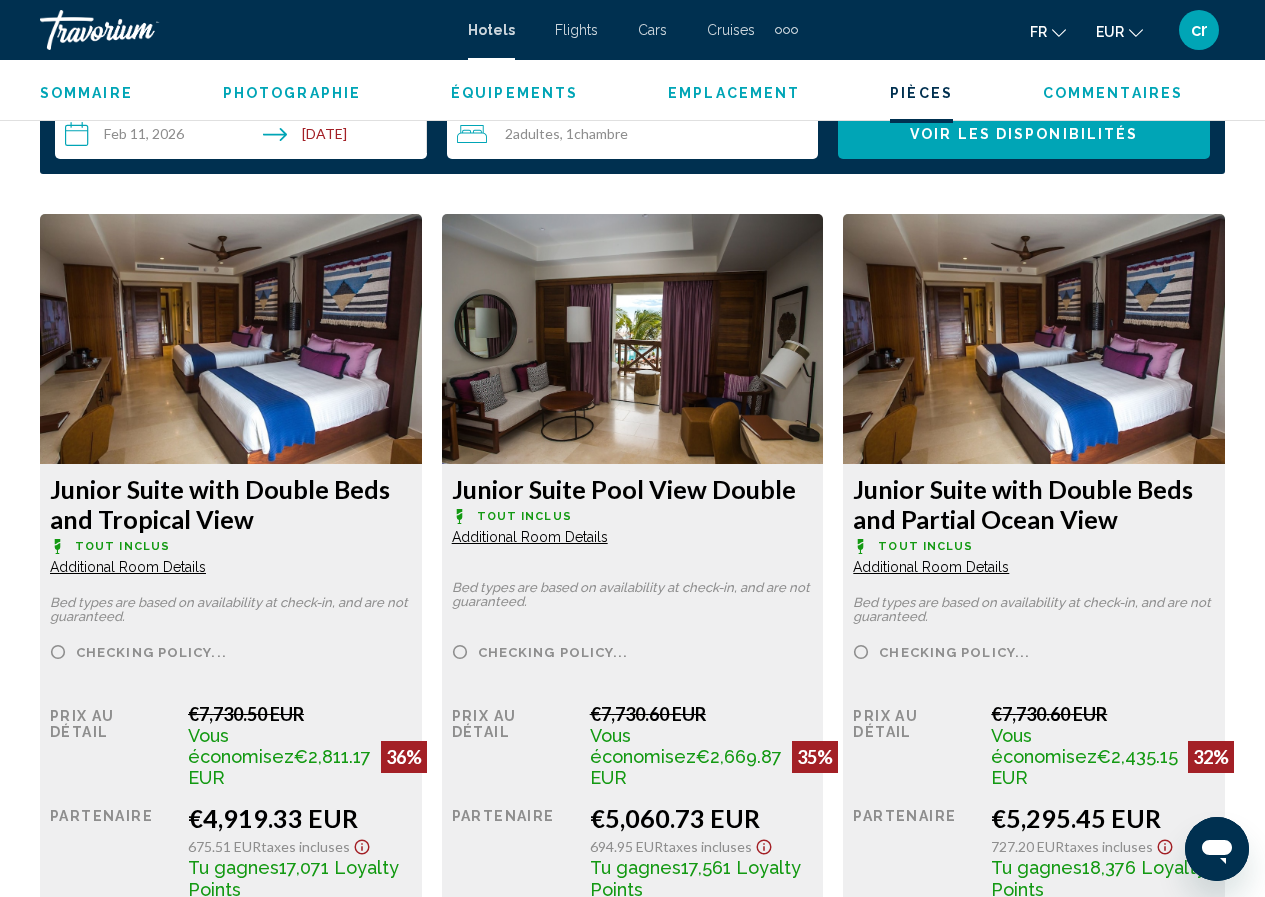 scroll, scrollTop: 3088, scrollLeft: 0, axis: vertical 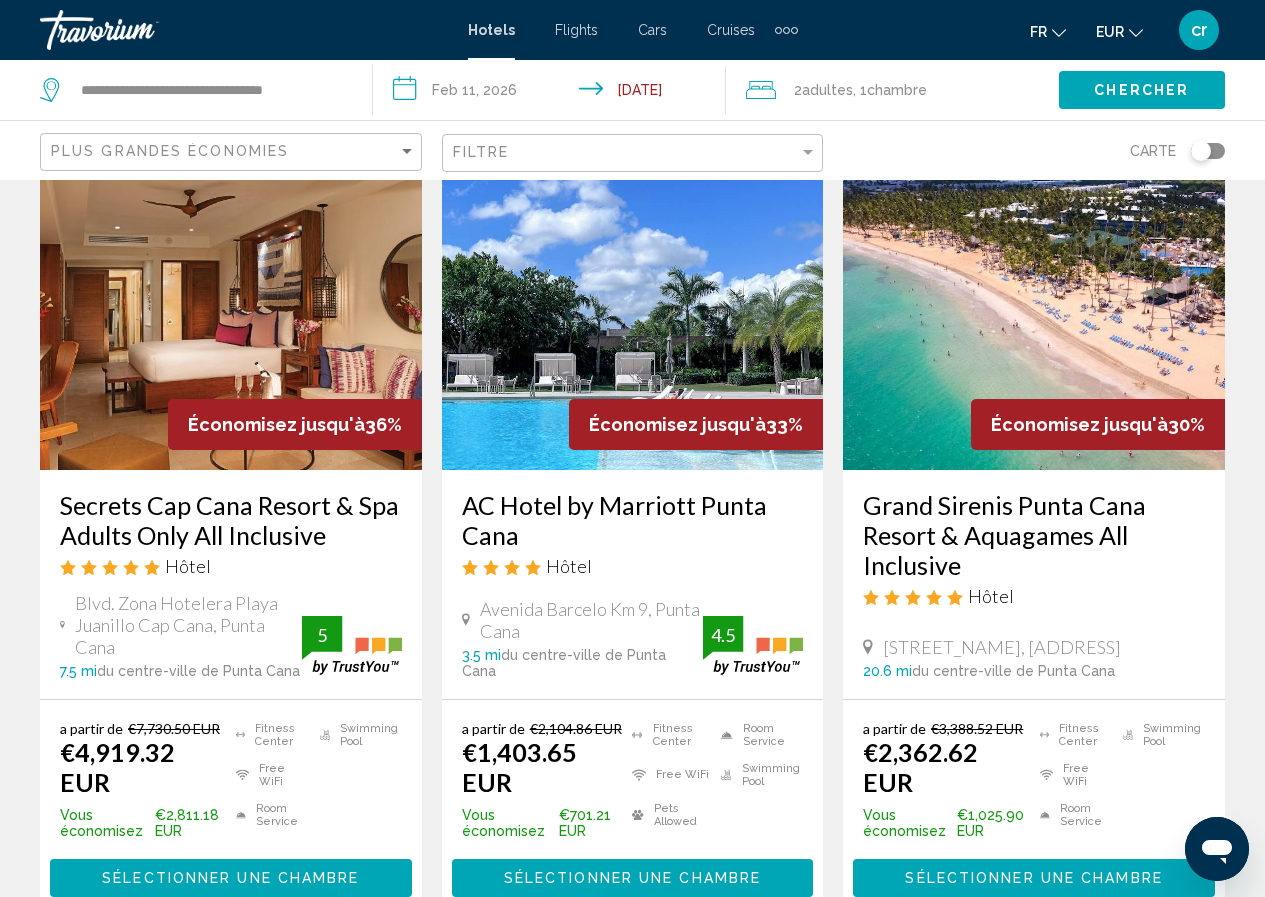 click on "Grand Sirenis Punta Cana Resort & Aquagames All Inclusive" at bounding box center (1034, 535) 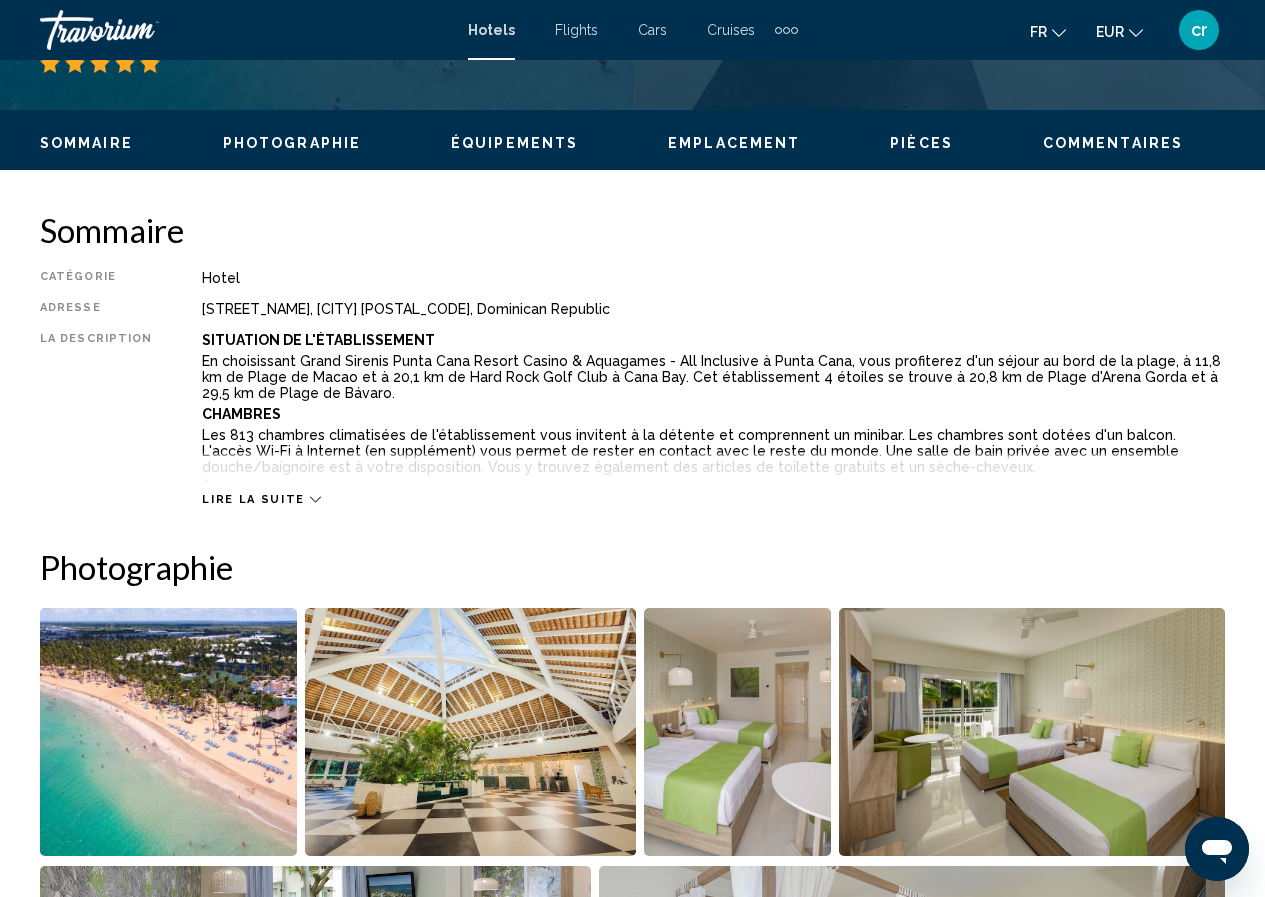 scroll, scrollTop: 87, scrollLeft: 0, axis: vertical 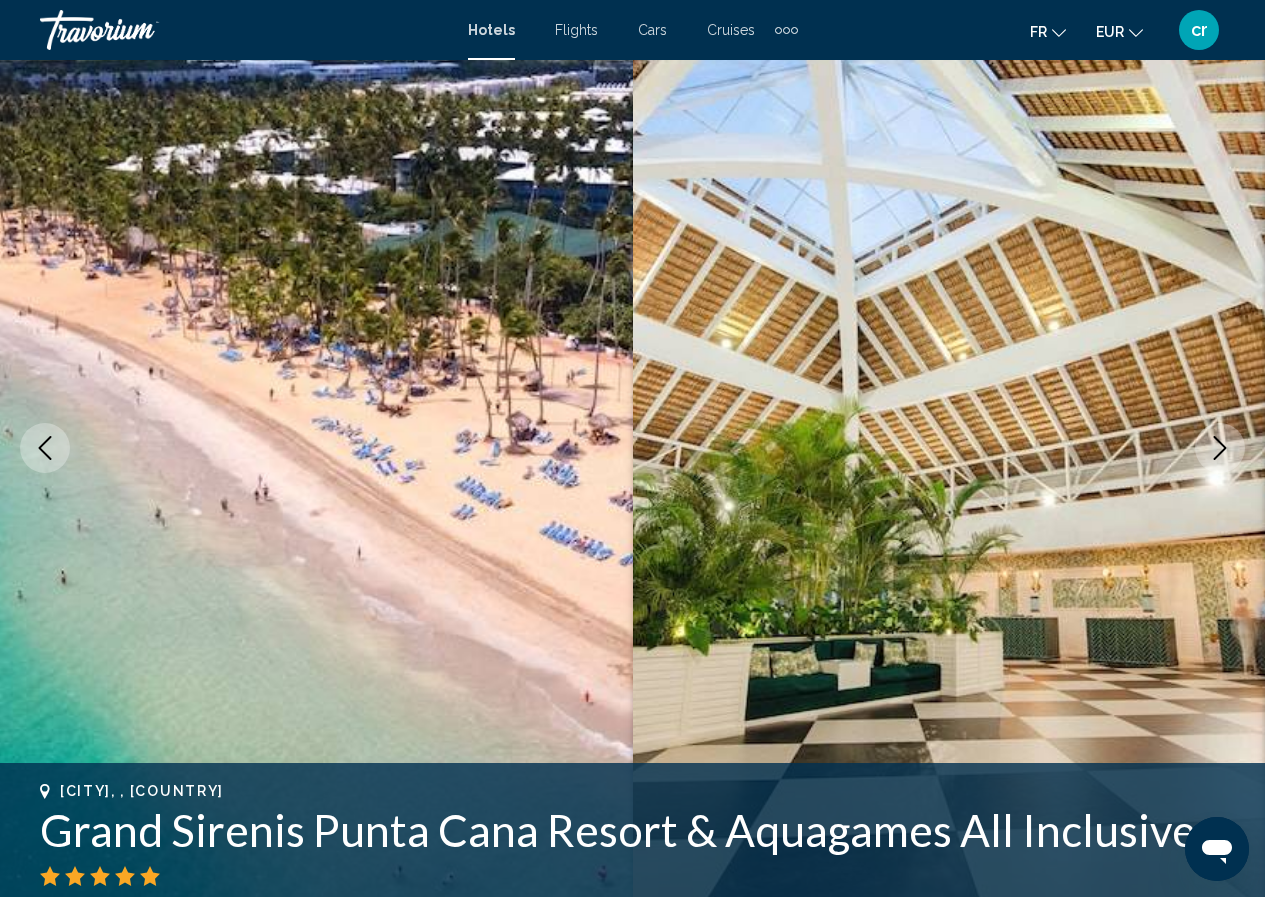 click 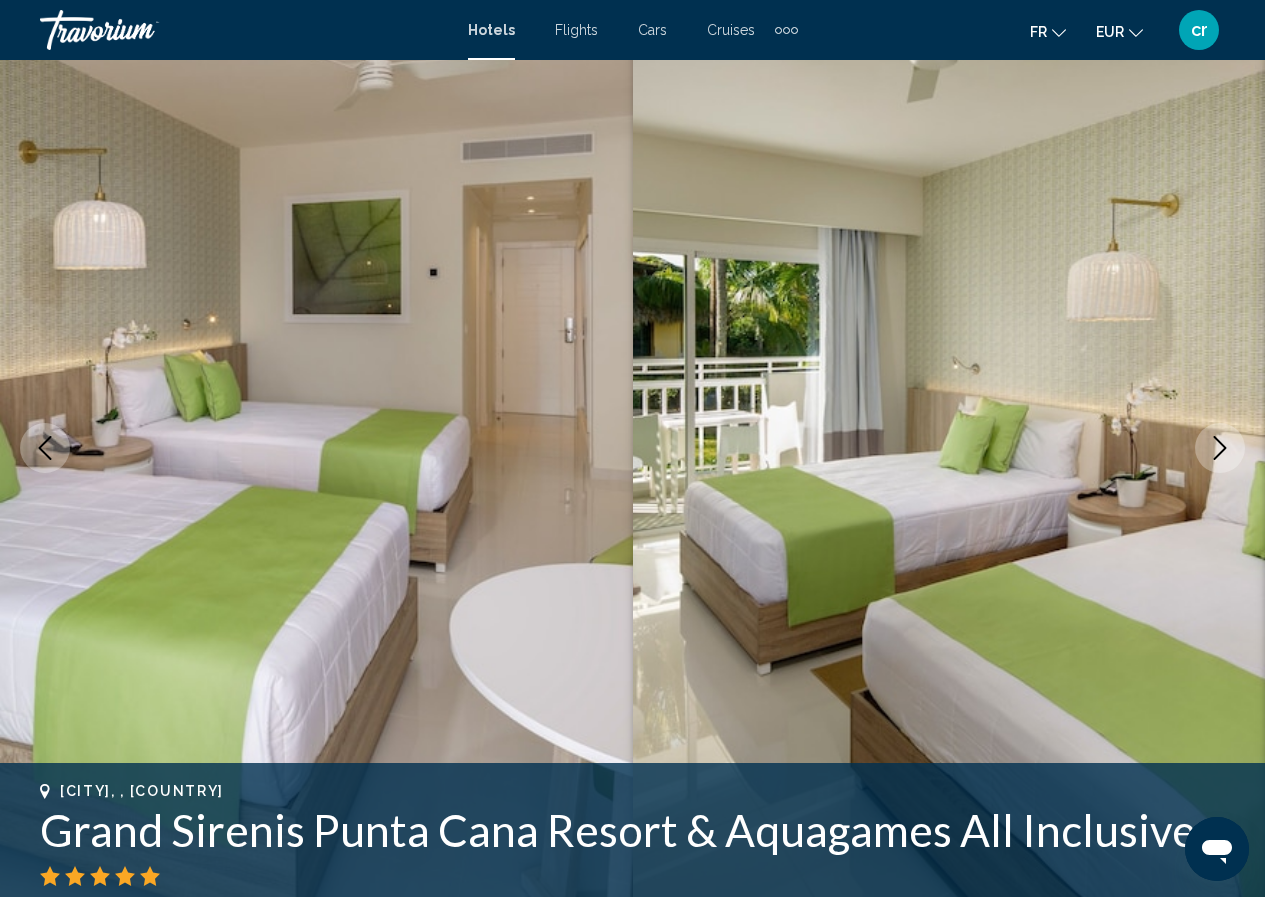 click 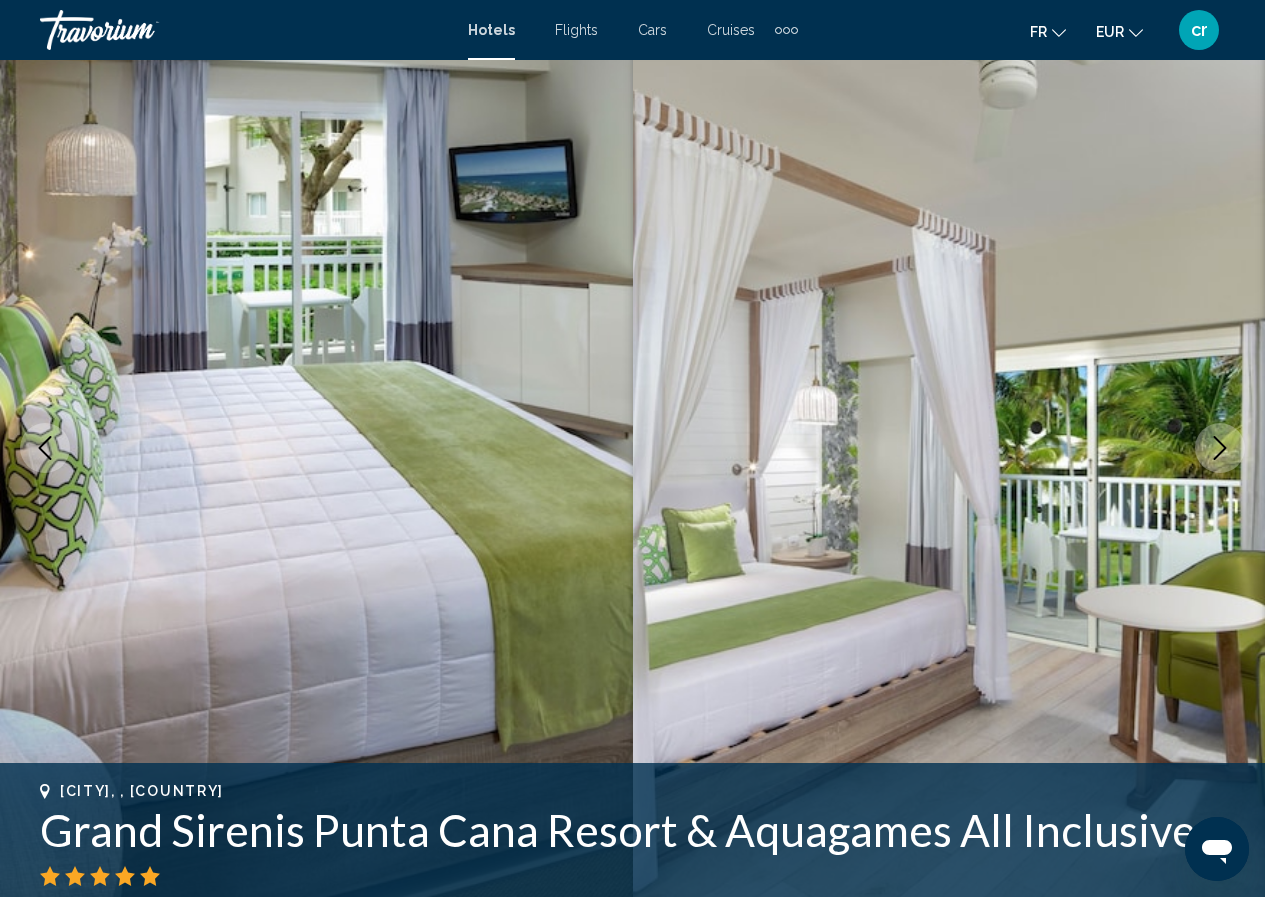 click 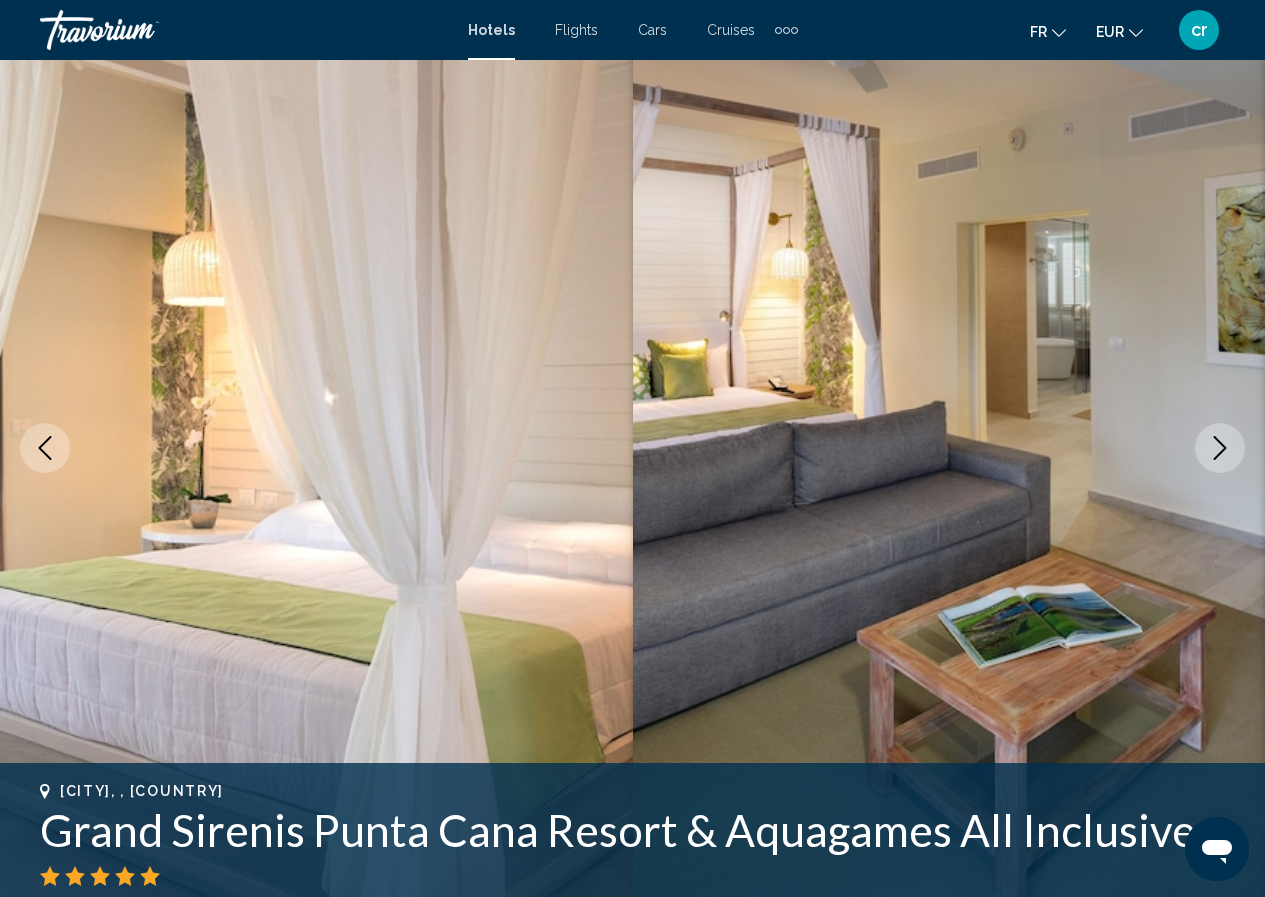 click 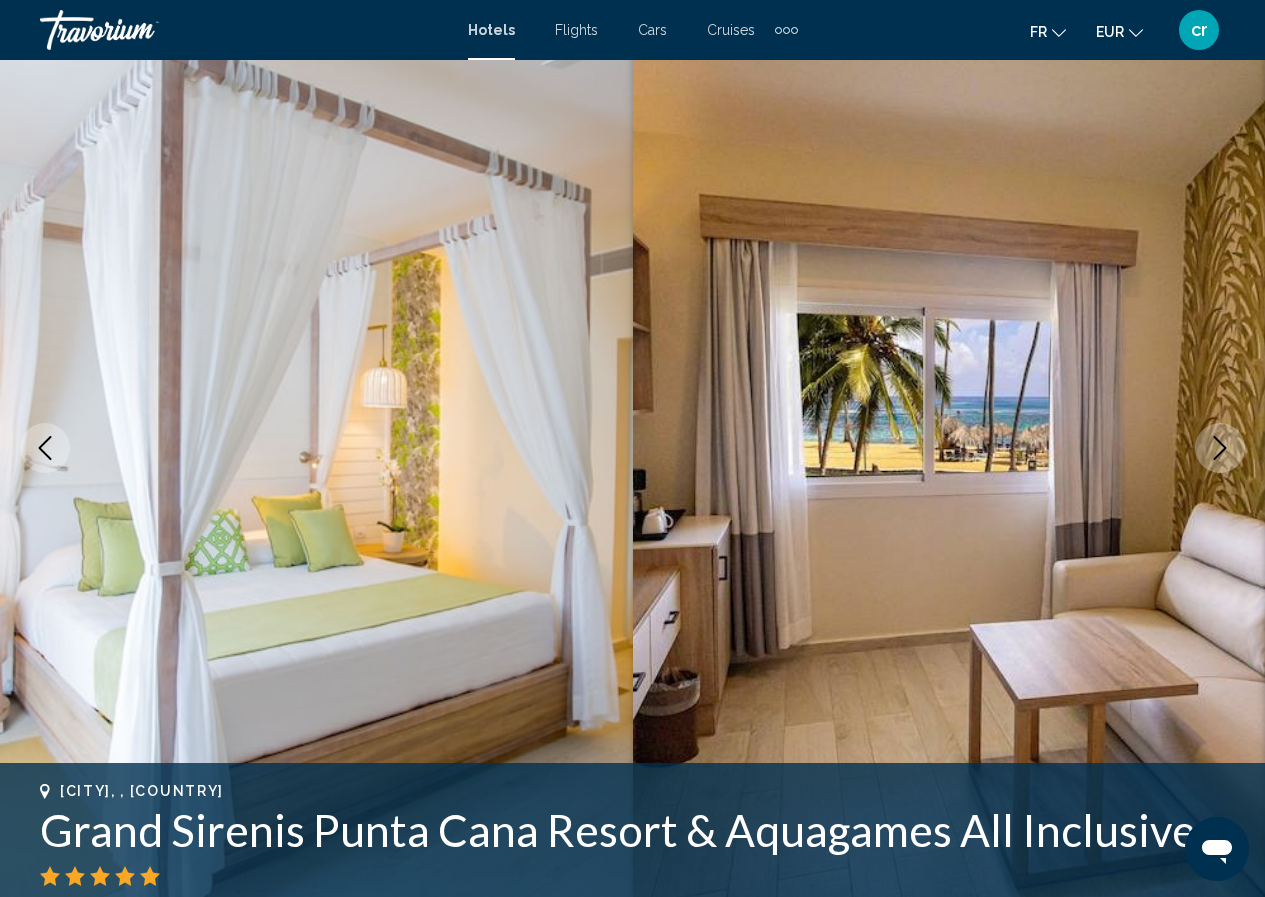click 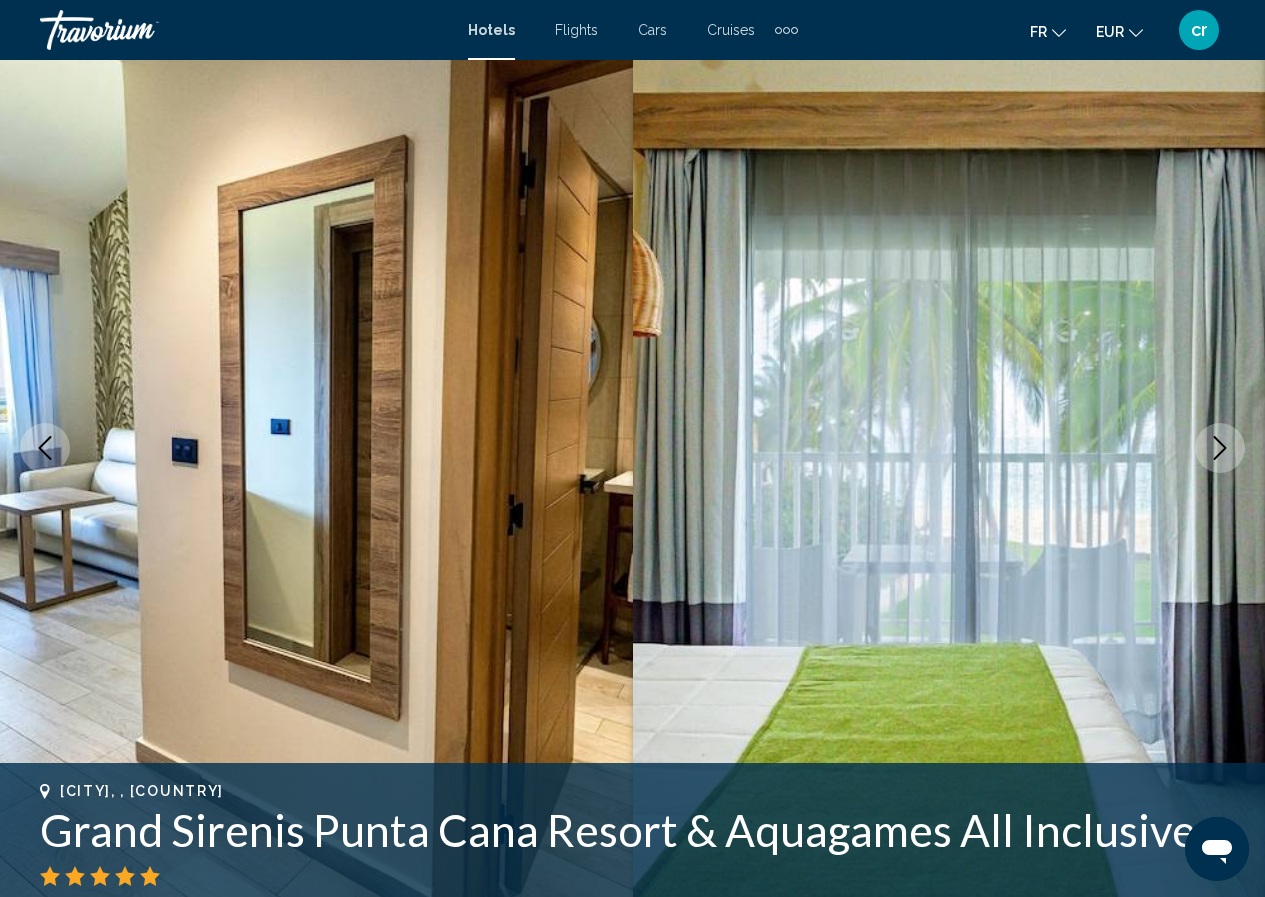 click 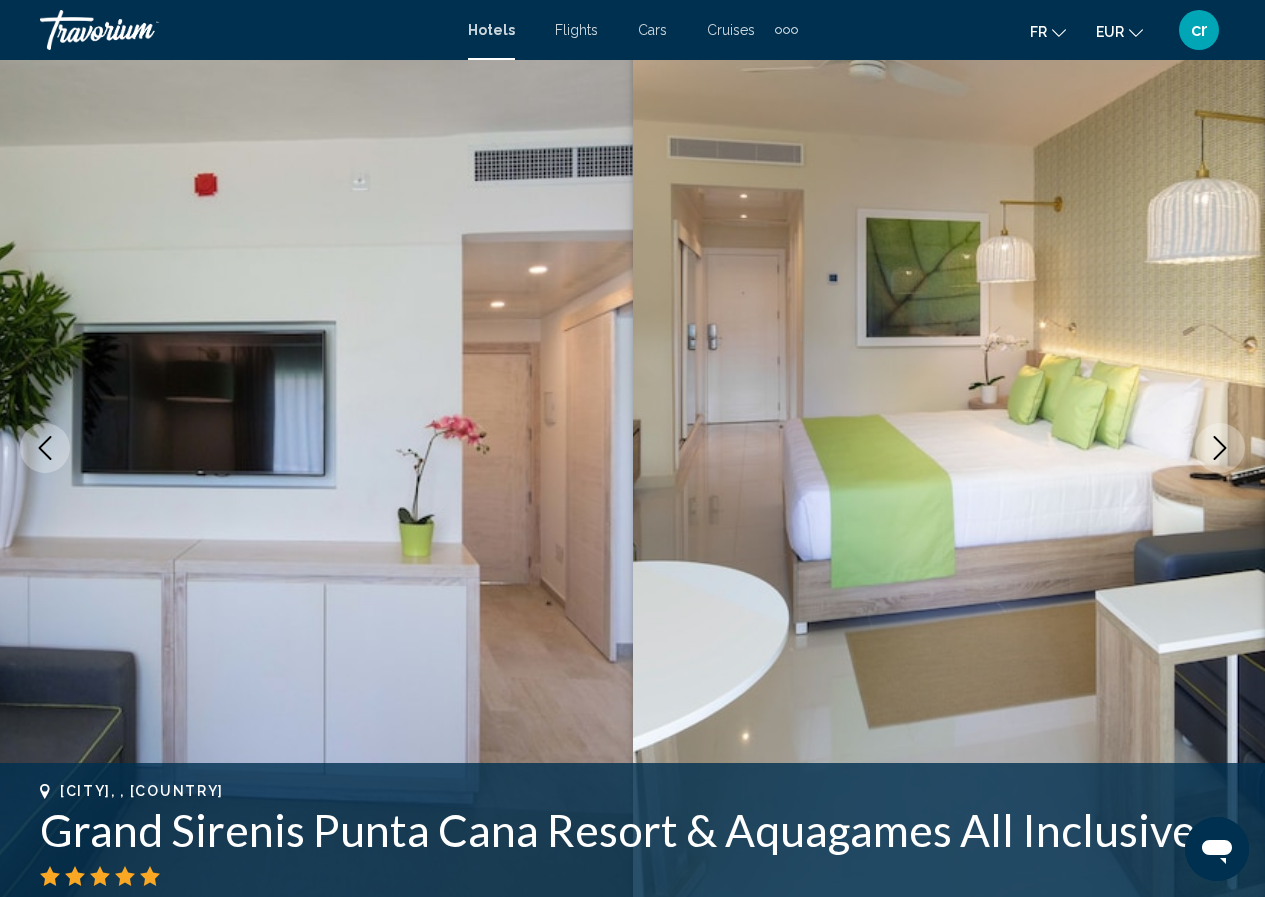 click at bounding box center (45, 448) 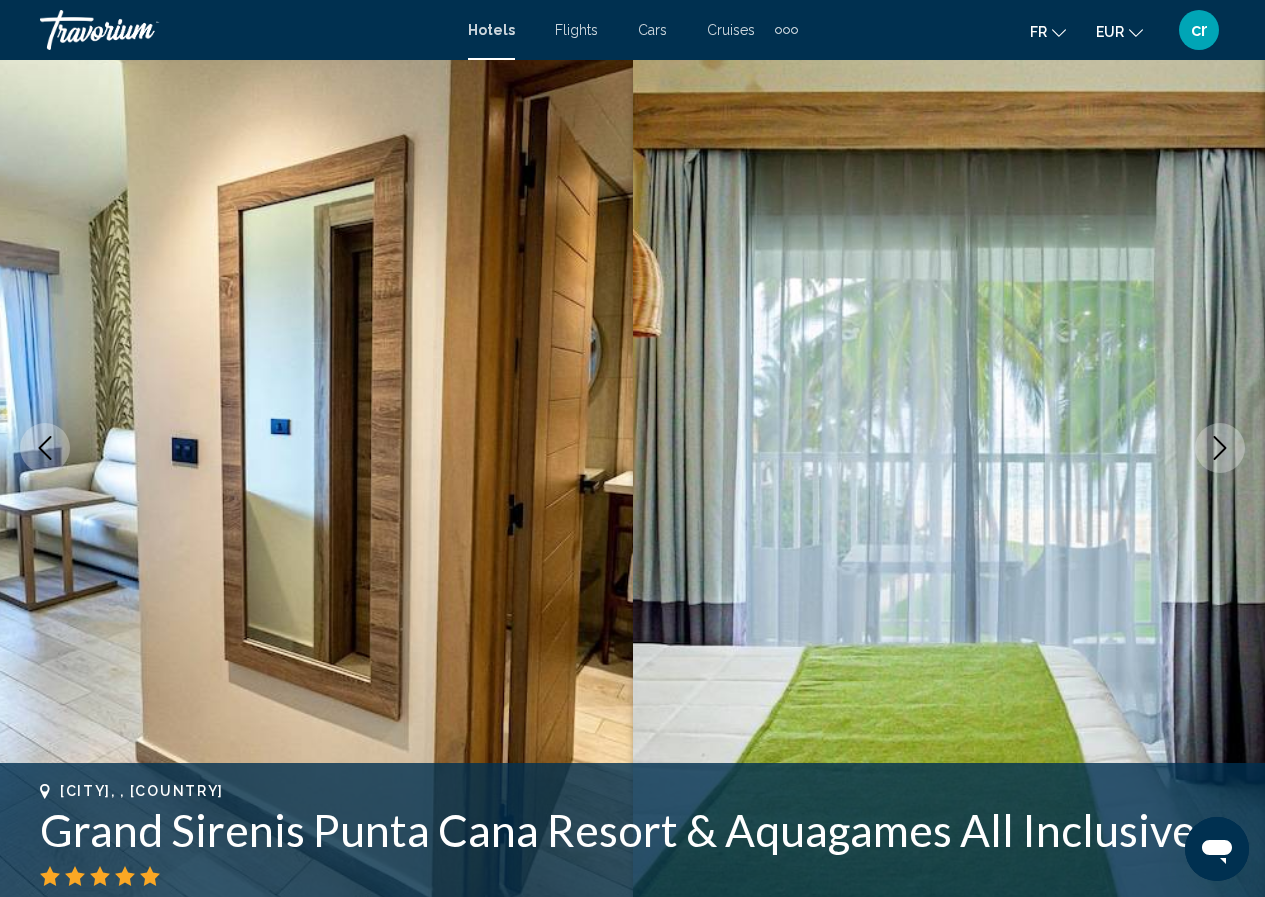 click at bounding box center [45, 448] 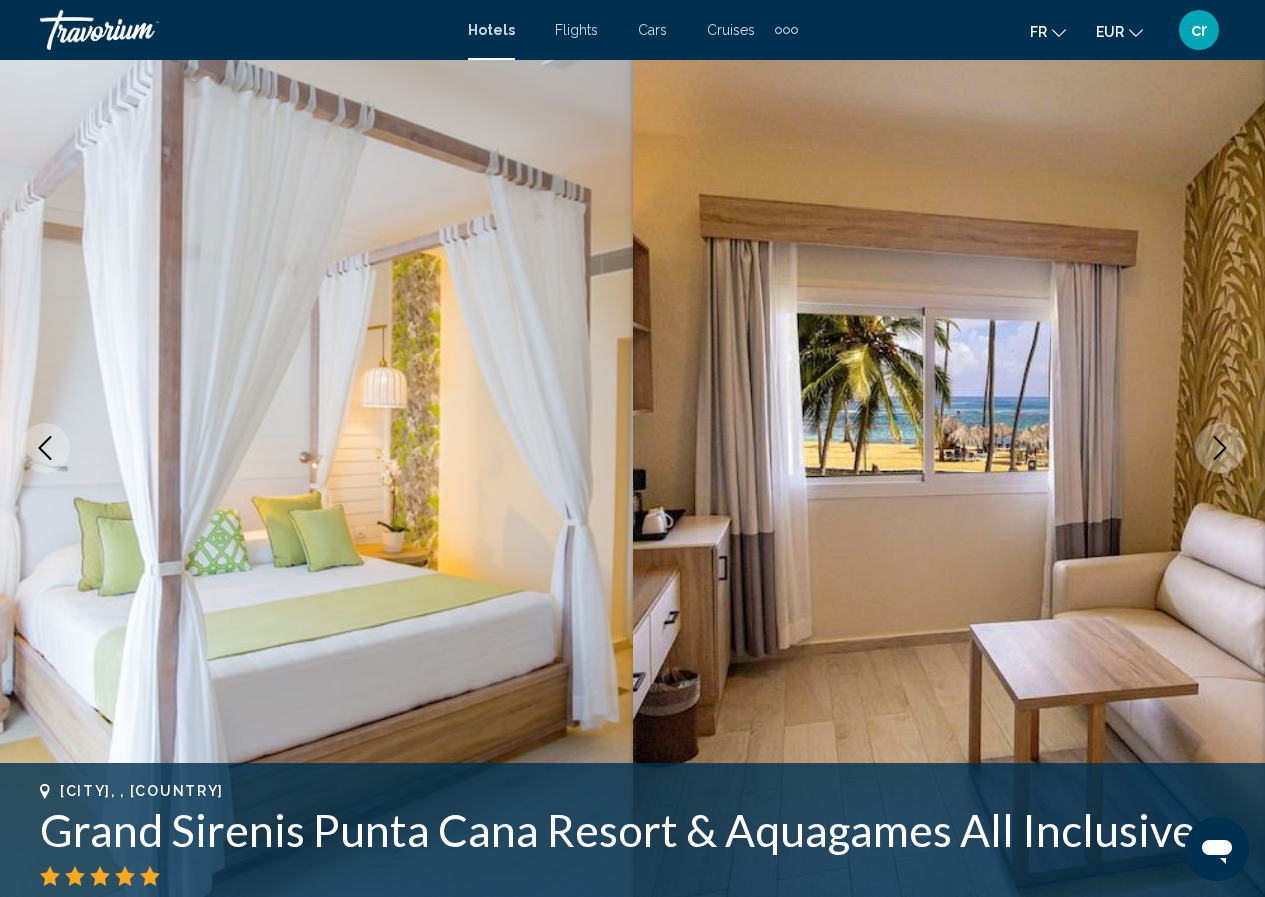 click 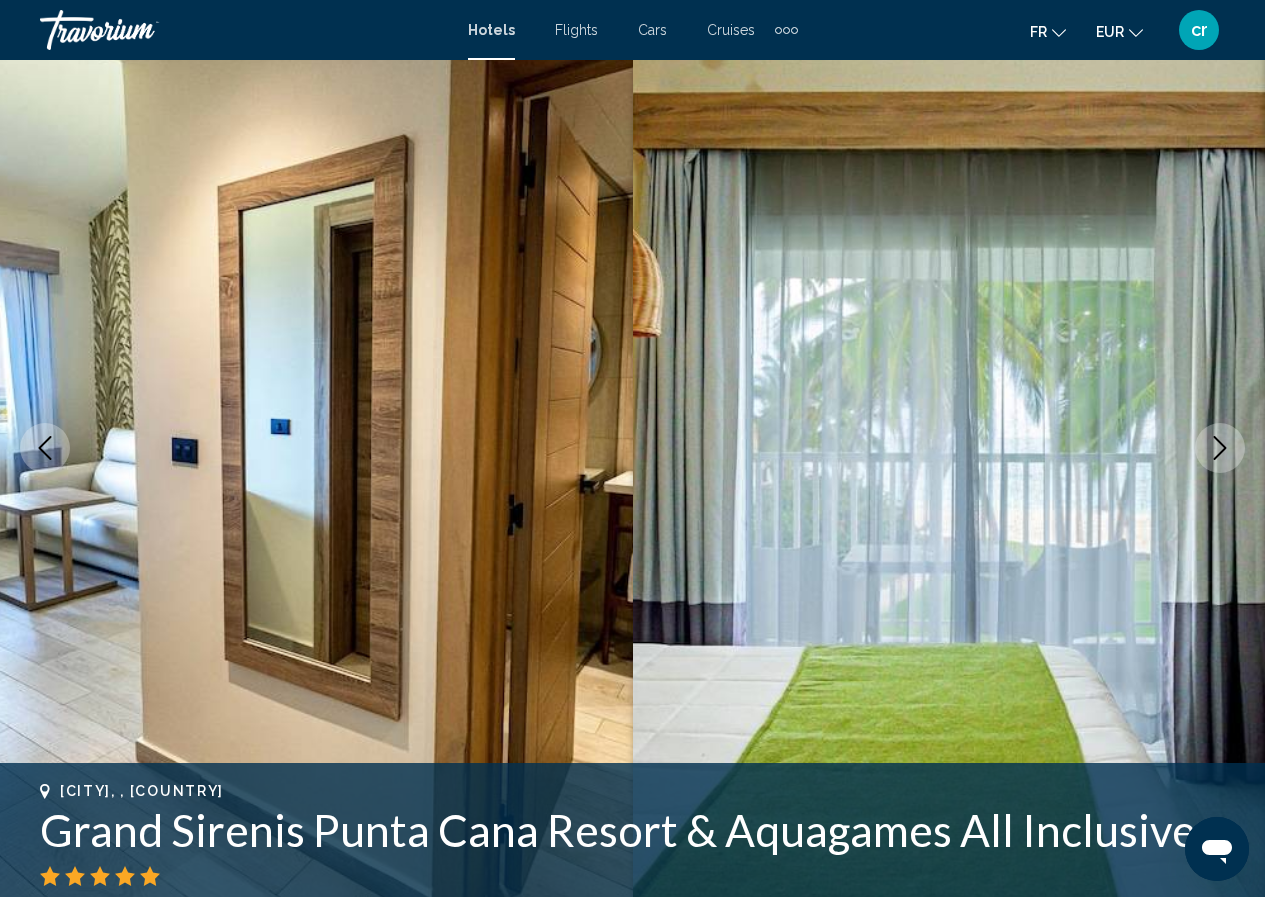 click 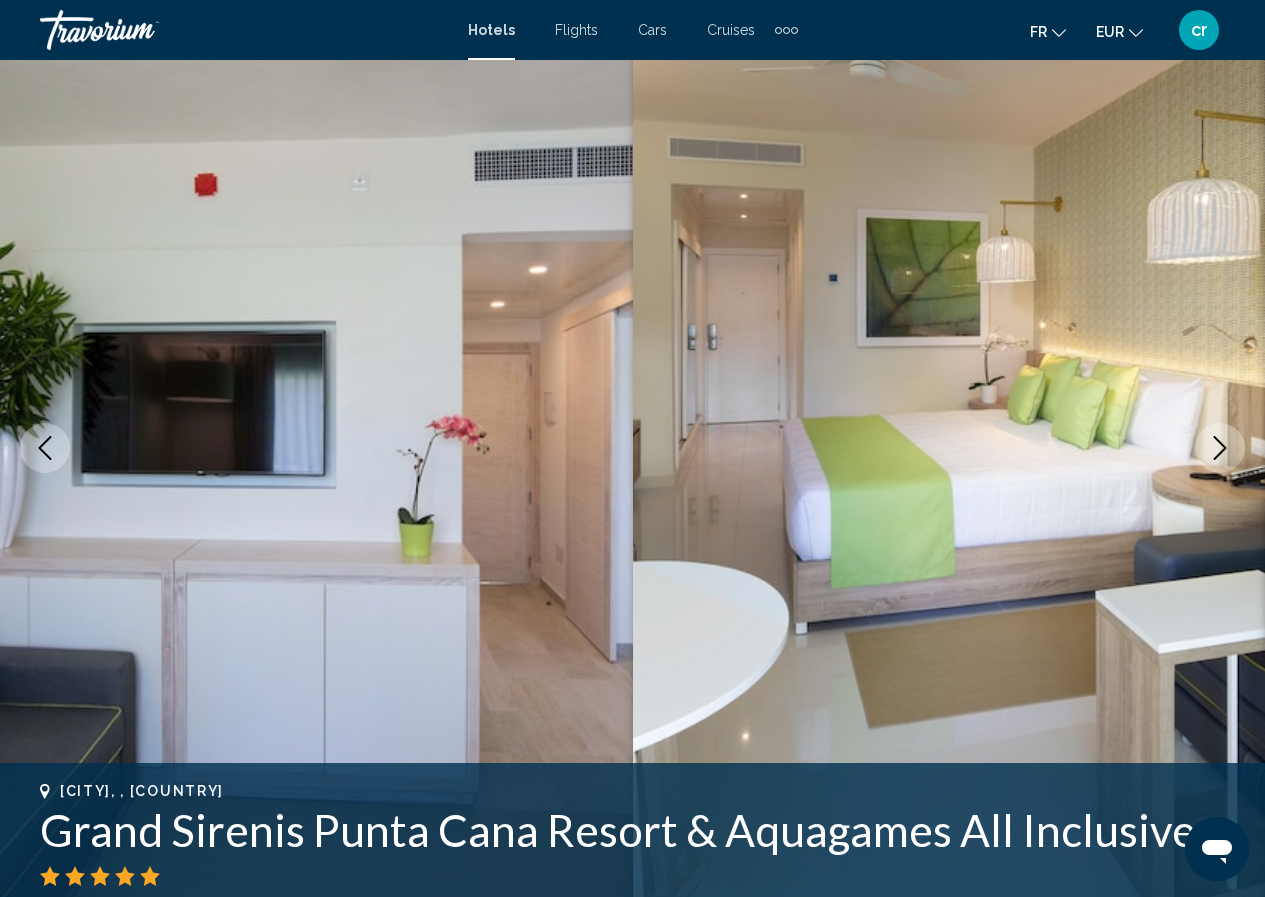 click 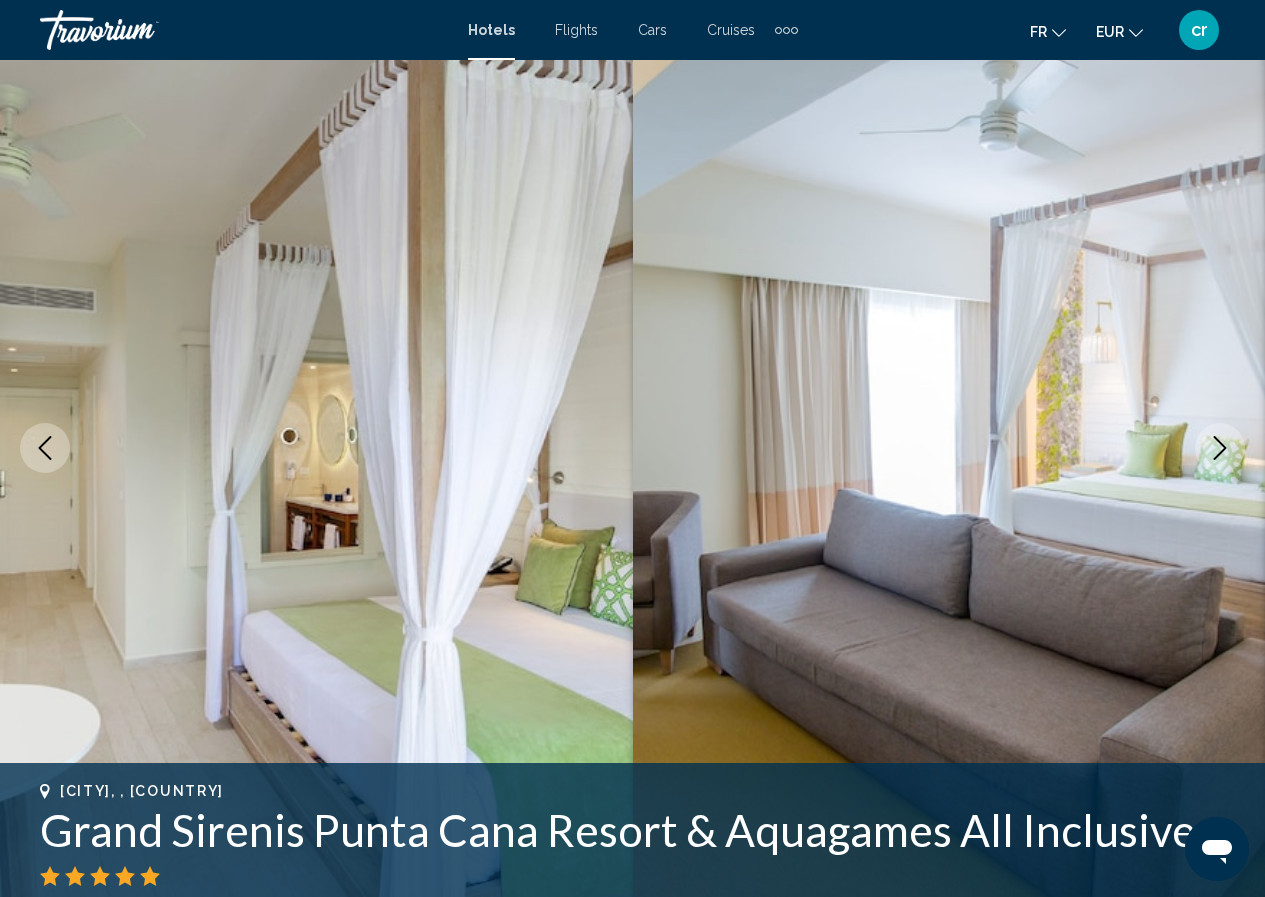 click 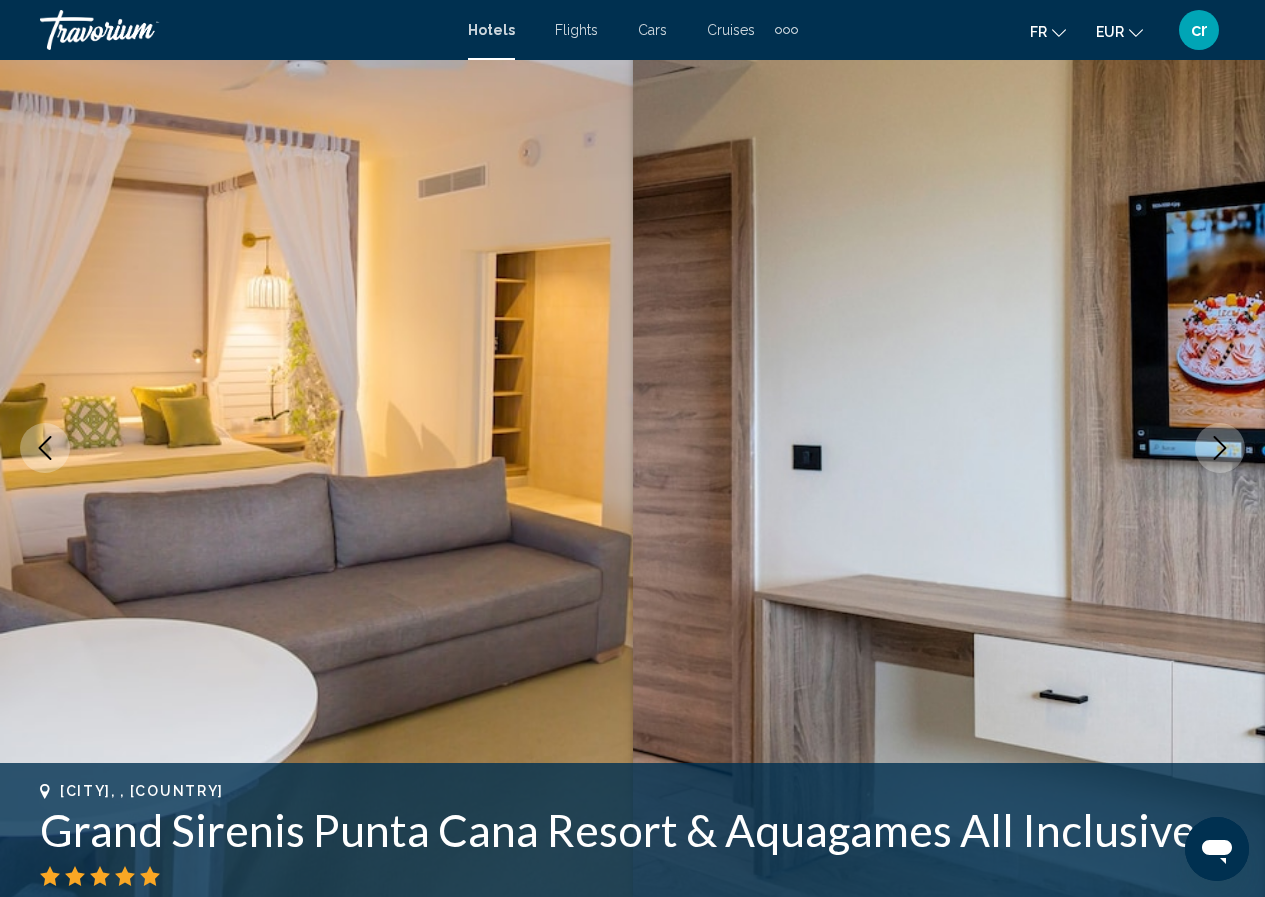 click 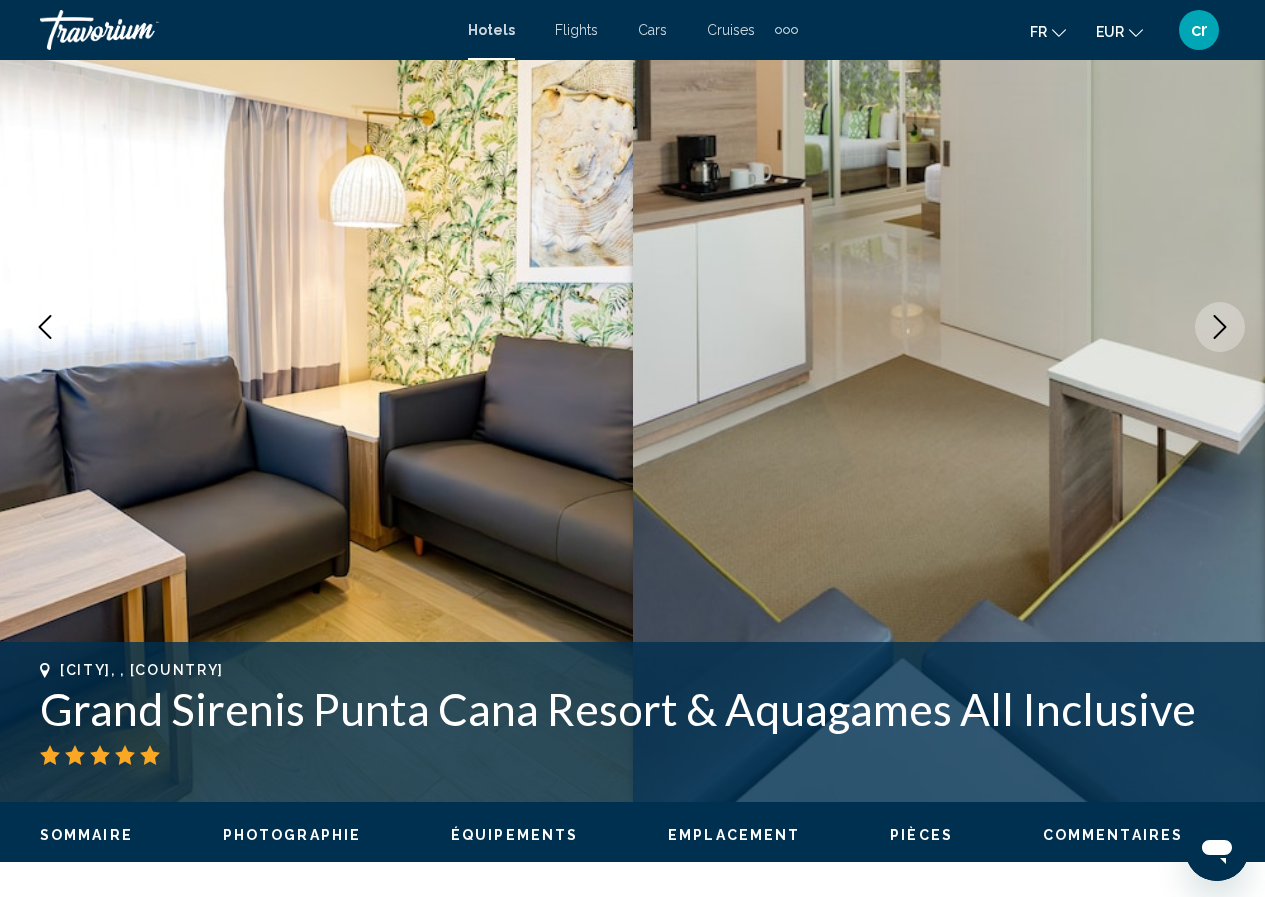 scroll, scrollTop: 400, scrollLeft: 0, axis: vertical 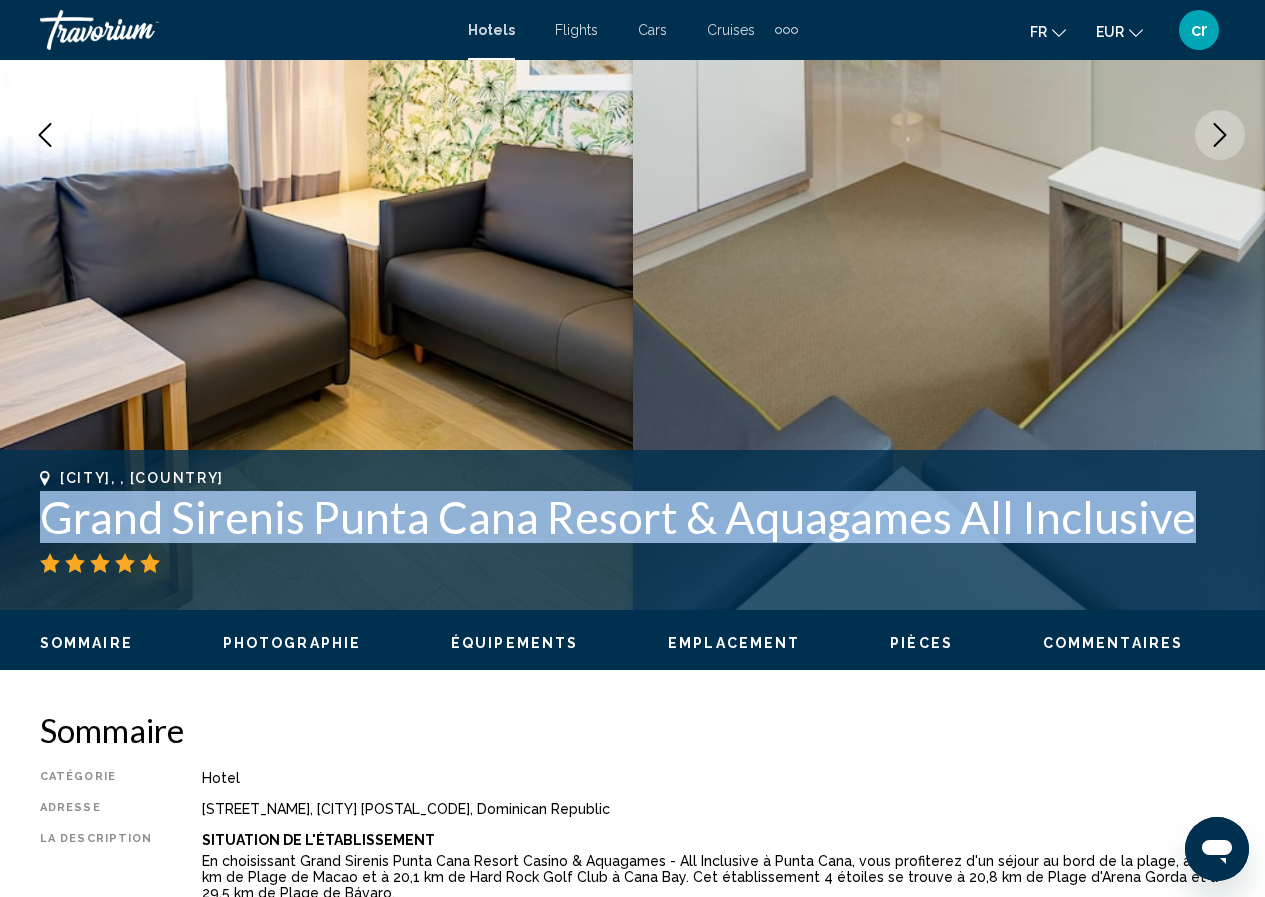 drag, startPoint x: 1203, startPoint y: 527, endPoint x: 41, endPoint y: 517, distance: 1162.043 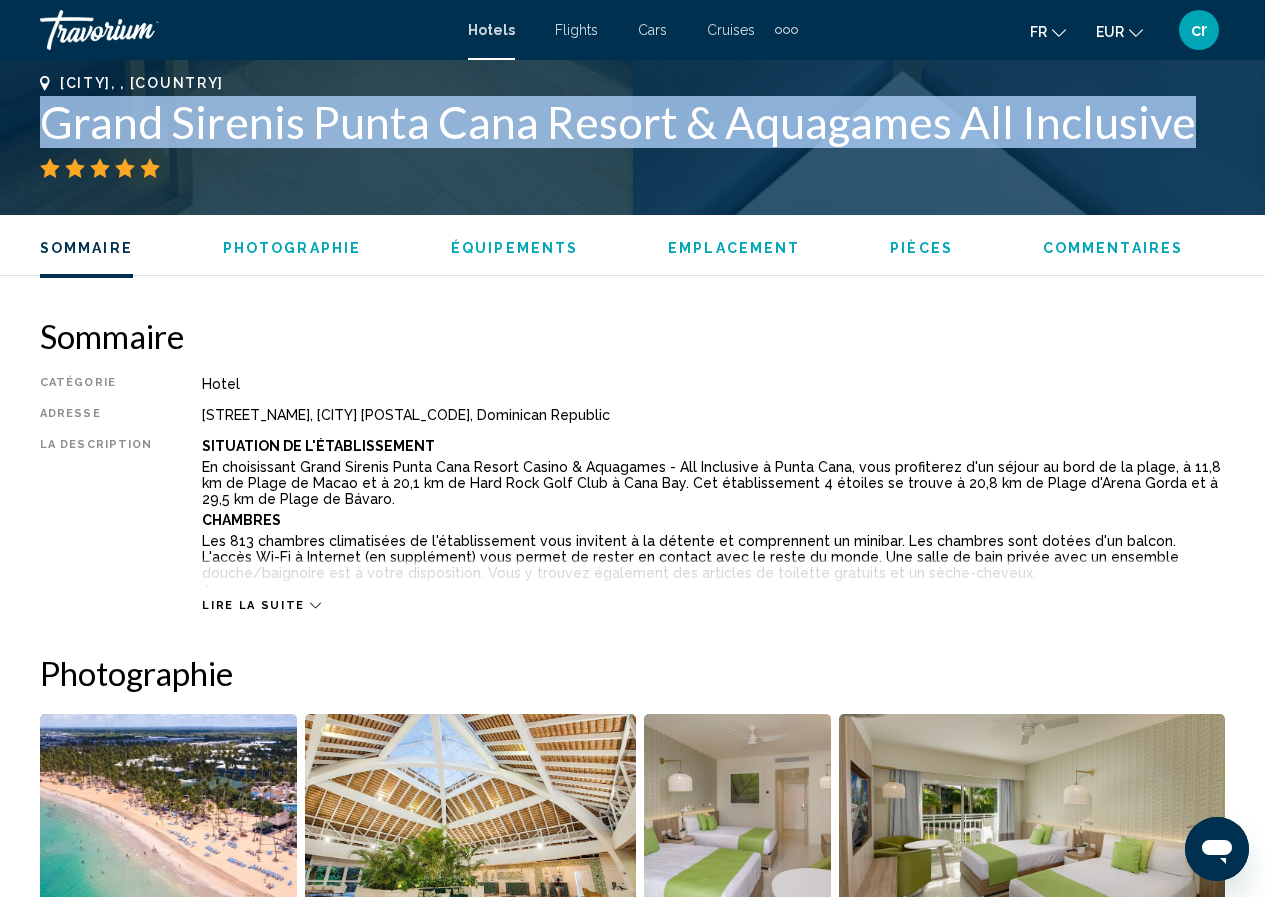 scroll, scrollTop: 600, scrollLeft: 0, axis: vertical 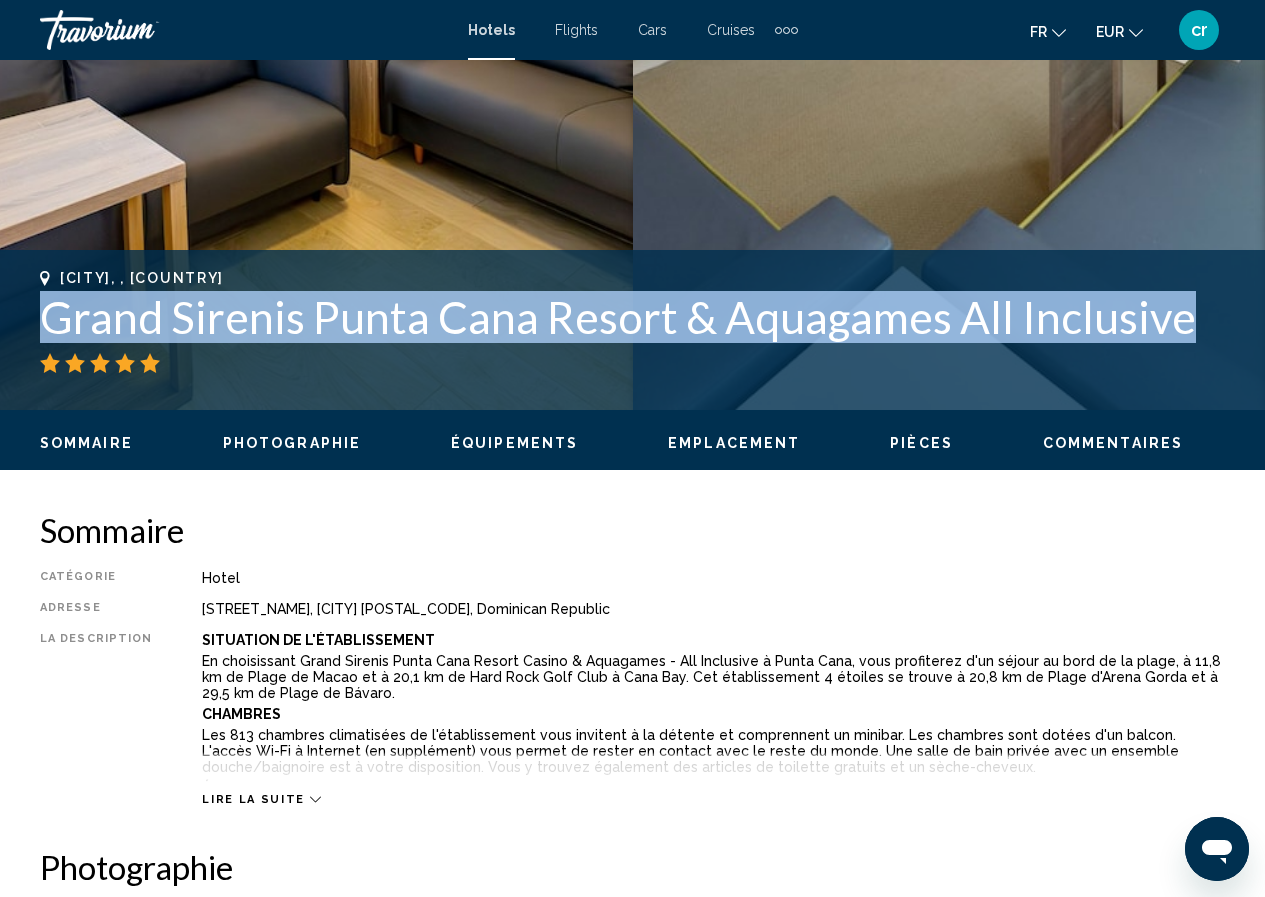 copy on "Grand Sirenis Punta Cana Resort & Aquagames All Inclusive" 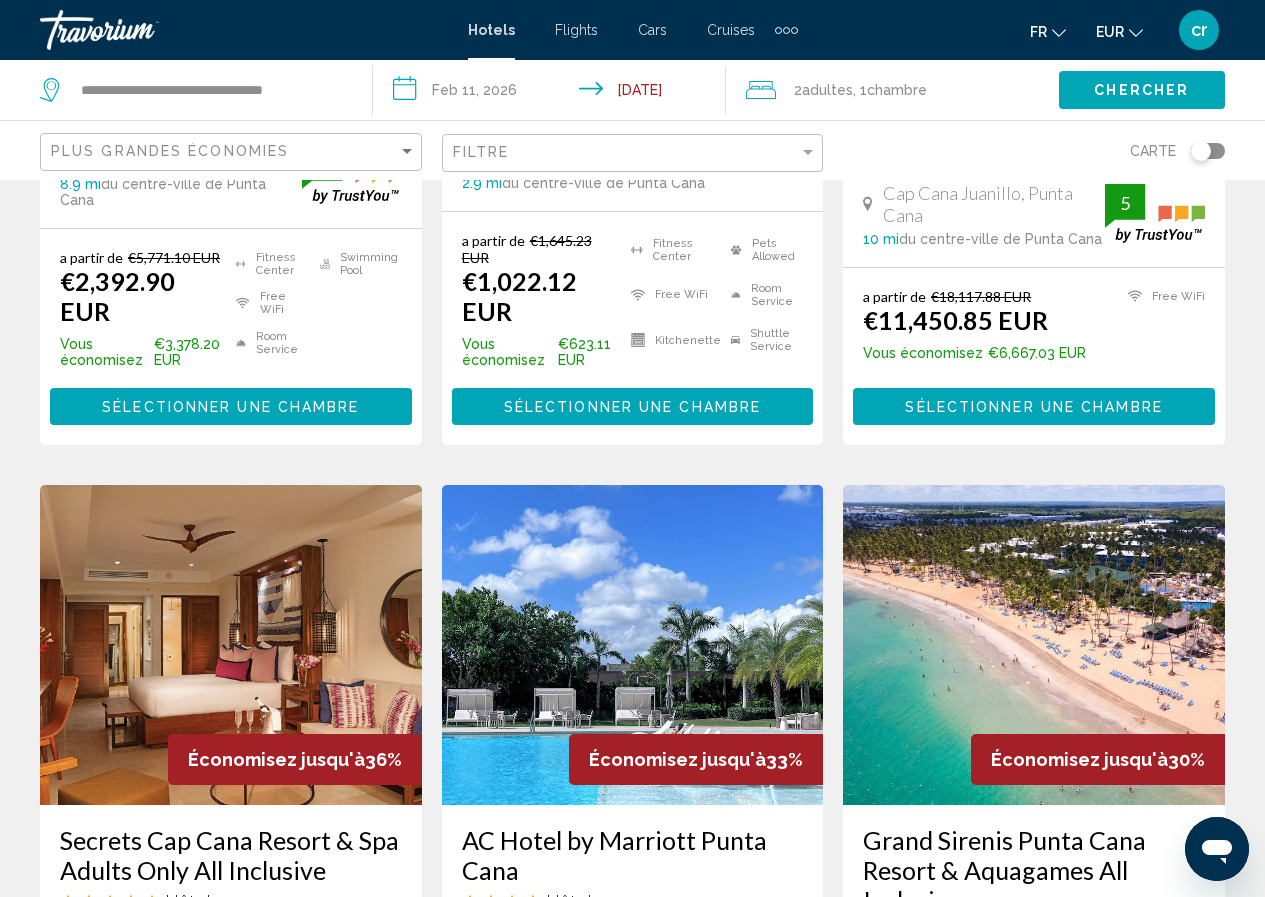 scroll, scrollTop: 800, scrollLeft: 0, axis: vertical 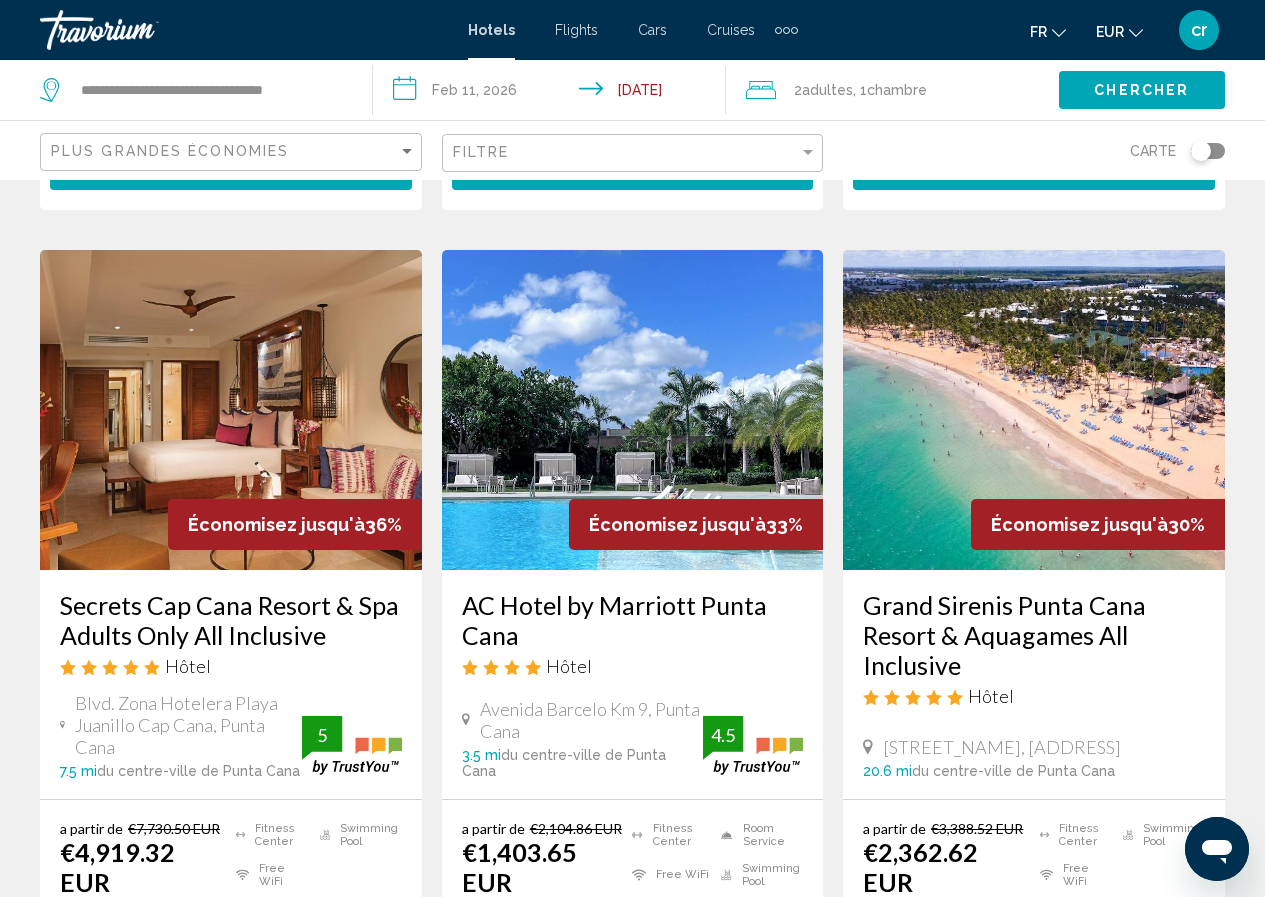click on "Secrets Cap Cana Resort & Spa Adults Only All Inclusive" at bounding box center (231, 620) 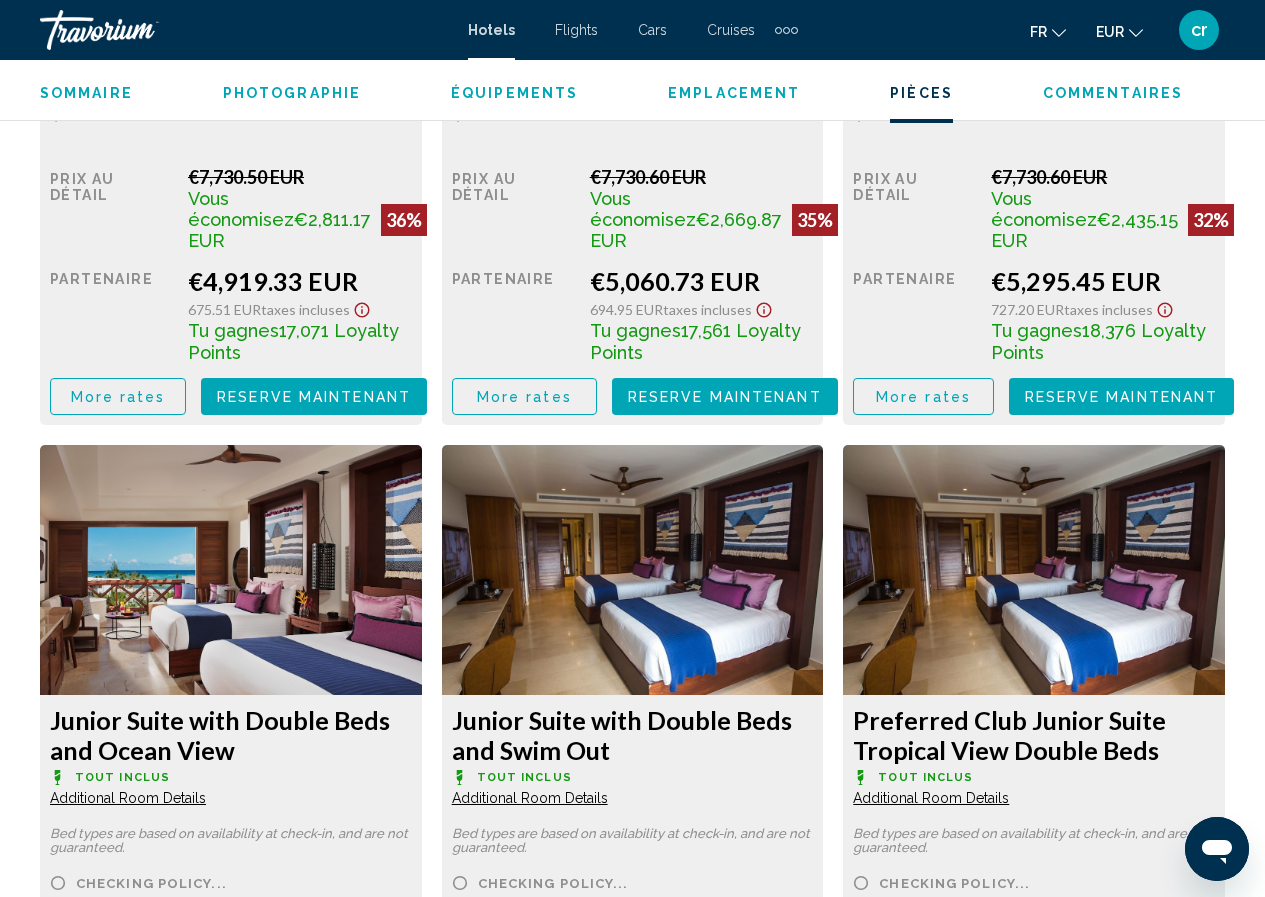 scroll, scrollTop: 3688, scrollLeft: 0, axis: vertical 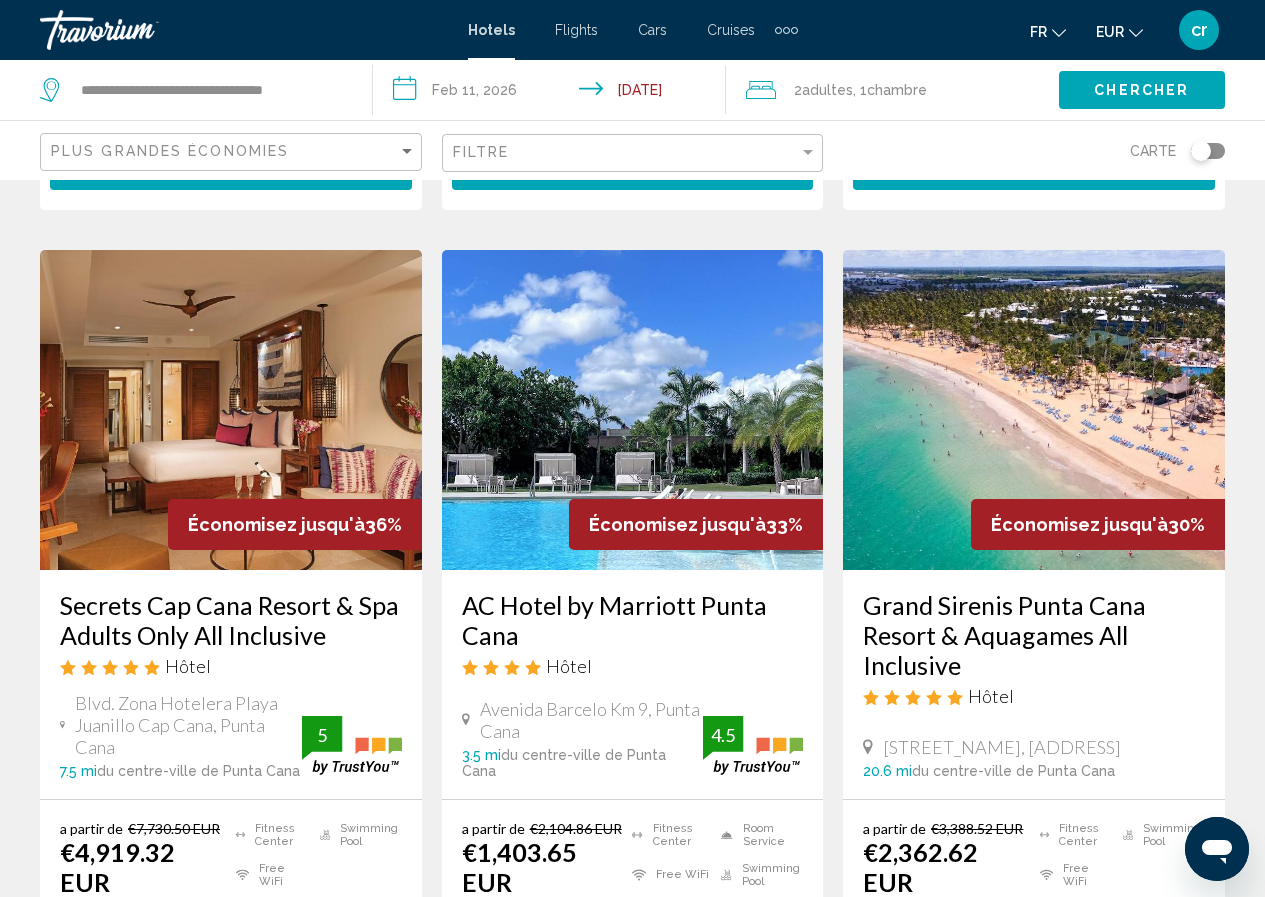 click on "Grand Sirenis Punta Cana Resort & Aquagames All Inclusive" at bounding box center (1034, 635) 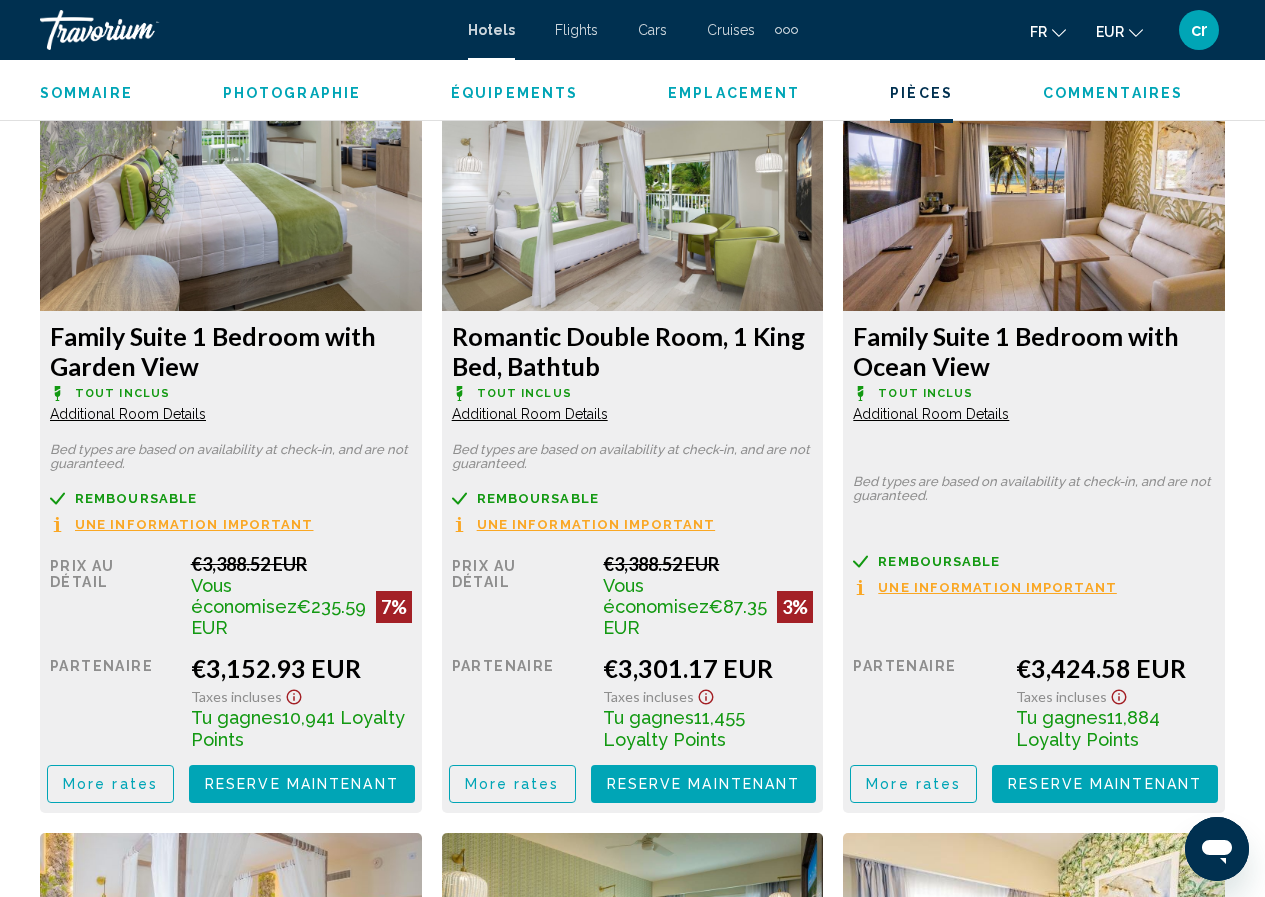 scroll, scrollTop: 3888, scrollLeft: 0, axis: vertical 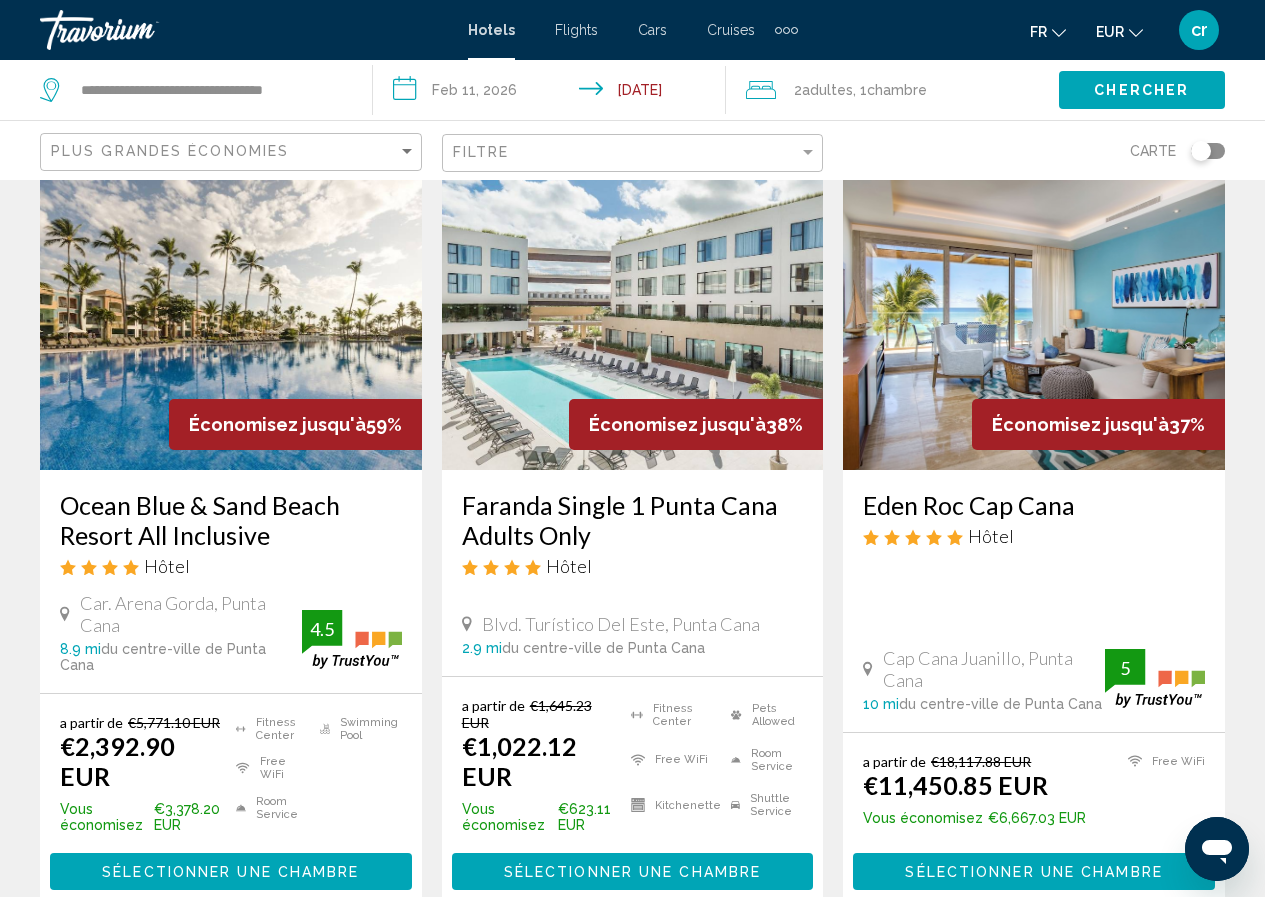 click on "Ocean Blue & Sand Beach Resort All Inclusive" at bounding box center [231, 520] 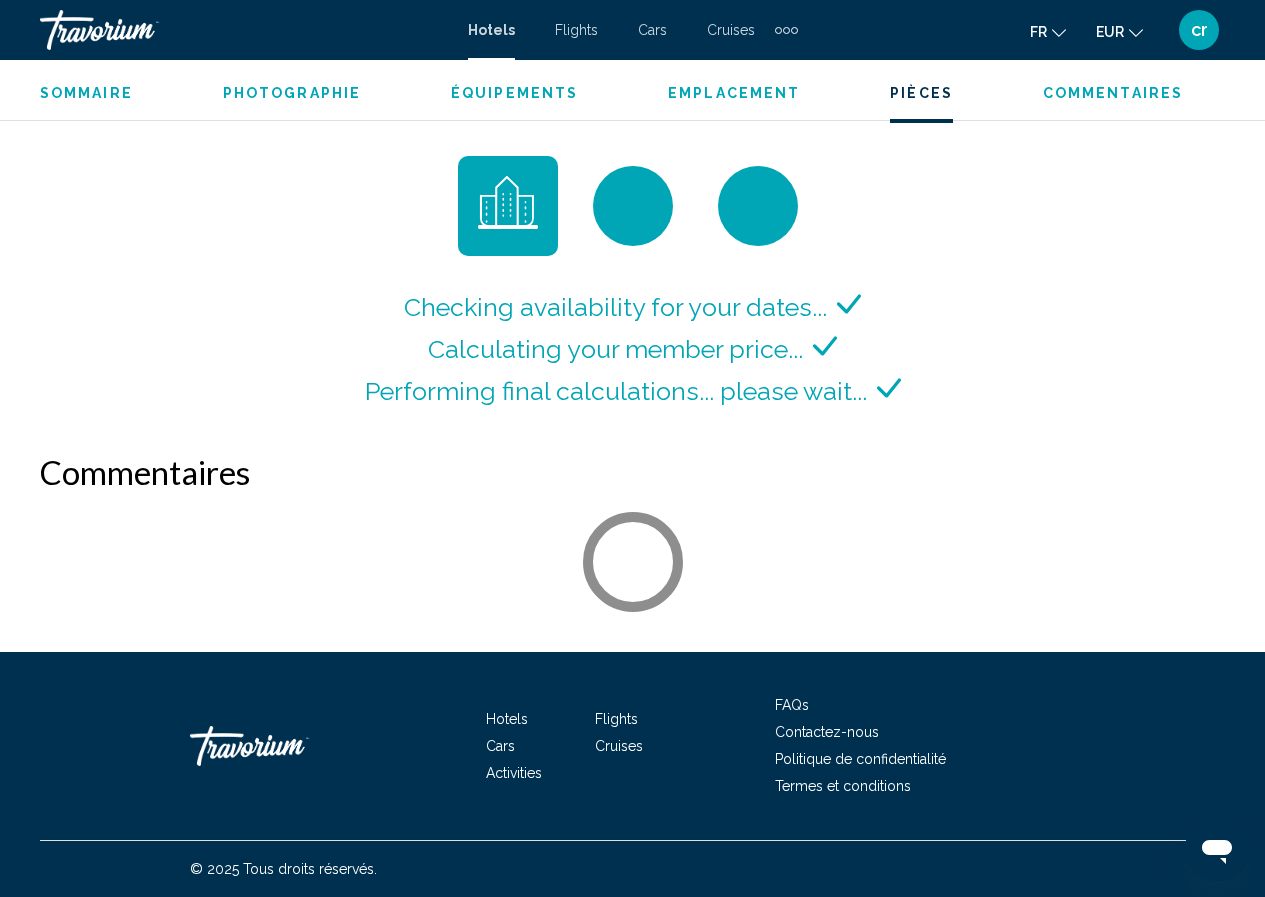 scroll, scrollTop: 3048, scrollLeft: 0, axis: vertical 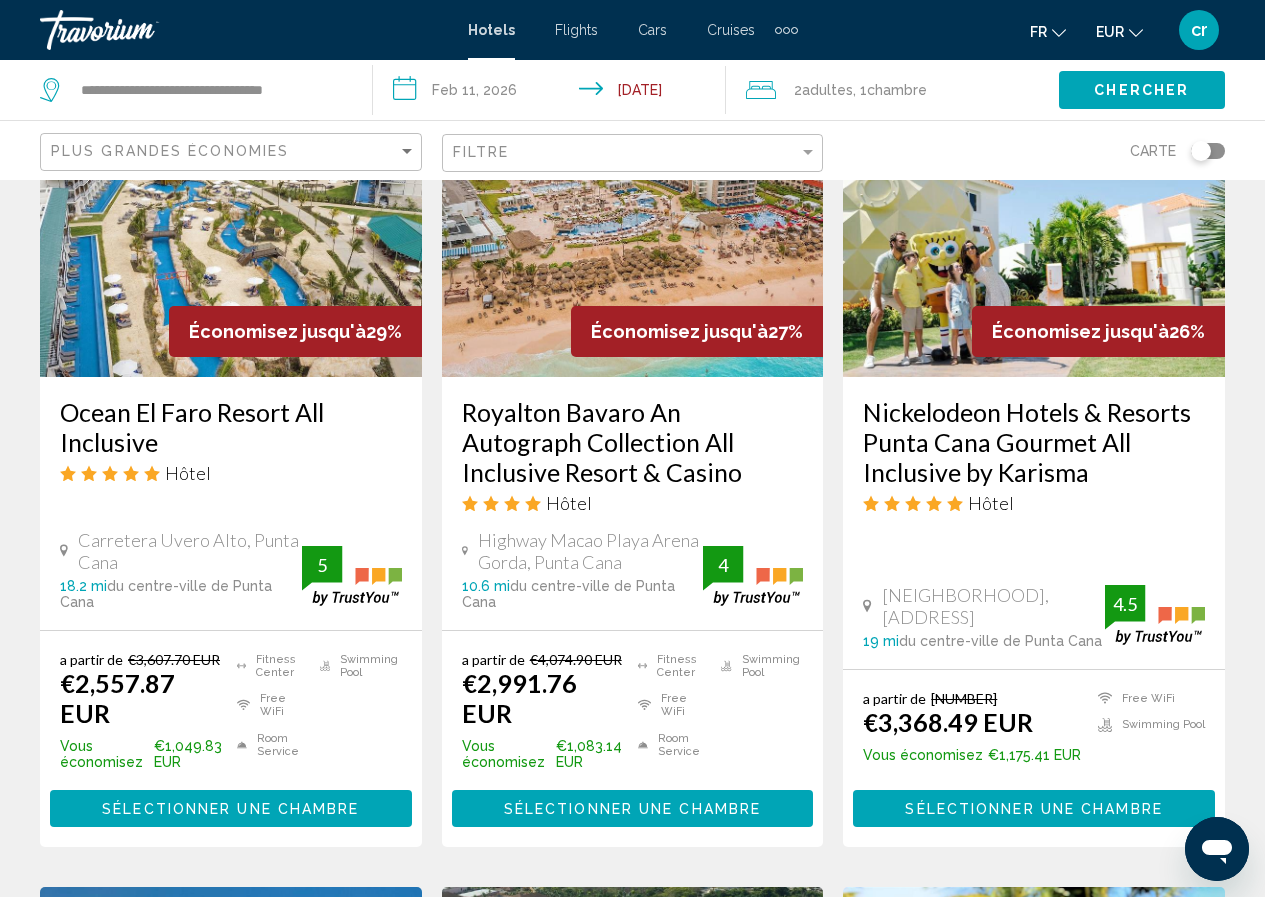 click on "Royalton Bavaro An Autograph Collection All Inclusive Resort & Casino" at bounding box center (633, 442) 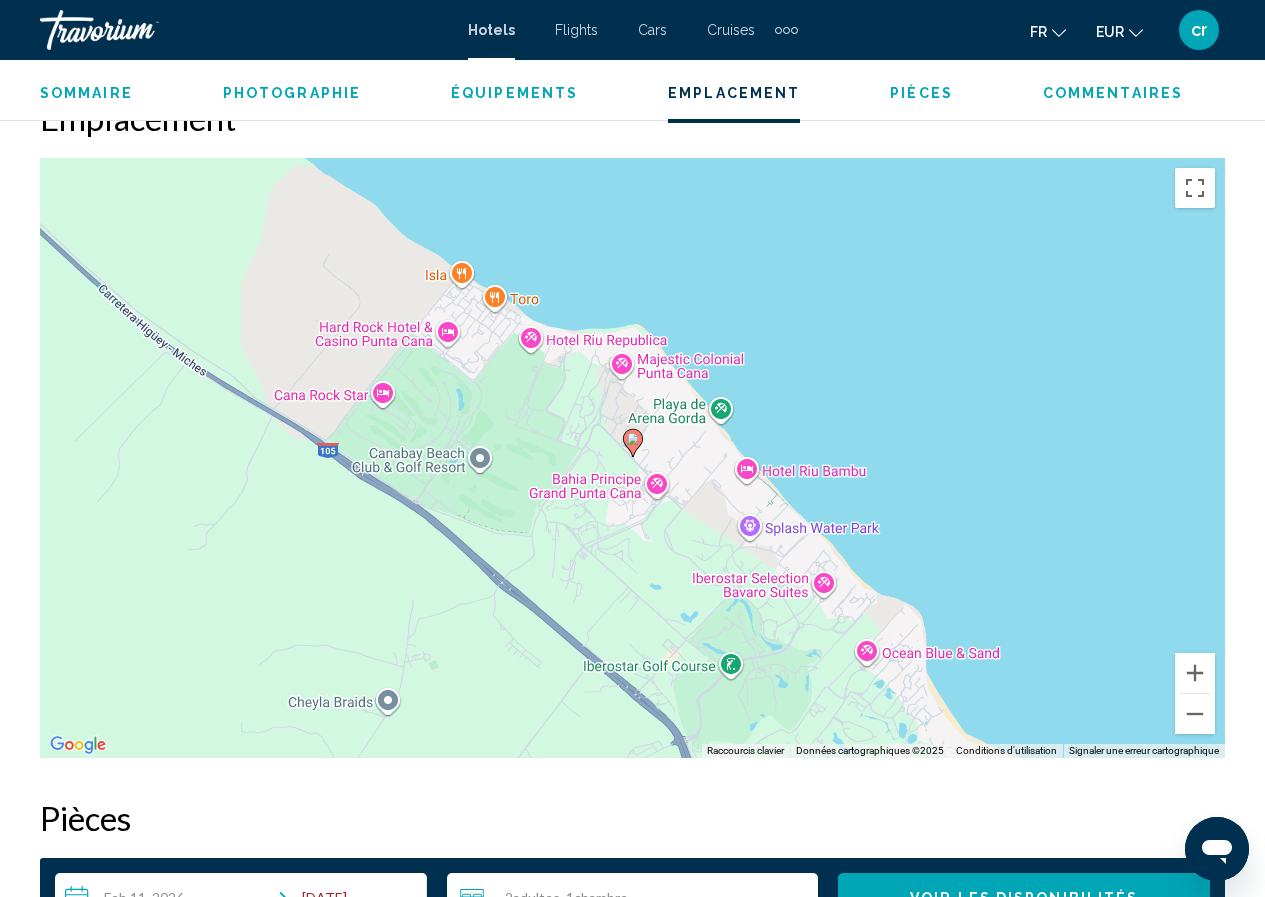 scroll, scrollTop: 2187, scrollLeft: 0, axis: vertical 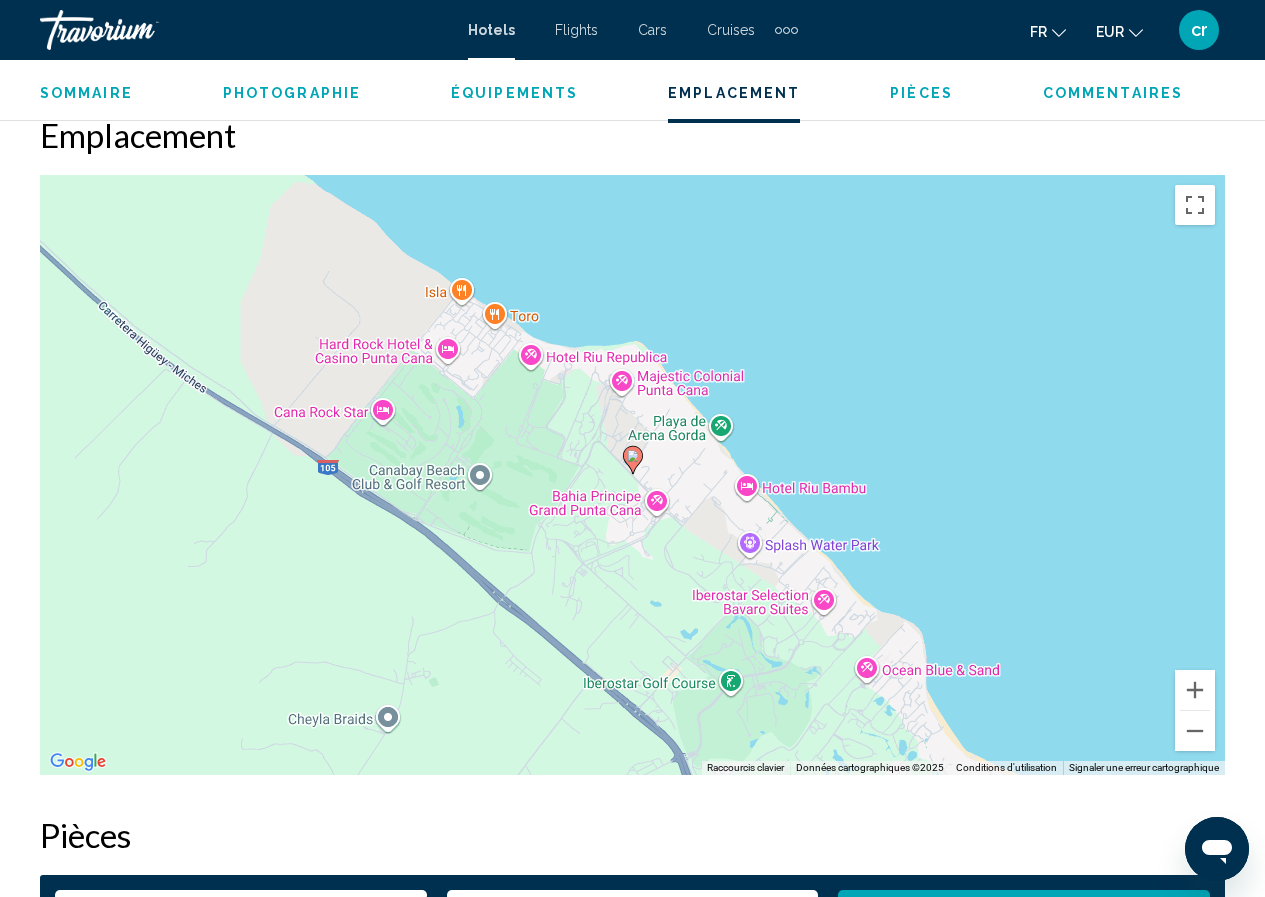 click on "cr" at bounding box center (1199, 30) 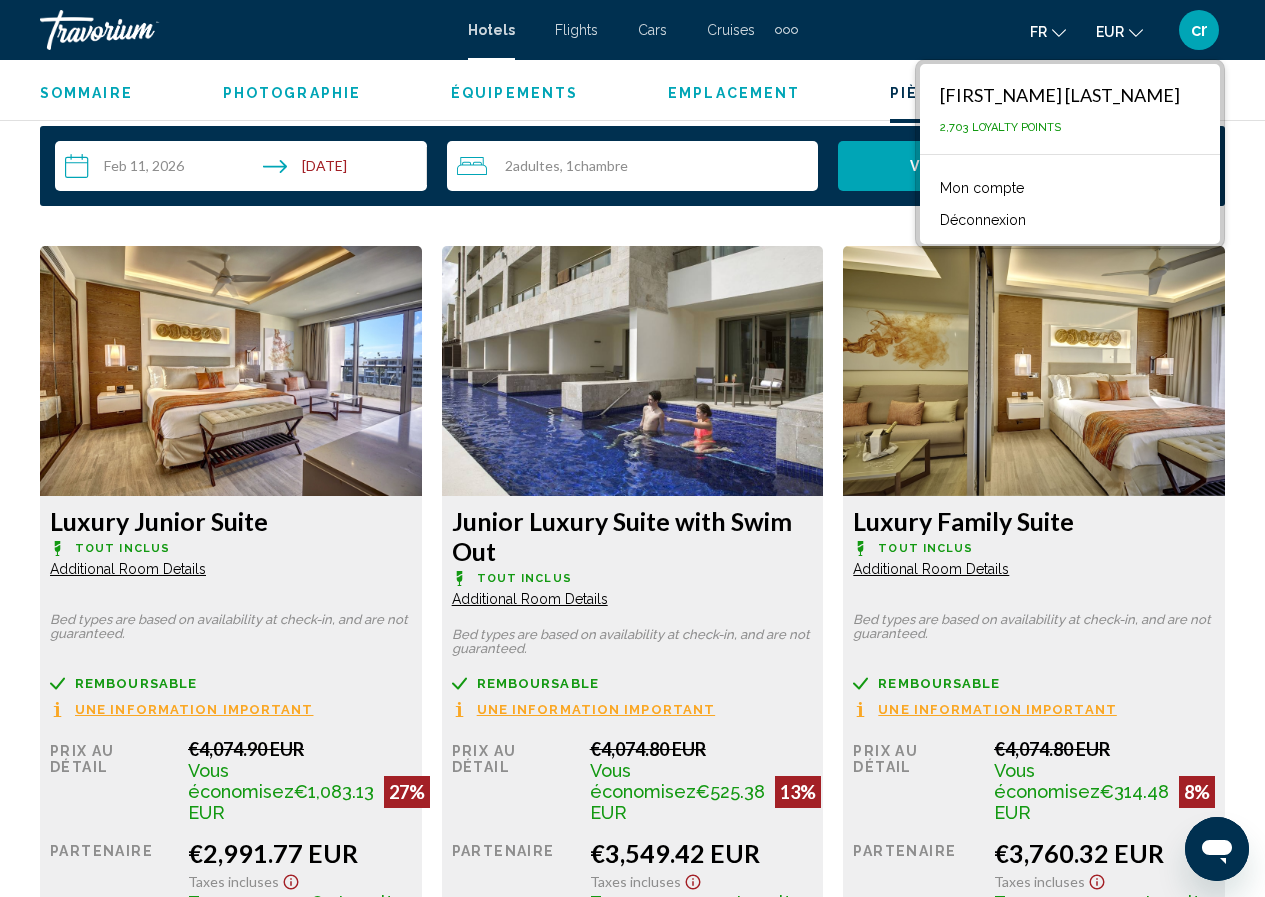 scroll, scrollTop: 2987, scrollLeft: 0, axis: vertical 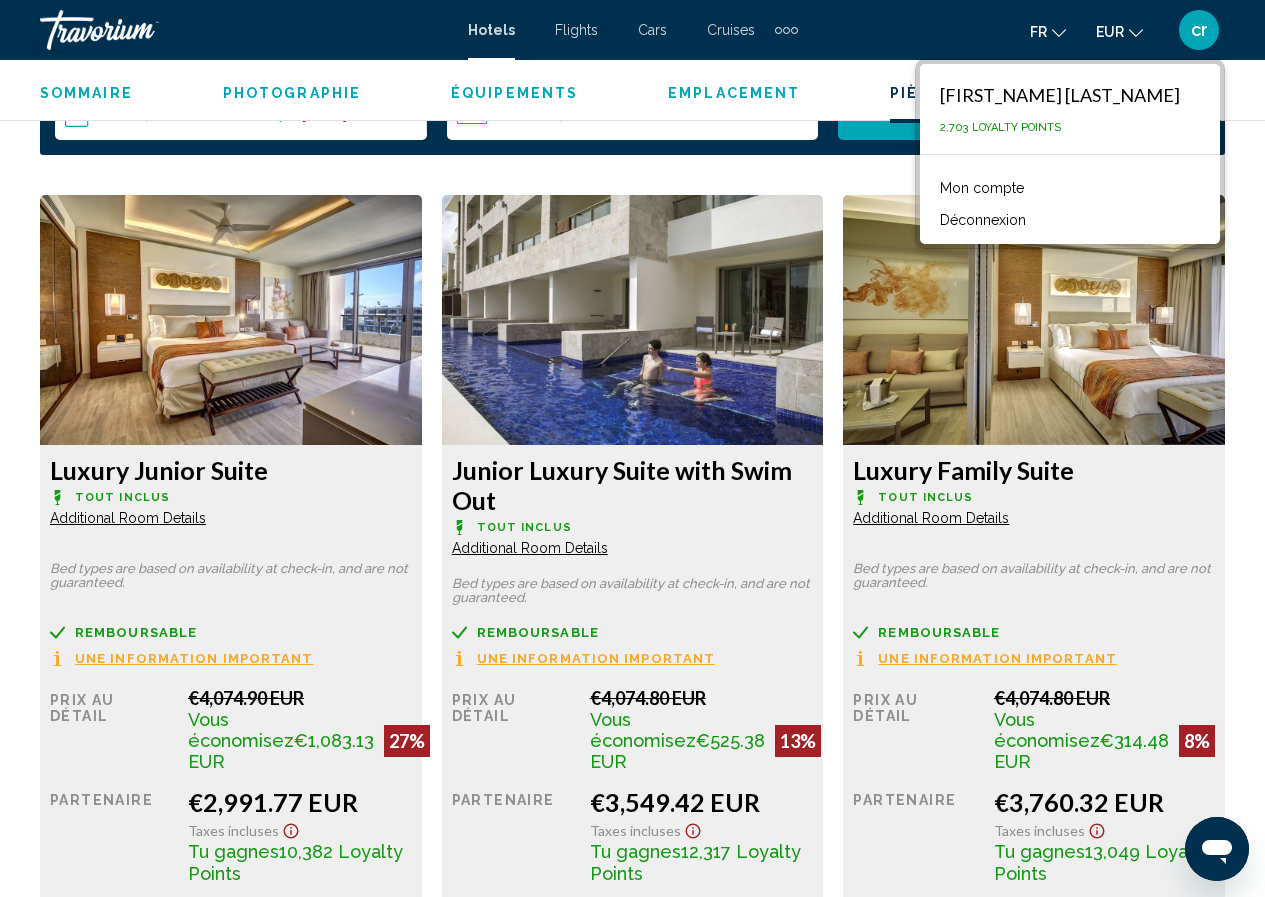 click at bounding box center (231, 320) 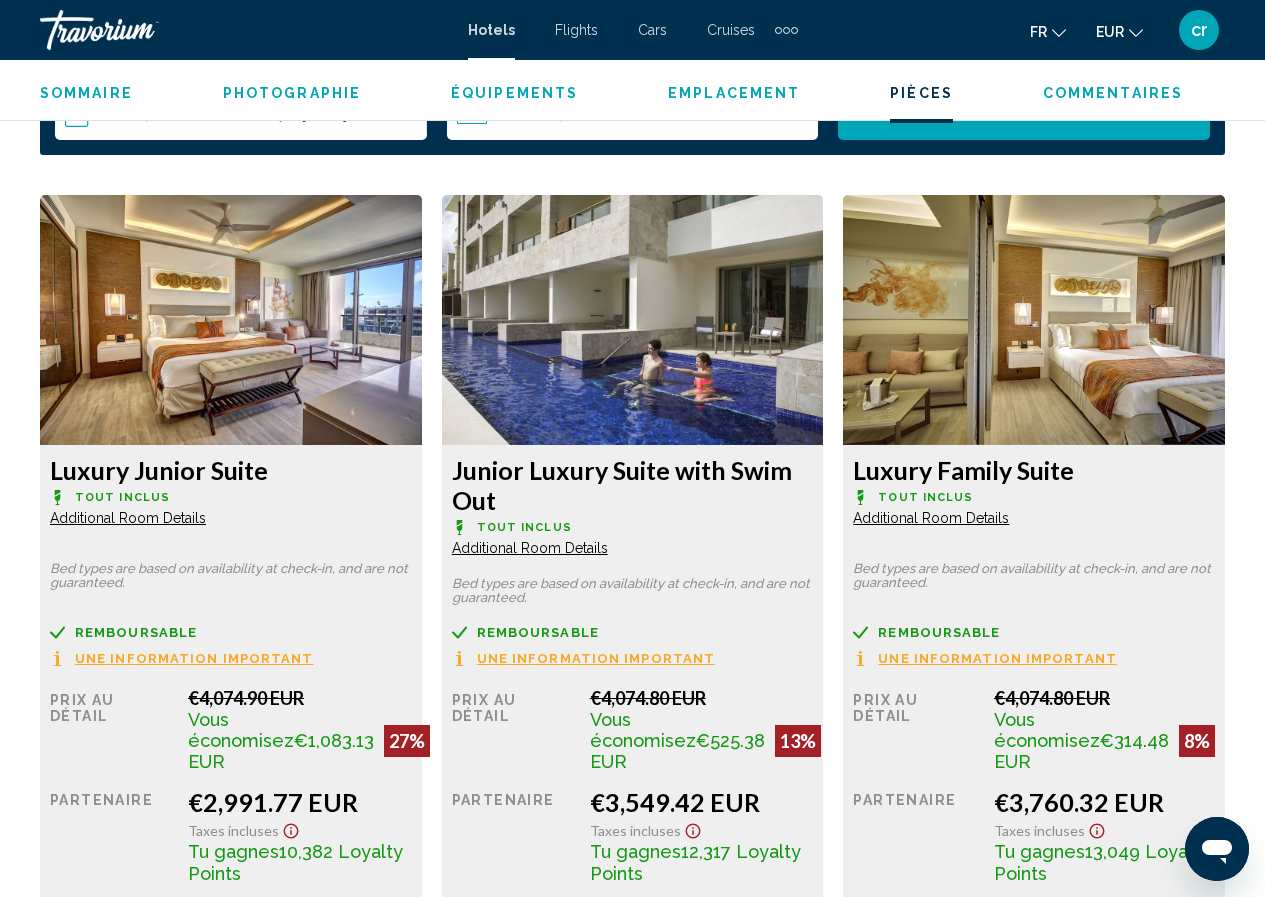 click on "Junior Luxury Suite with Swim Out" at bounding box center [231, 470] 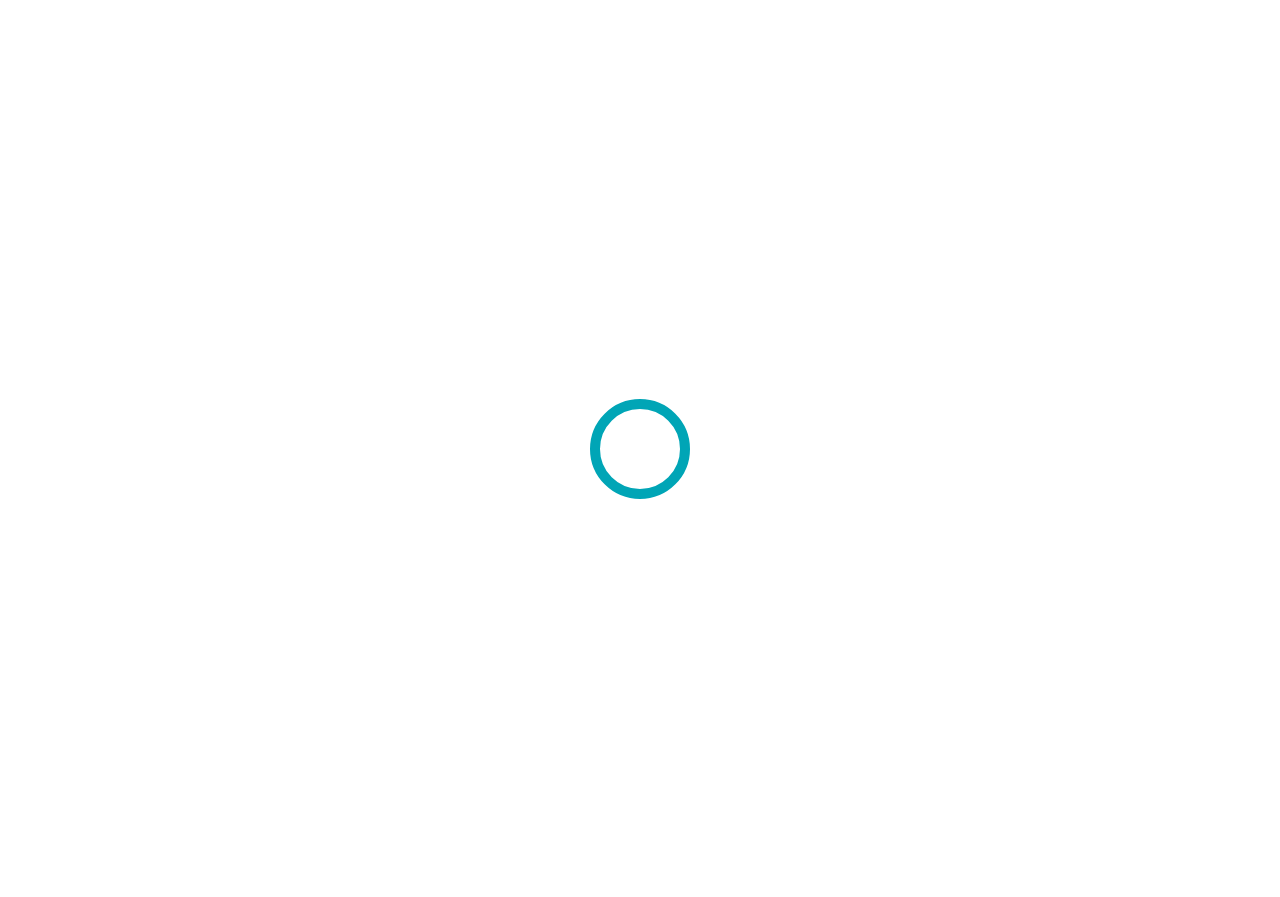 scroll, scrollTop: 0, scrollLeft: 0, axis: both 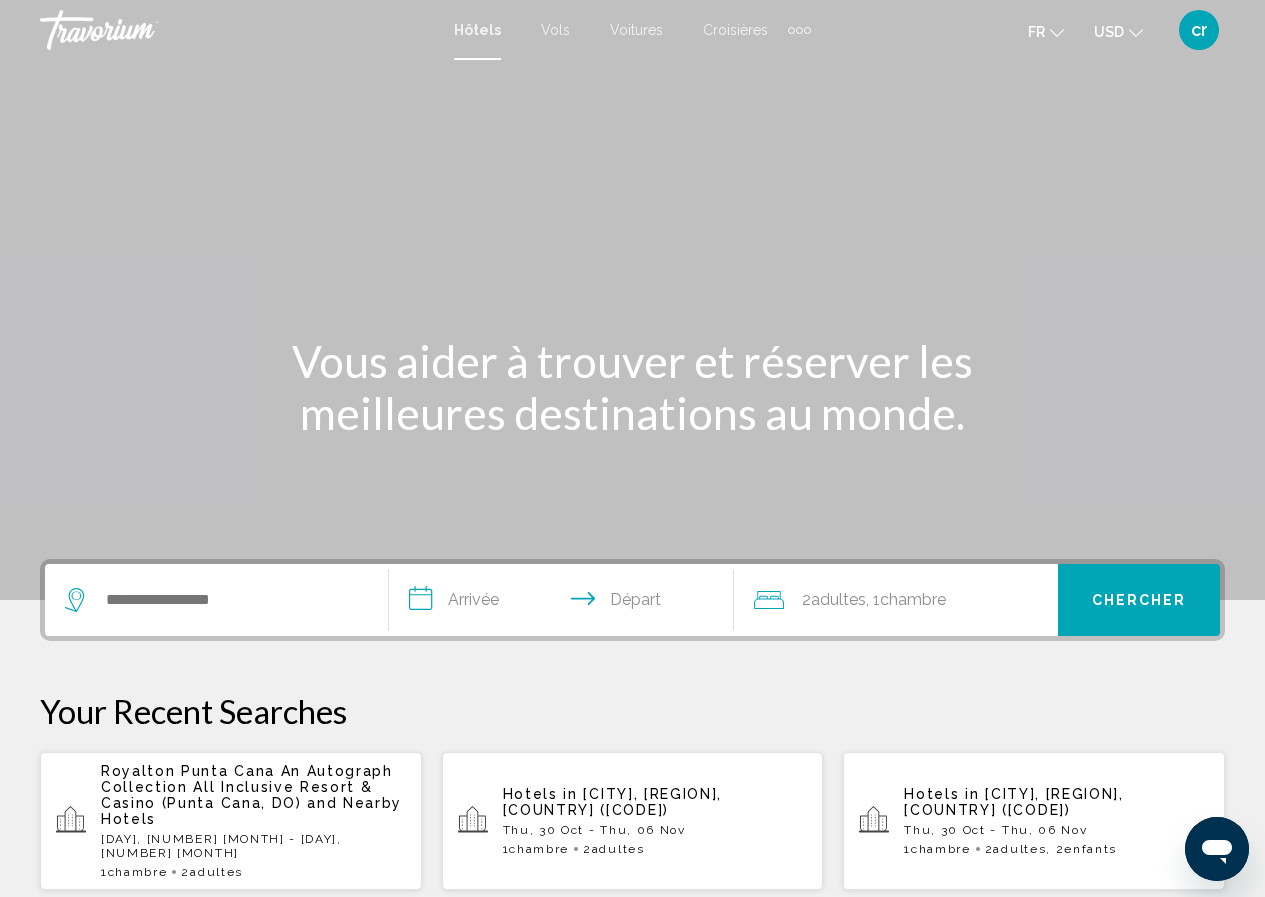 click at bounding box center [216, 600] 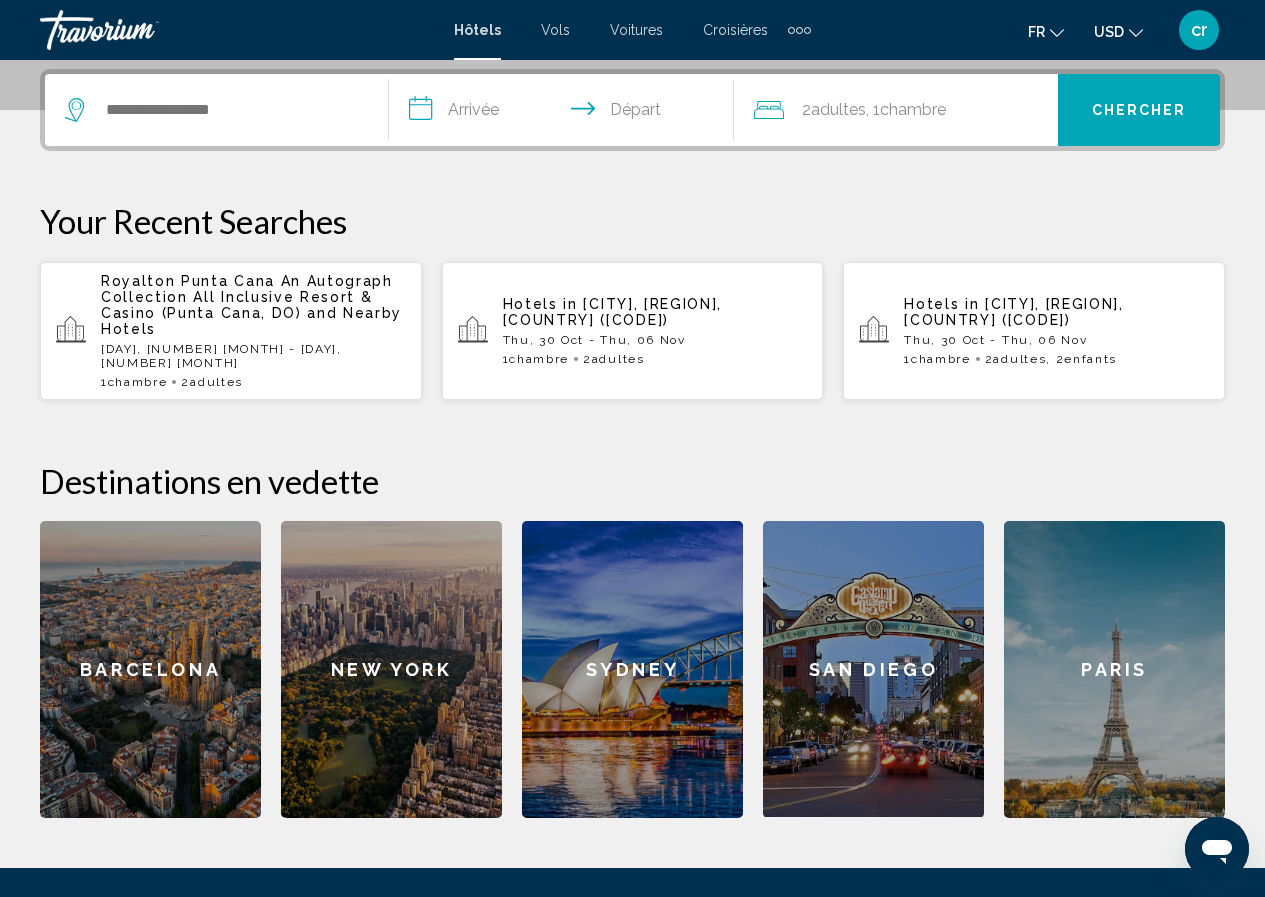 scroll, scrollTop: 494, scrollLeft: 0, axis: vertical 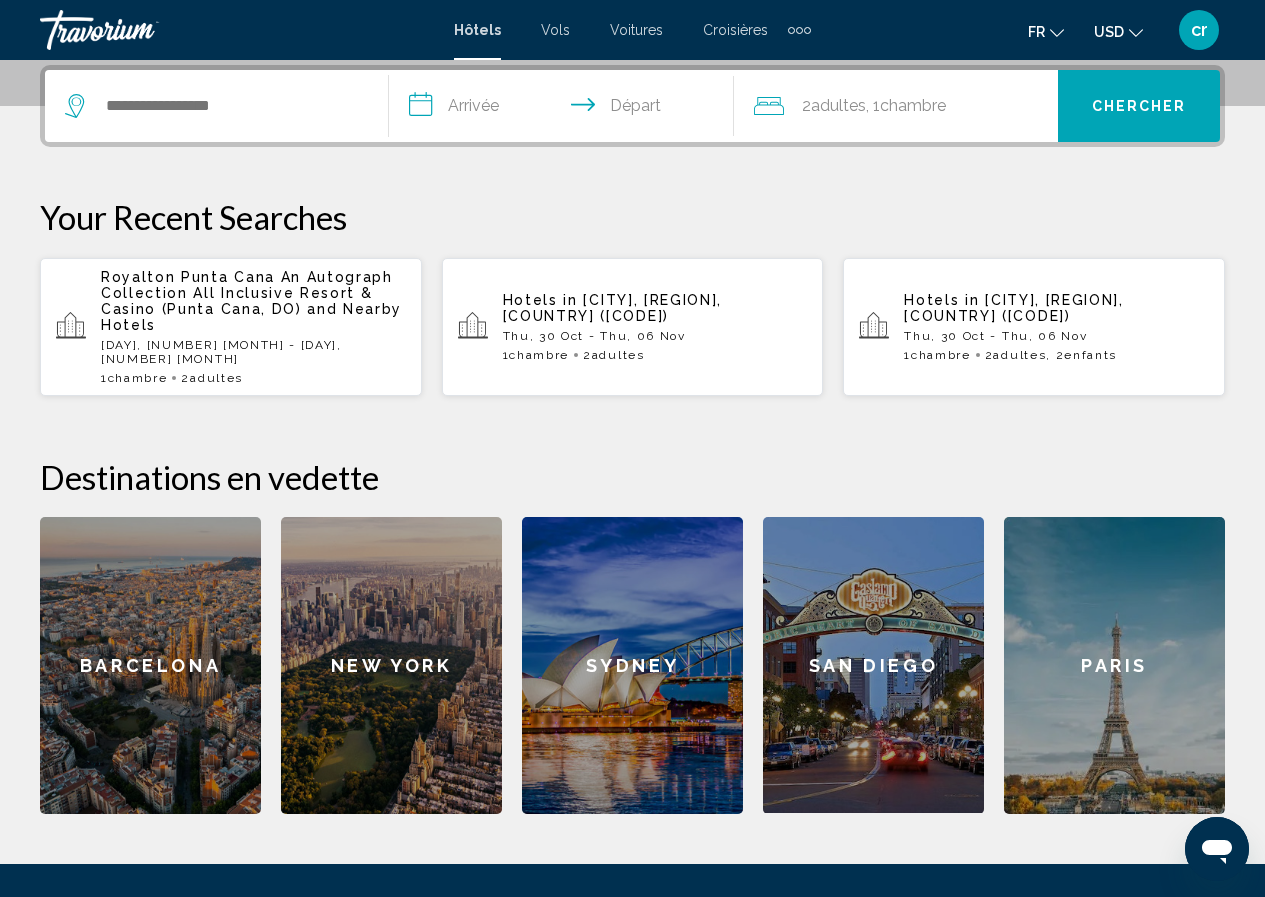 click at bounding box center (216, 106) 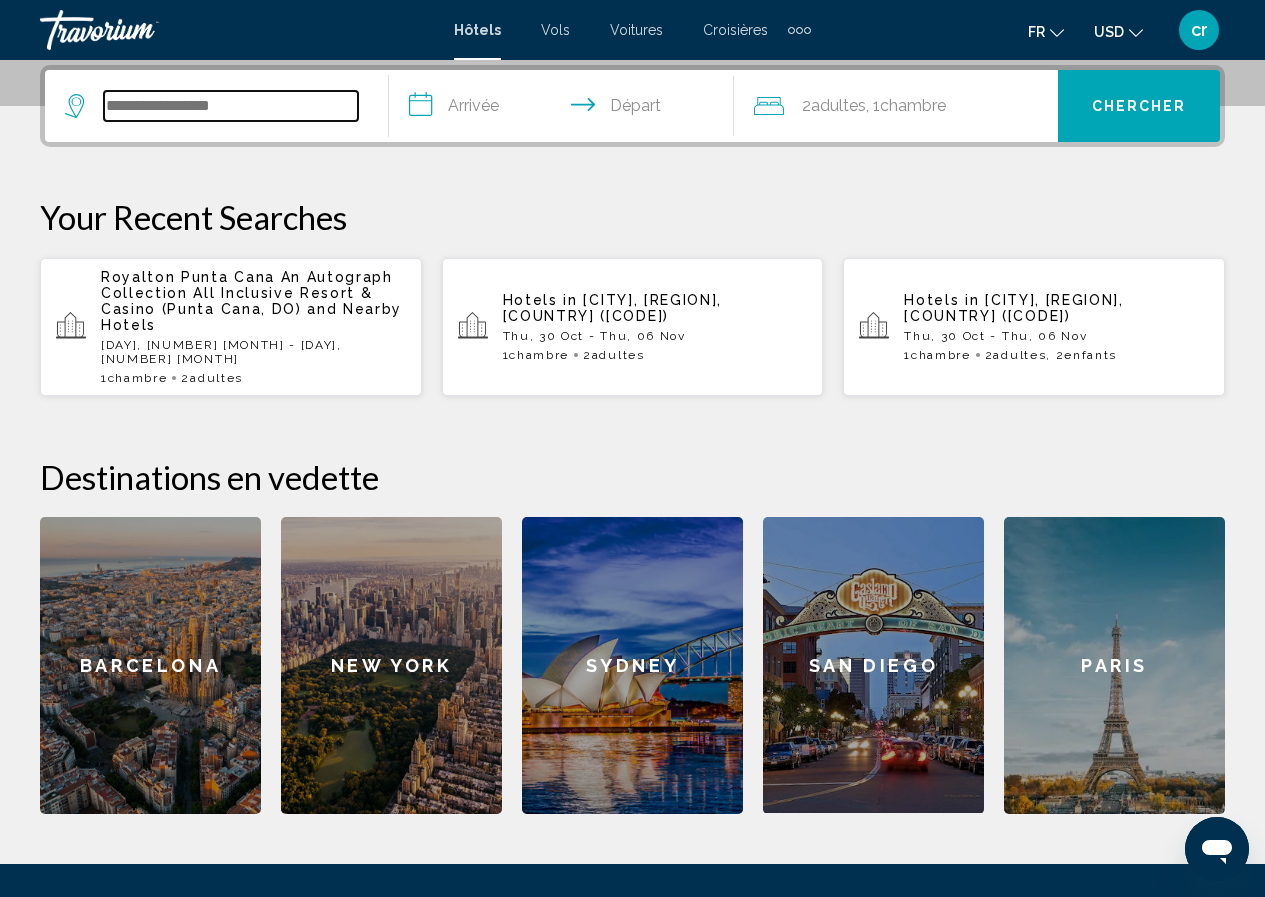 click at bounding box center (231, 106) 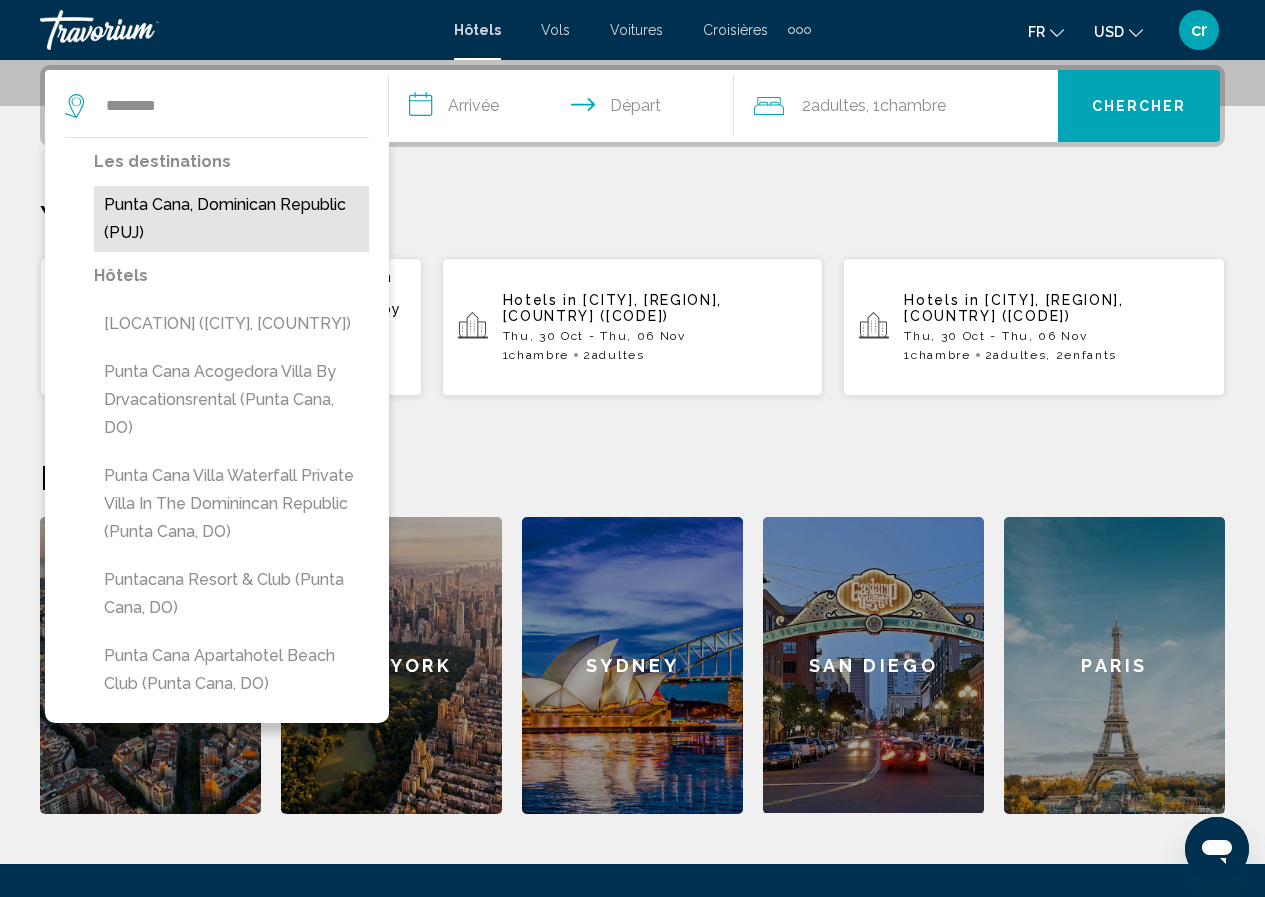 click on "Punta Cana, Dominican Republic (PUJ)" at bounding box center (231, 219) 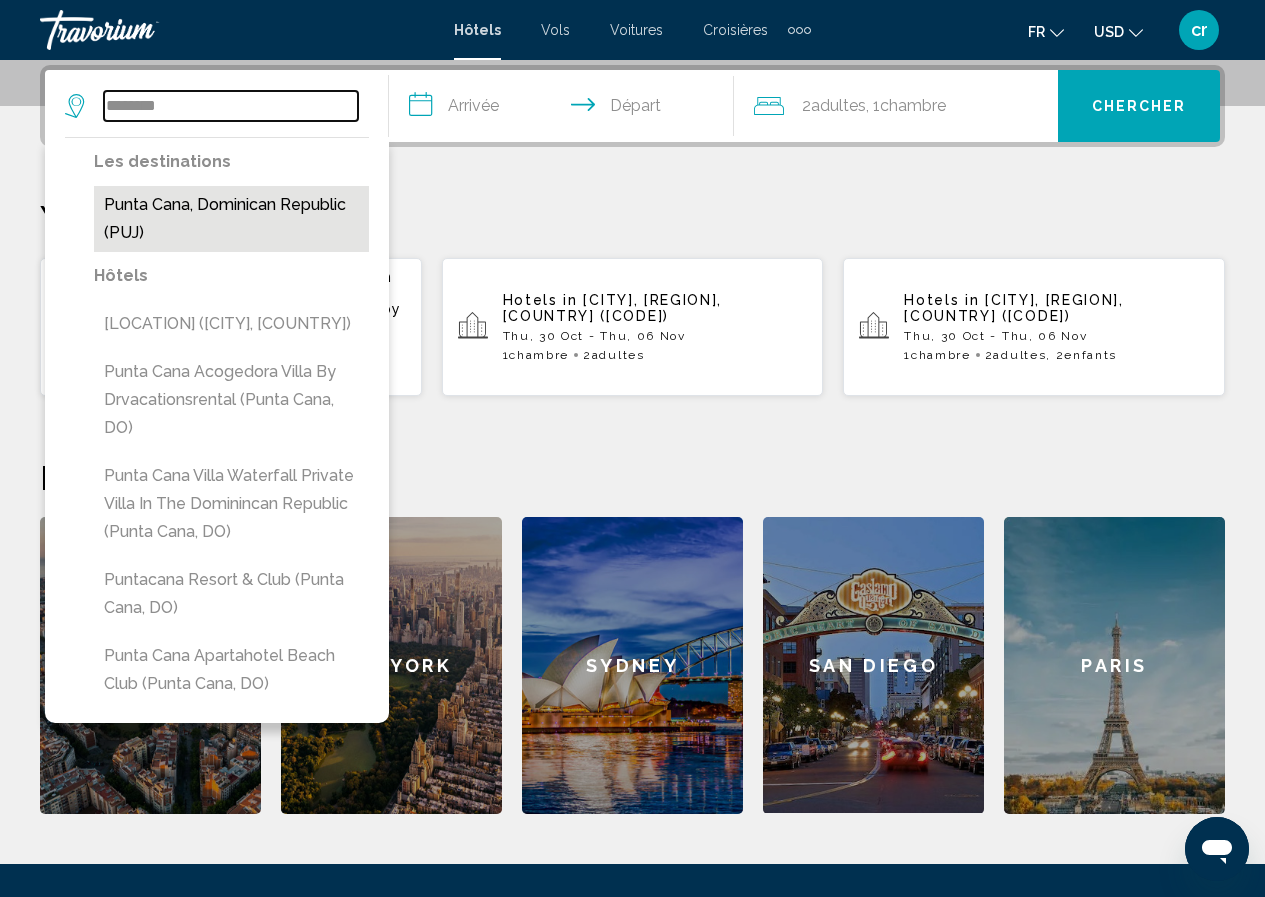 type on "**********" 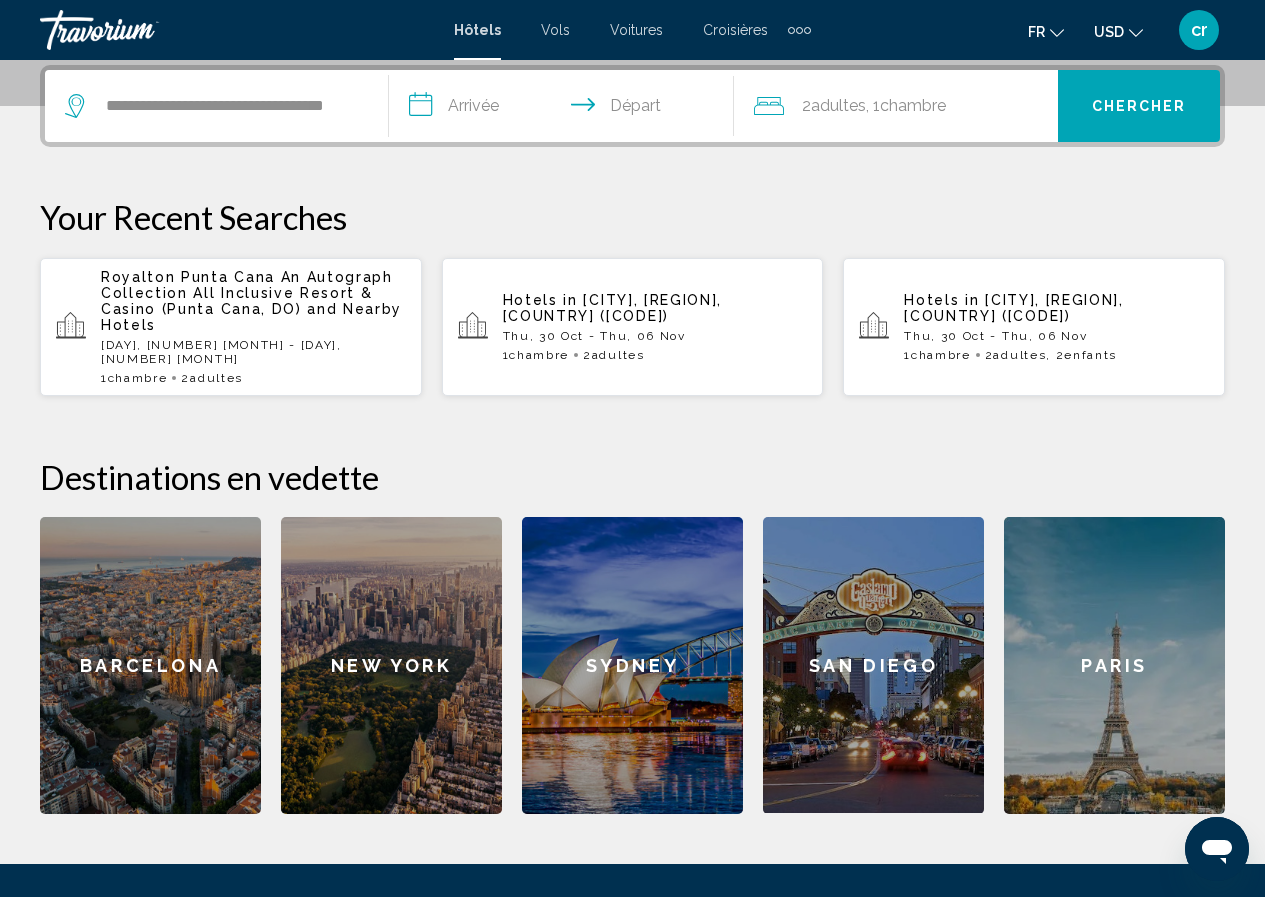 click on "**********" at bounding box center (565, 109) 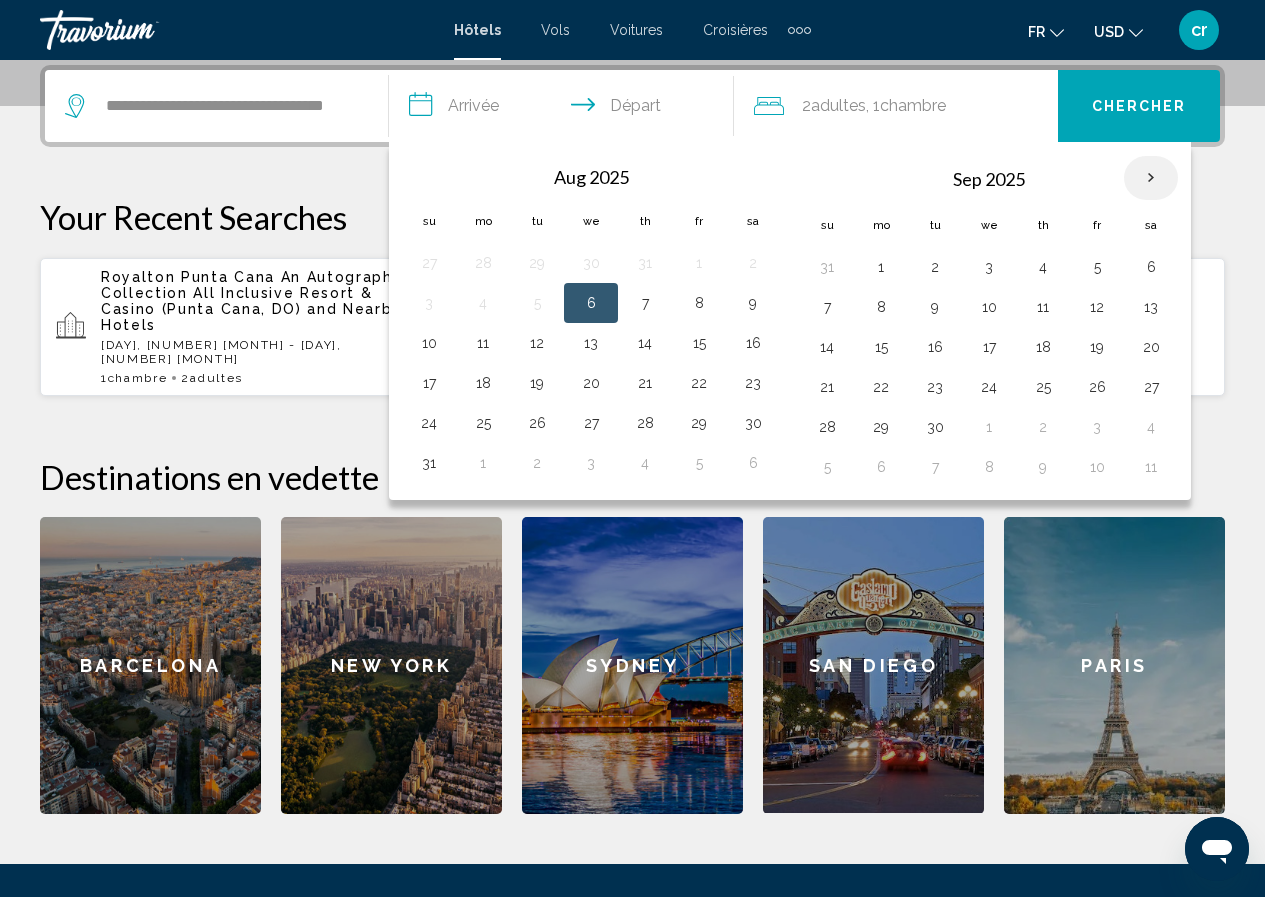 click at bounding box center (1151, 178) 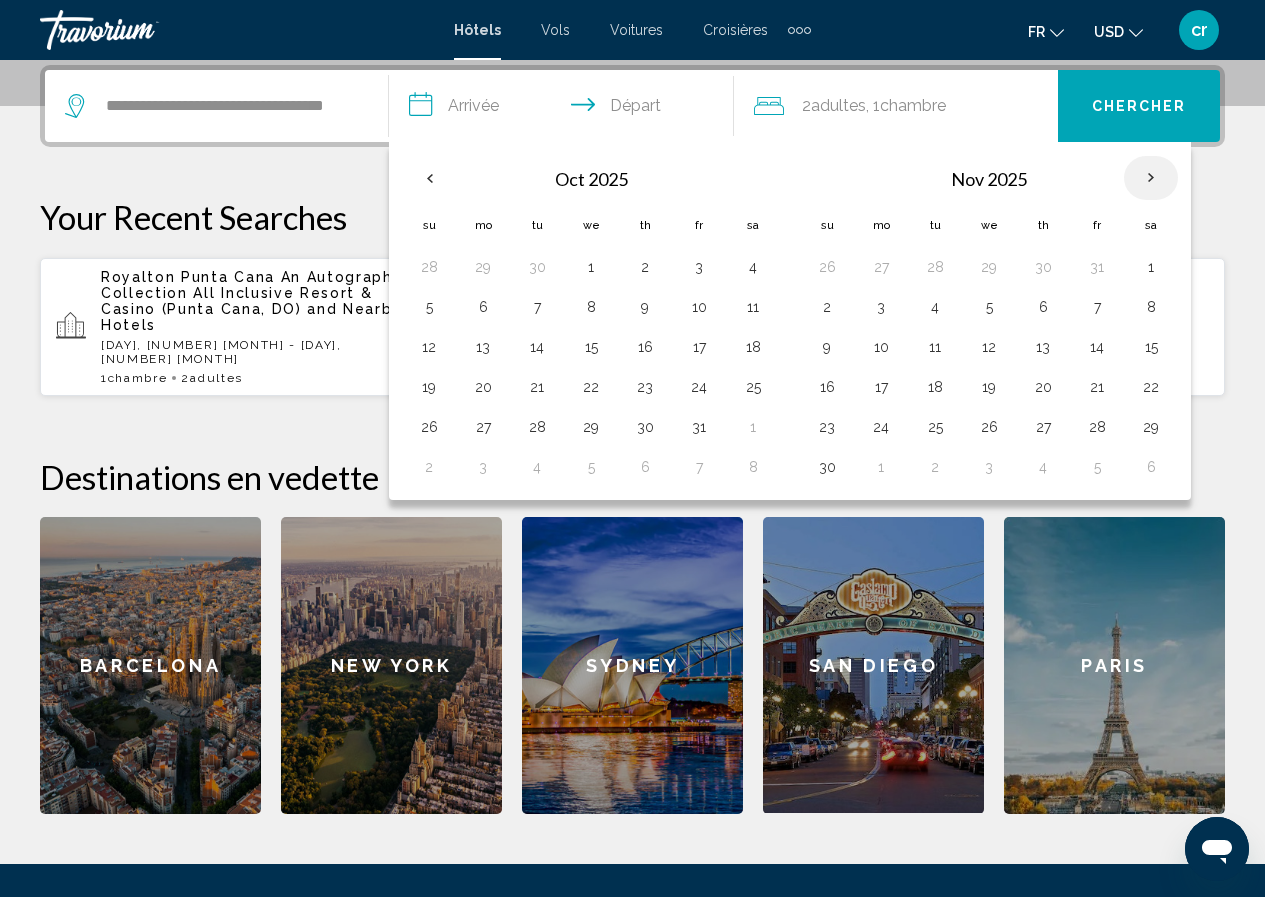 click at bounding box center [1151, 178] 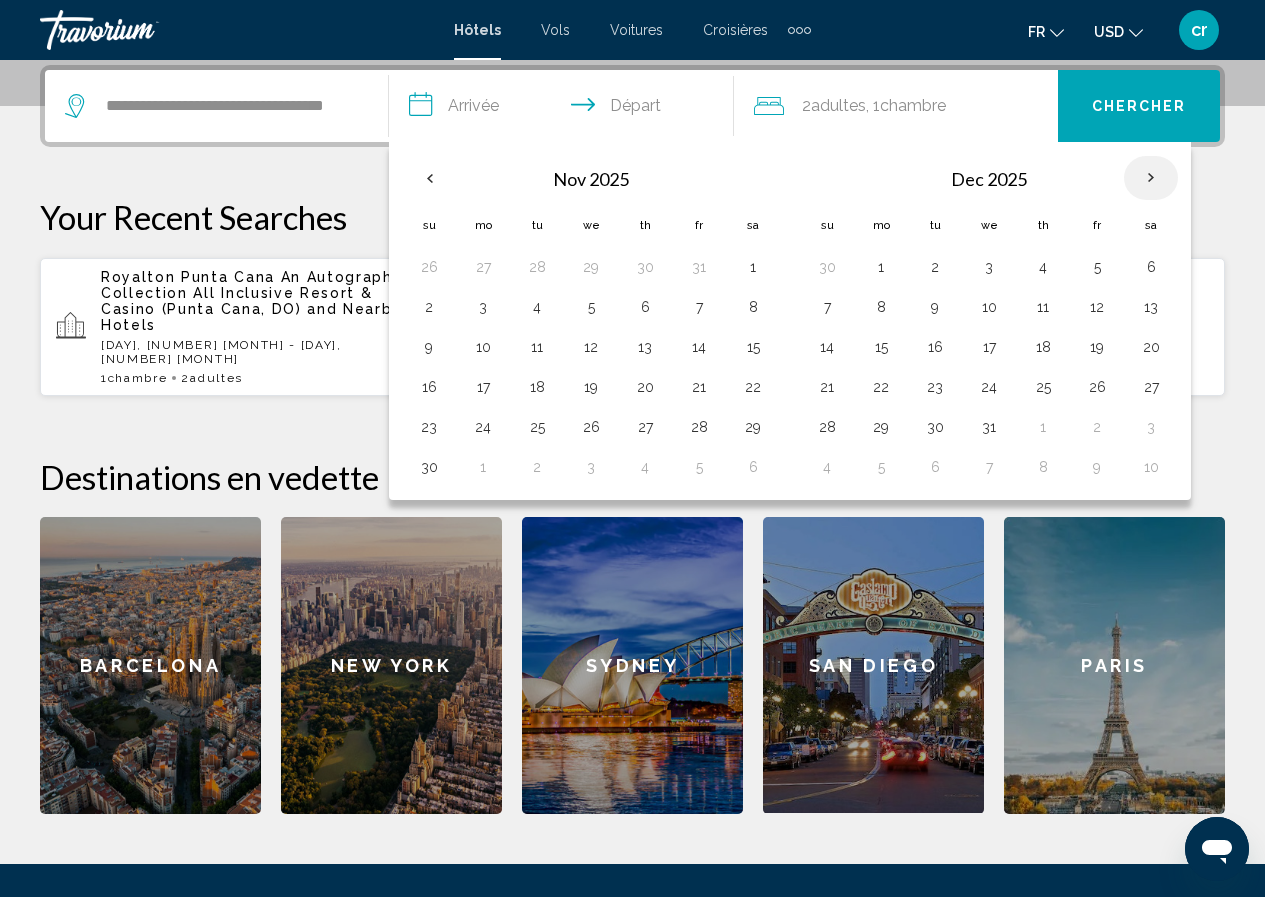 click at bounding box center [1151, 178] 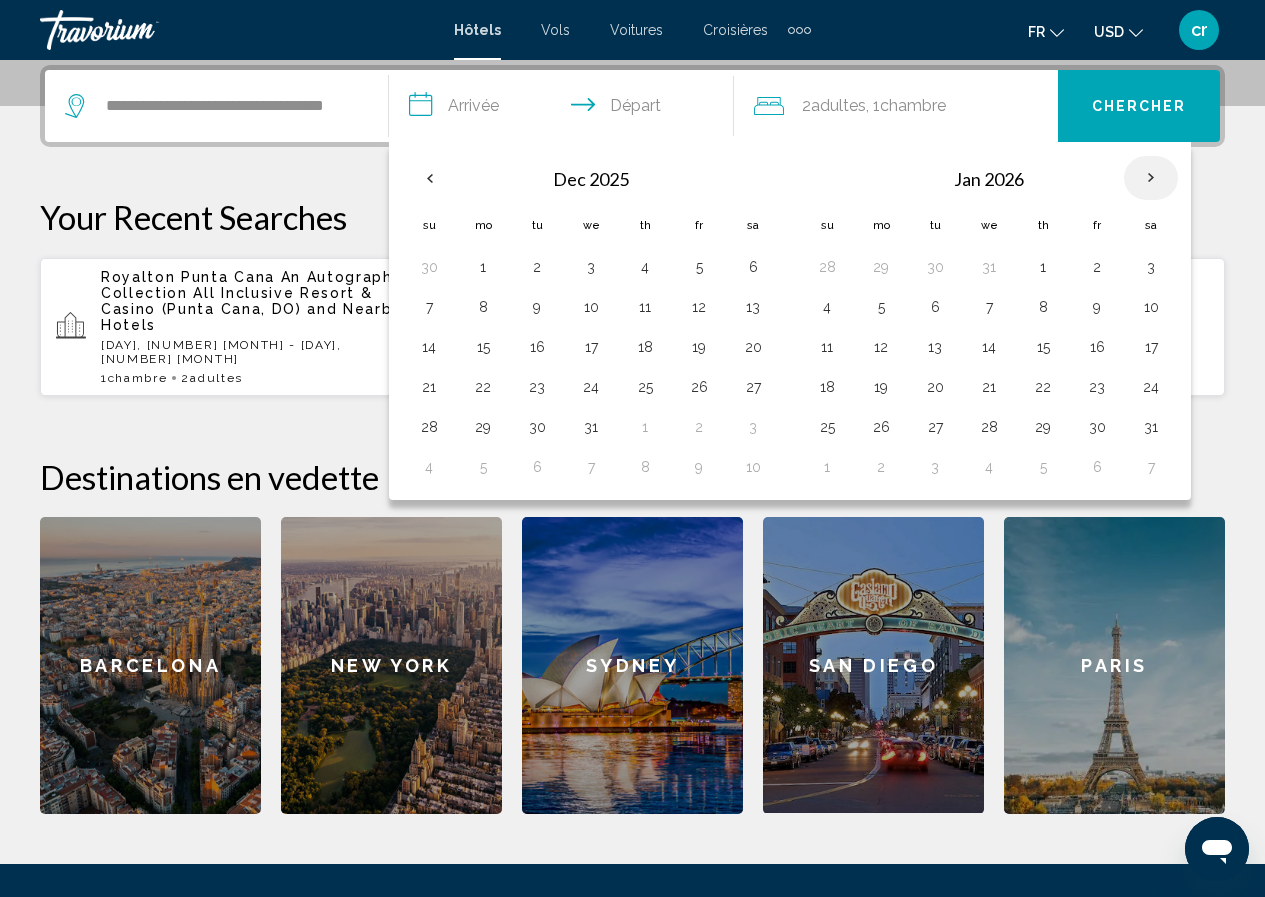 click at bounding box center [1151, 178] 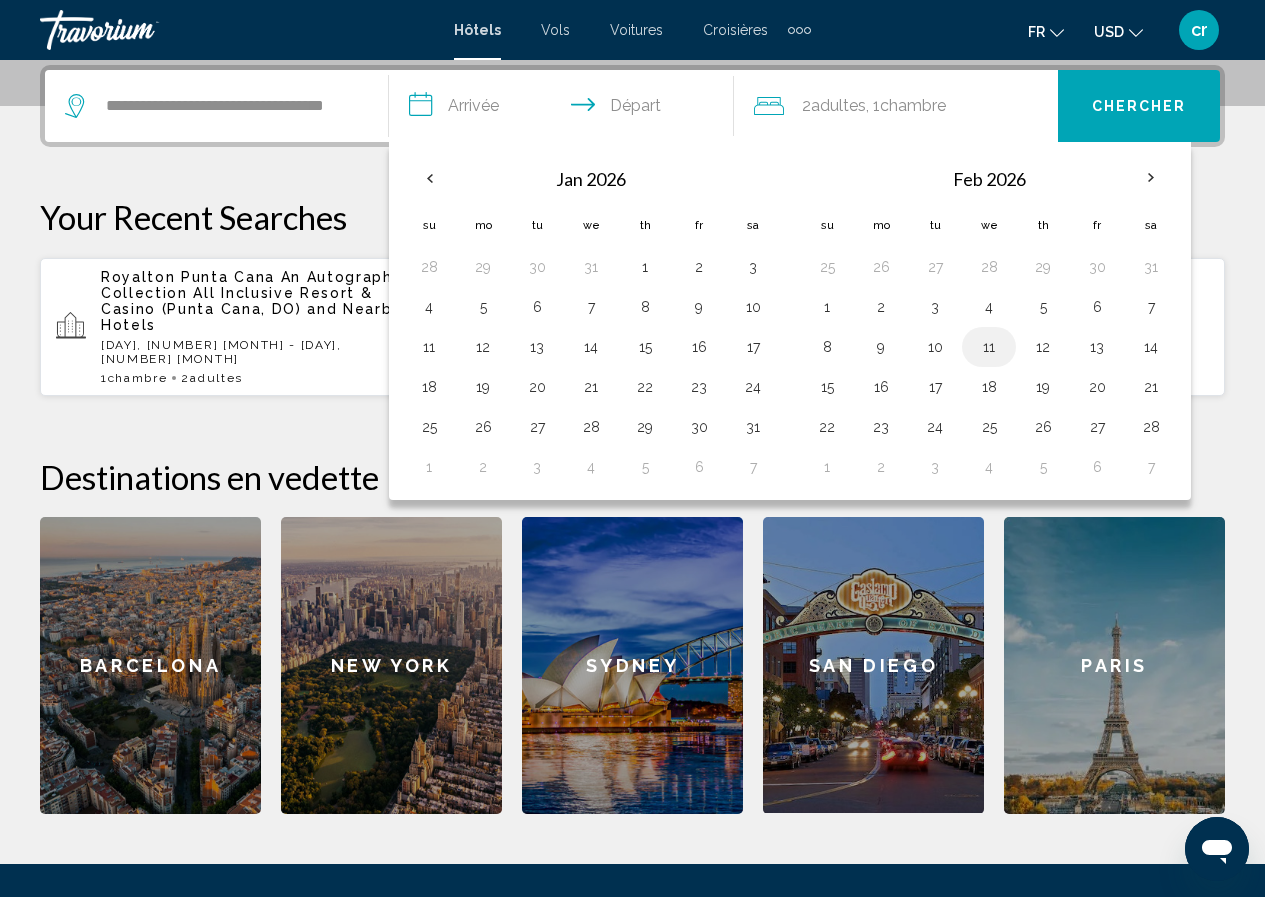 click on "11" at bounding box center (989, 347) 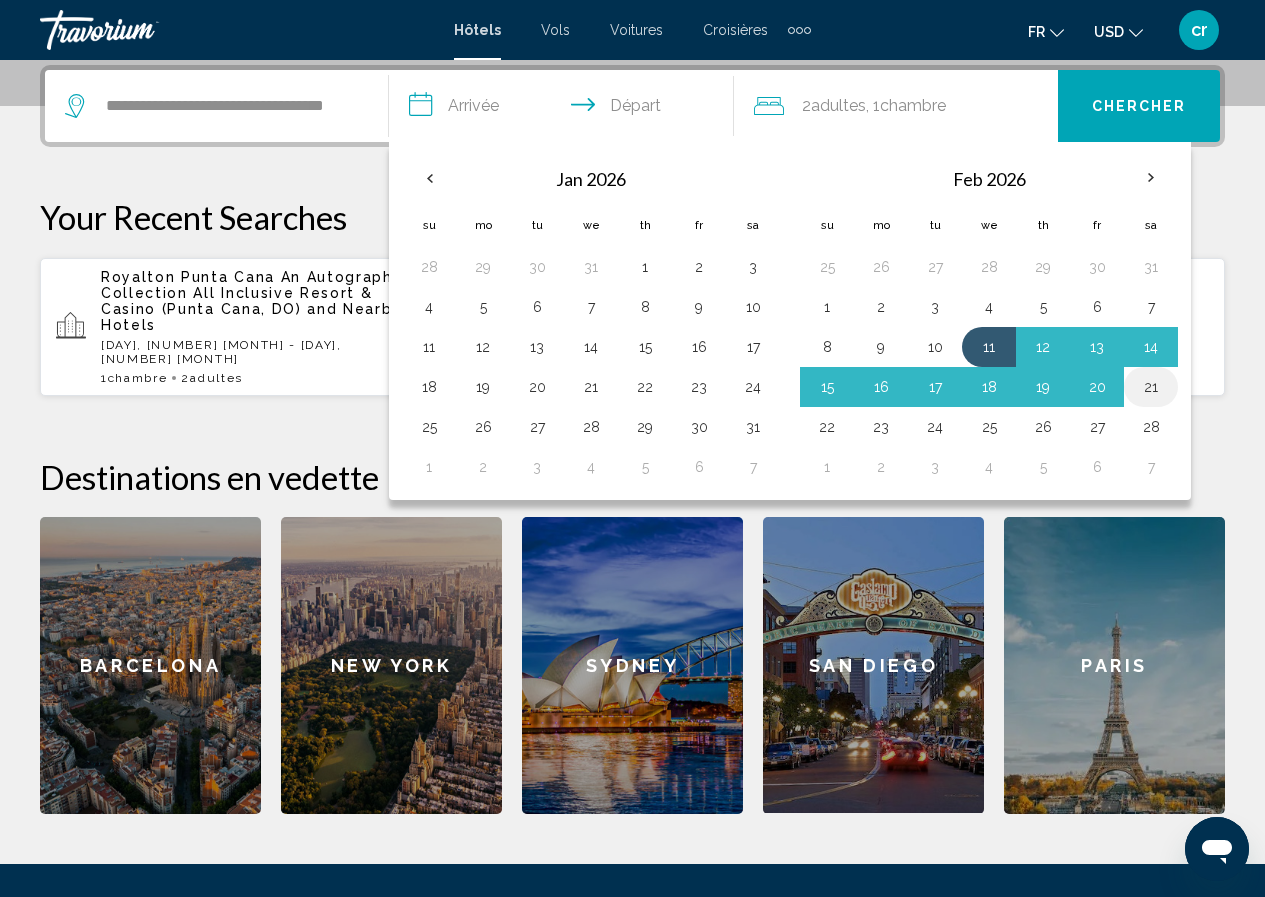 click on "21" at bounding box center (1151, 387) 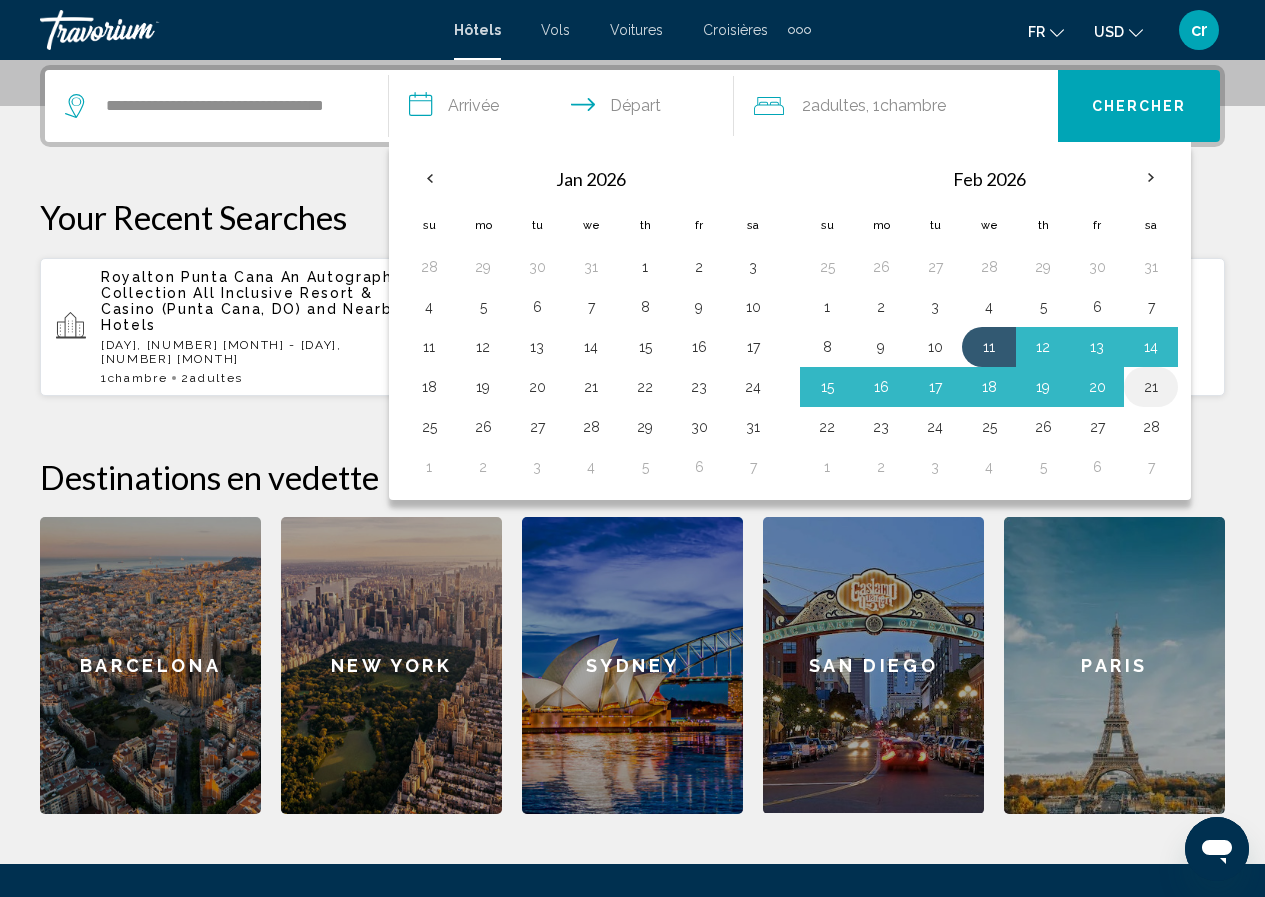 click on "21" at bounding box center (1151, 387) 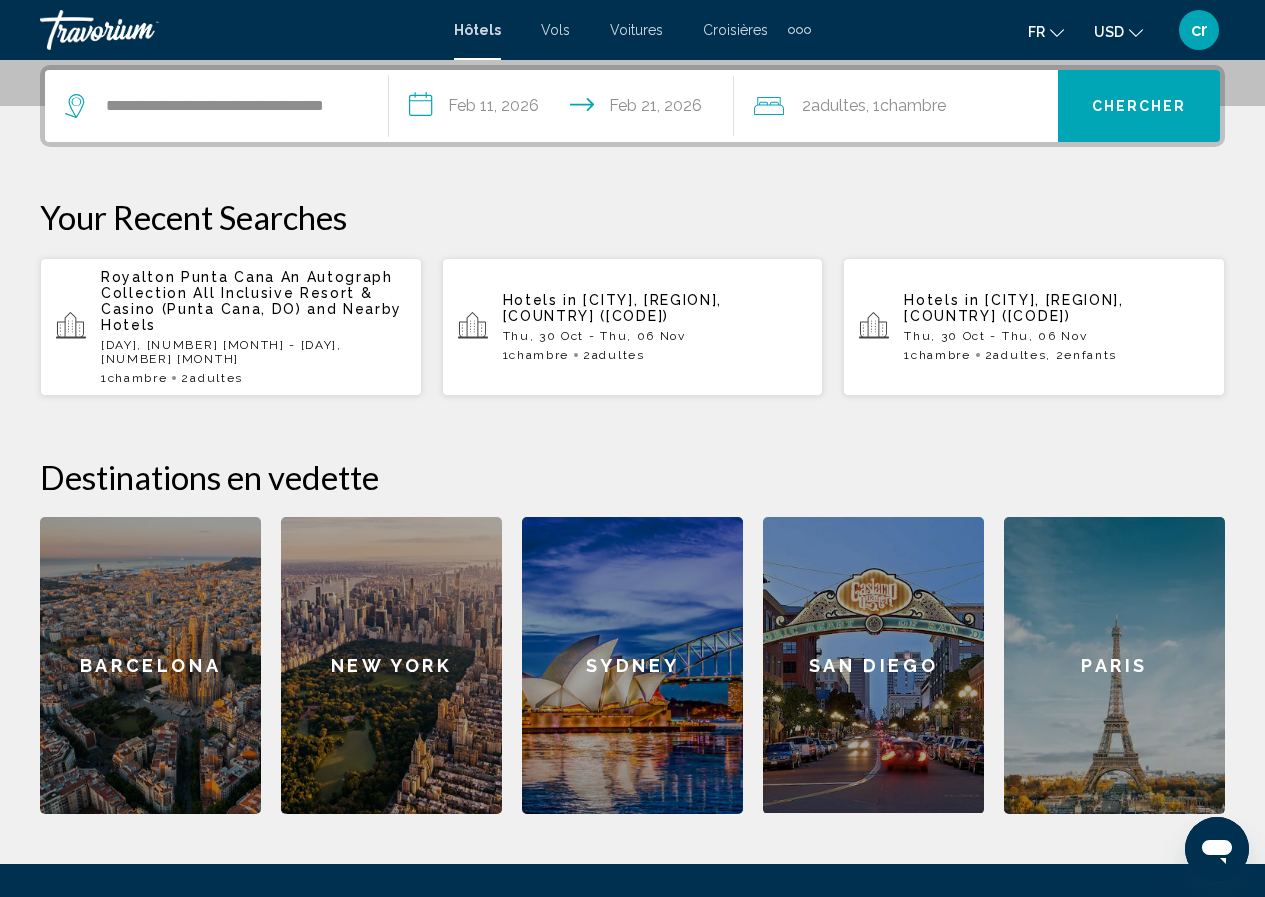click on "Chercher" at bounding box center [1139, 106] 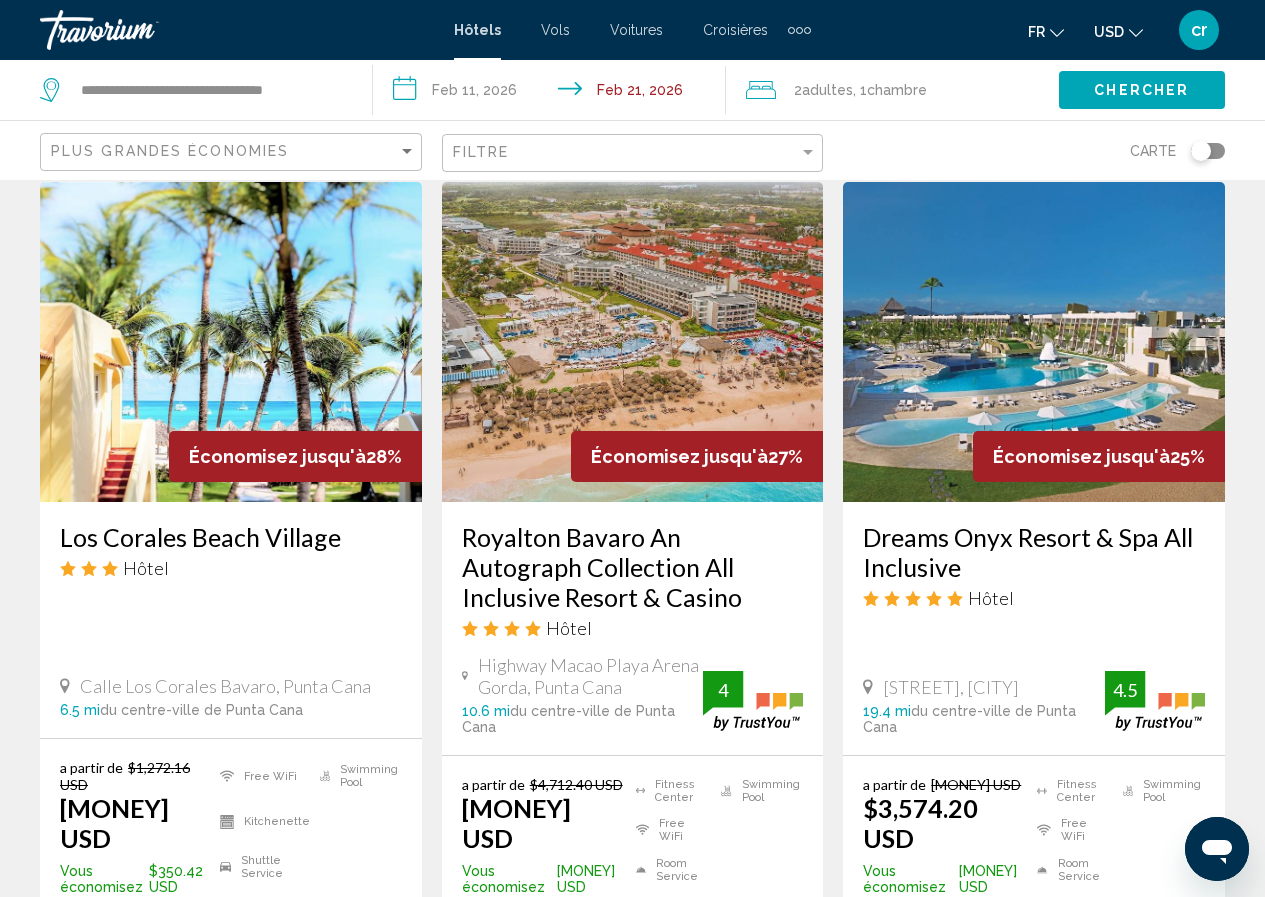 scroll, scrollTop: 1700, scrollLeft: 0, axis: vertical 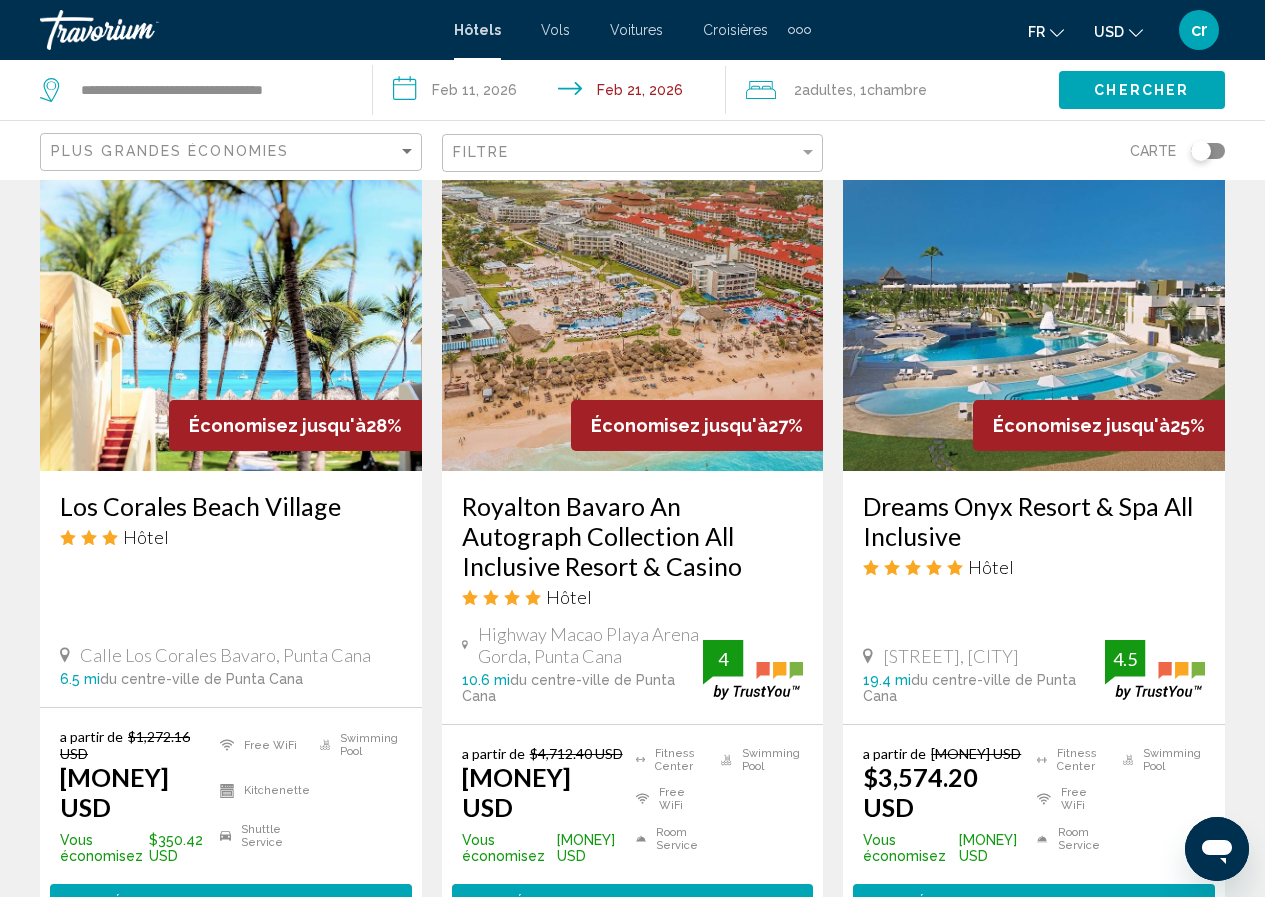 click on "USD
USD ($) MXN (Mex$) CAD (Can$) GBP (£) EUR (€) AUD (A$) NZD (NZ$) CNY (CN¥)" 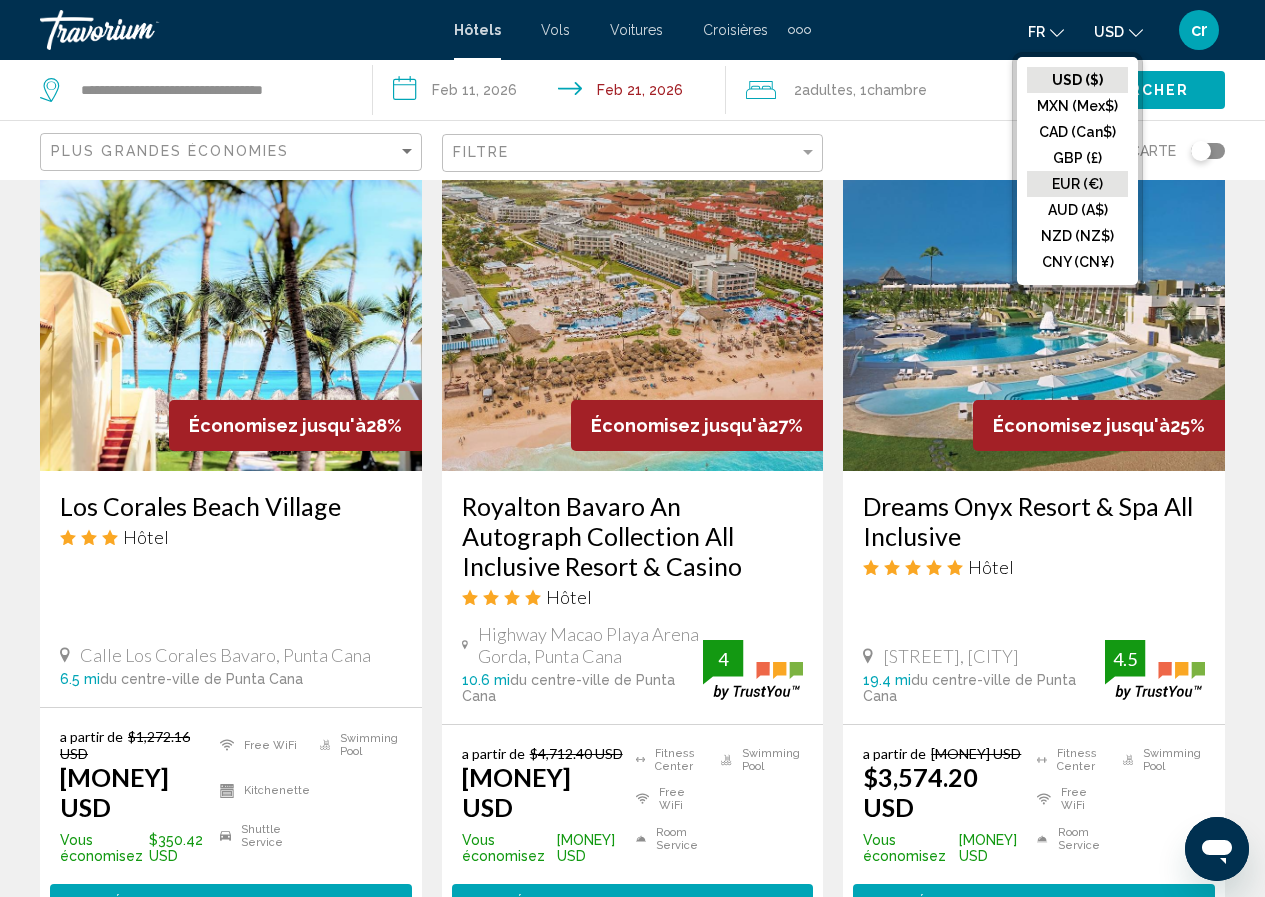 click on "EUR (€)" 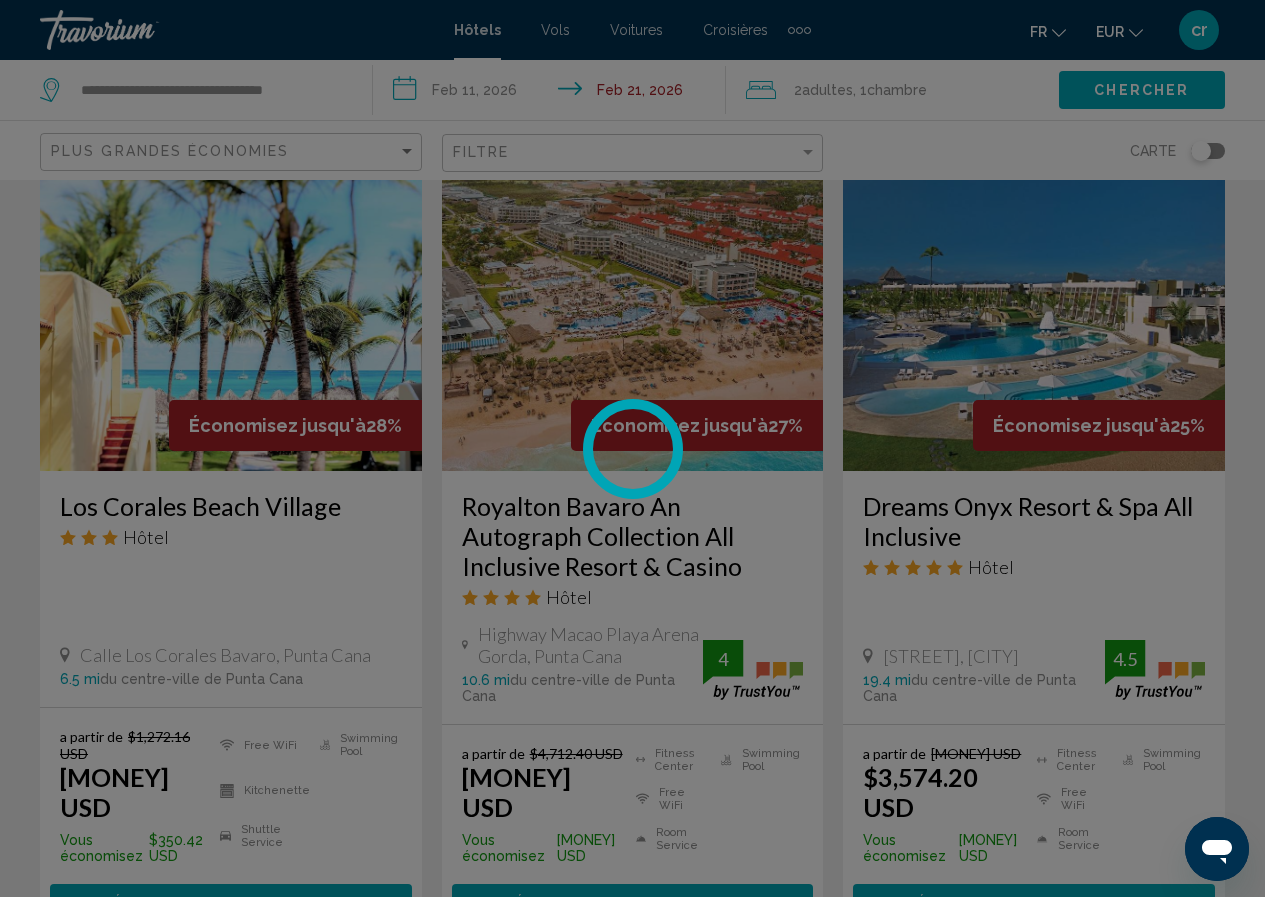 scroll, scrollTop: 0, scrollLeft: 0, axis: both 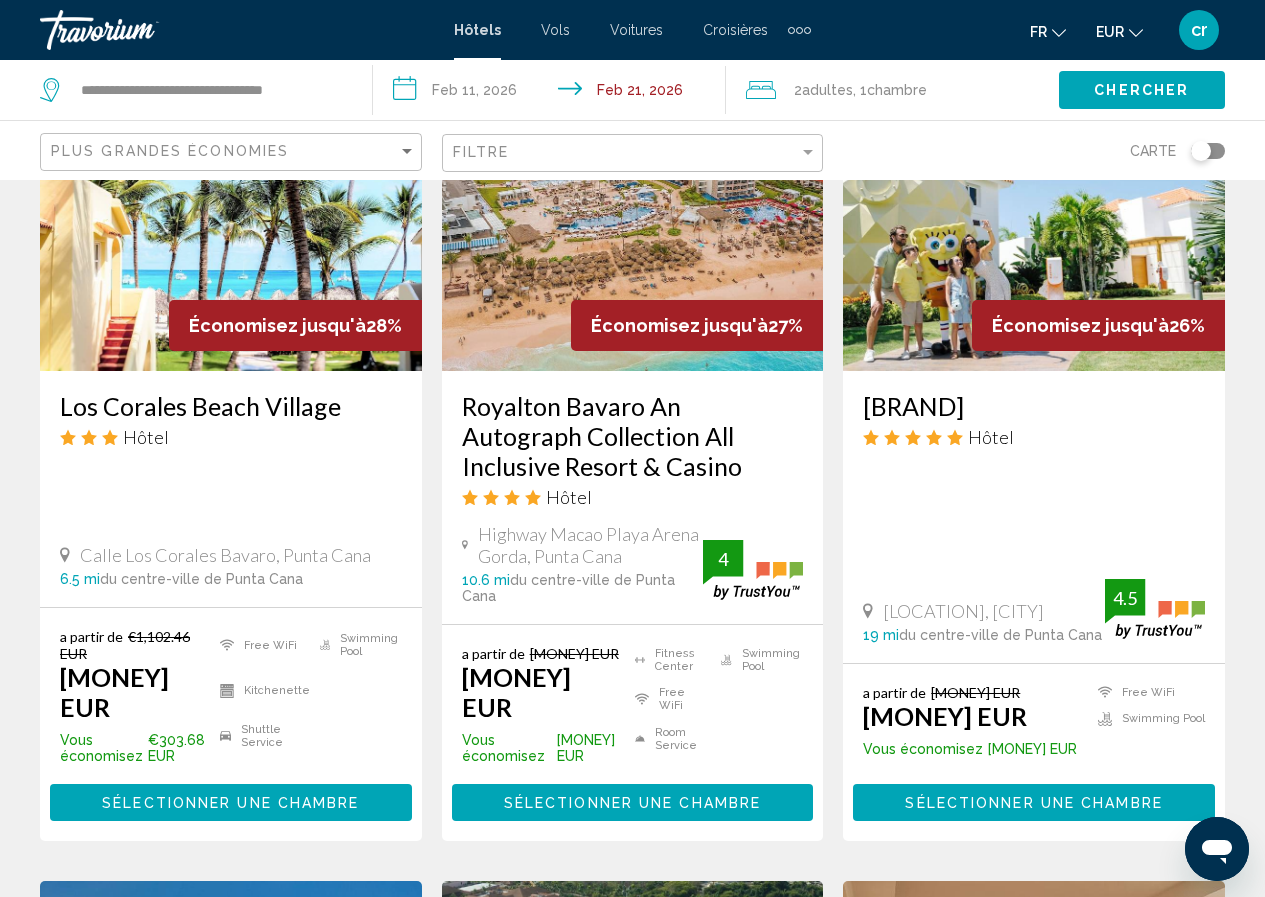 click on "Royalton Bavaro An Autograph Collection All Inclusive Resort & Casino" at bounding box center (633, 436) 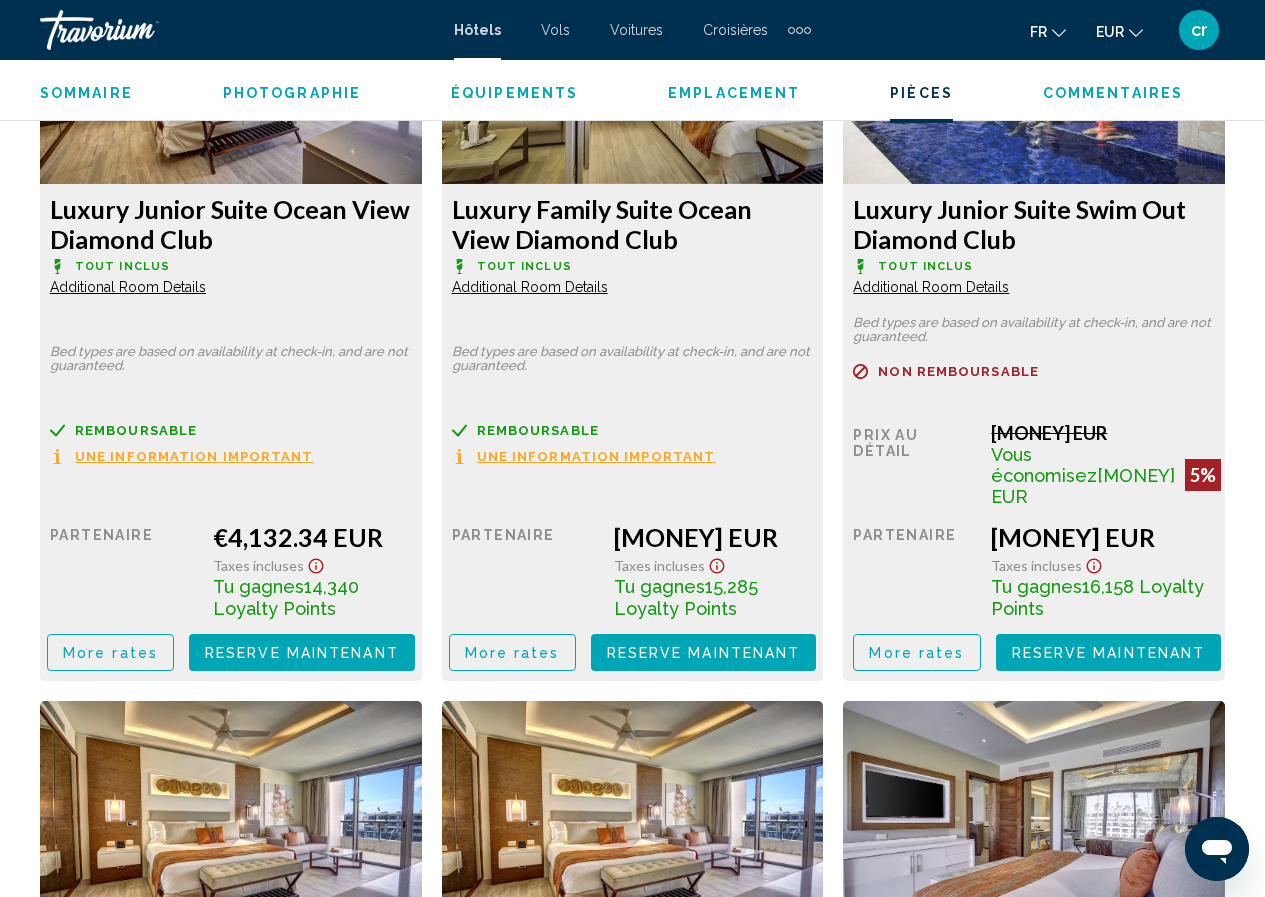 scroll, scrollTop: 4391, scrollLeft: 0, axis: vertical 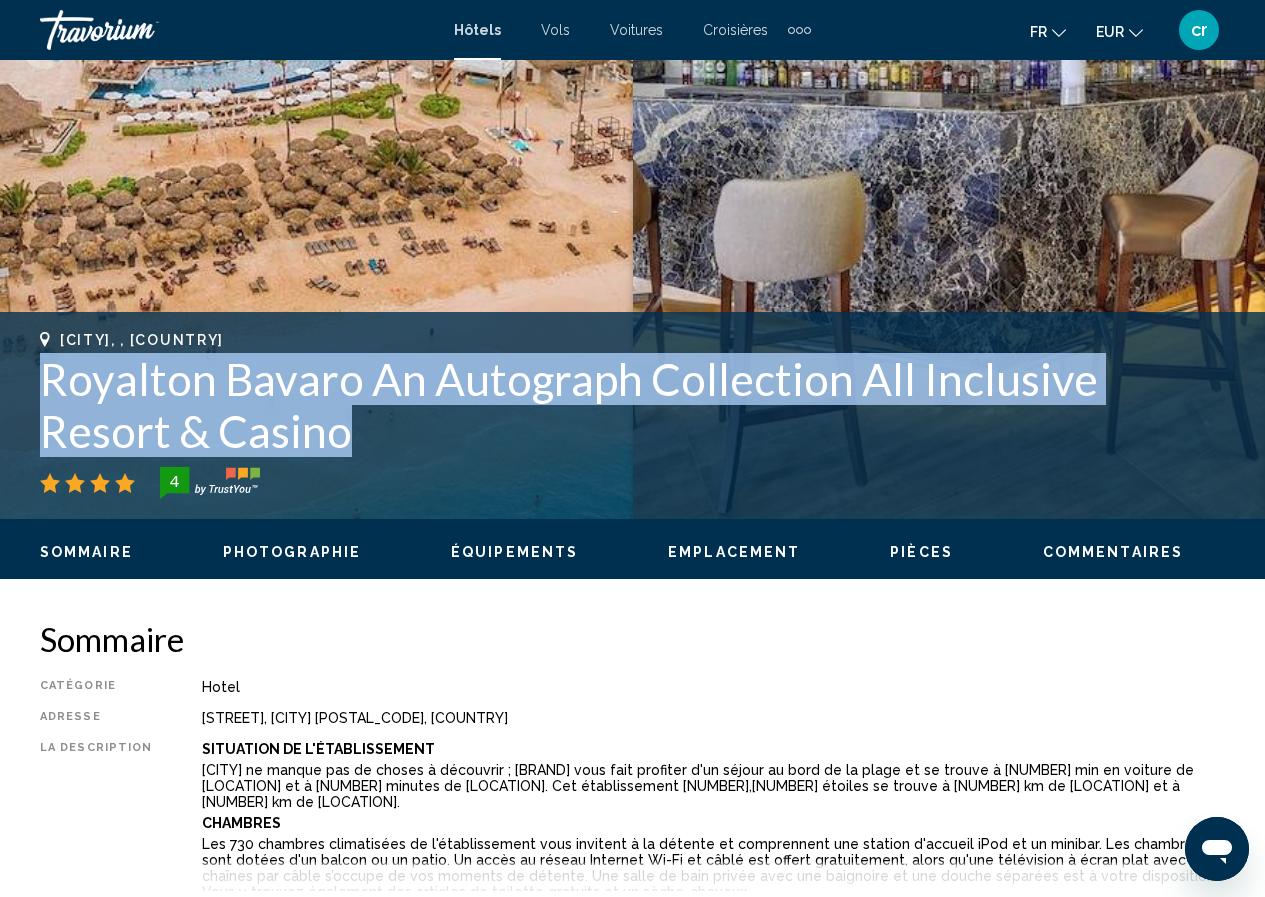 drag, startPoint x: 33, startPoint y: 385, endPoint x: 240, endPoint y: 424, distance: 210.64188 